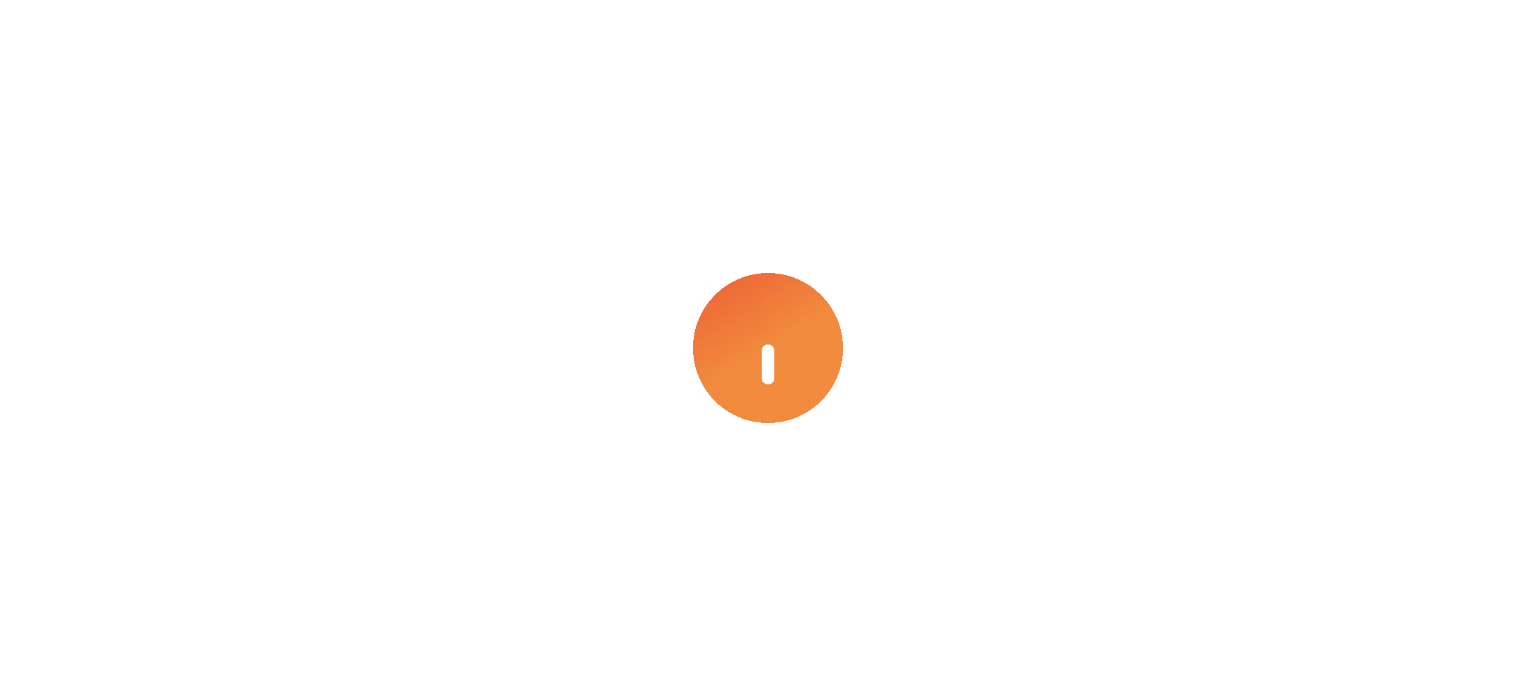 scroll, scrollTop: 0, scrollLeft: 0, axis: both 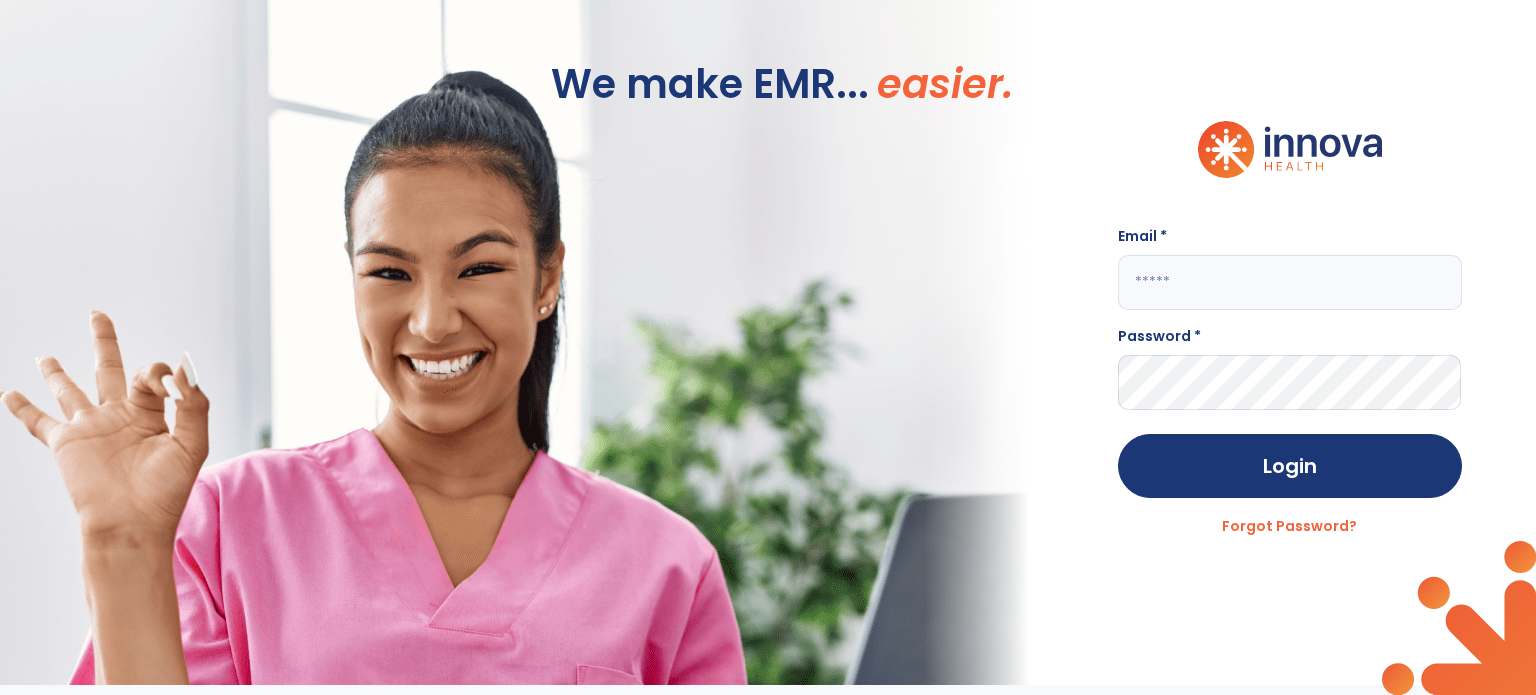 click 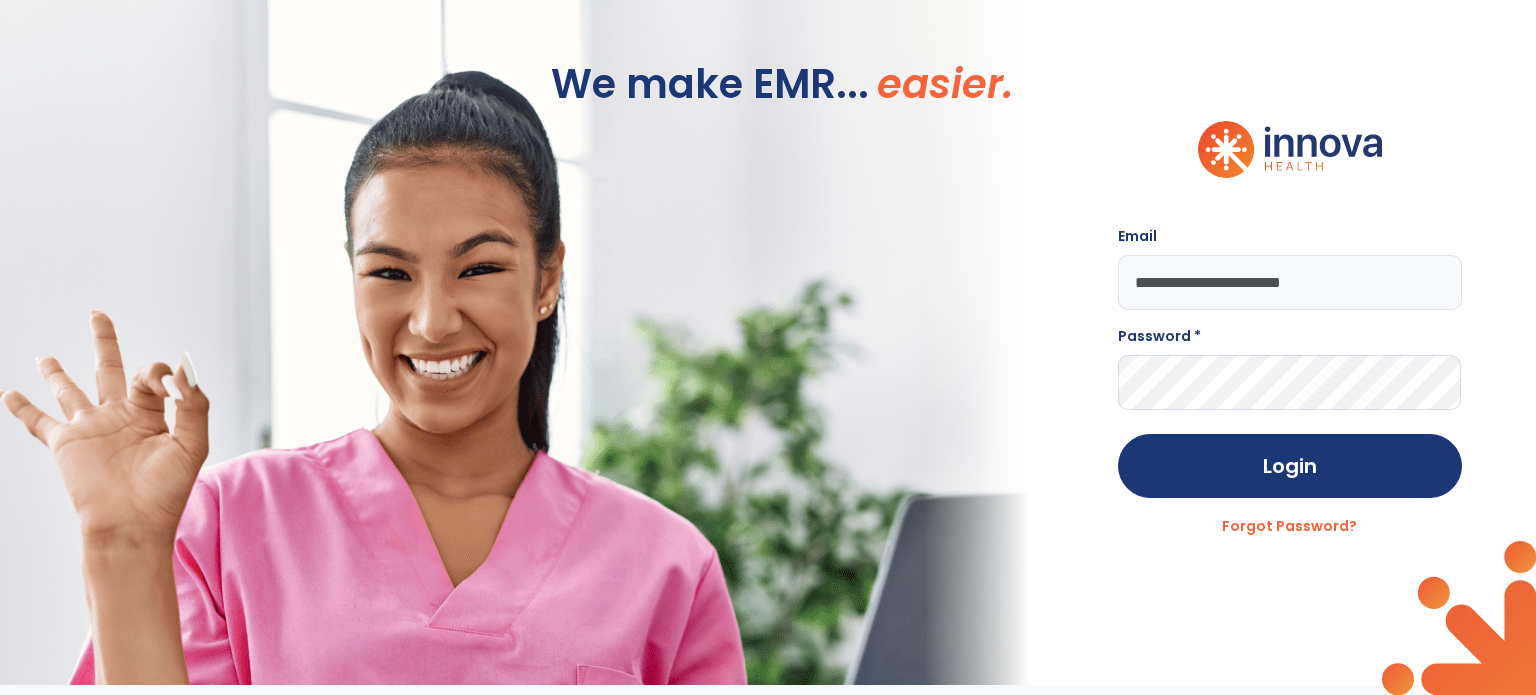 type on "**********" 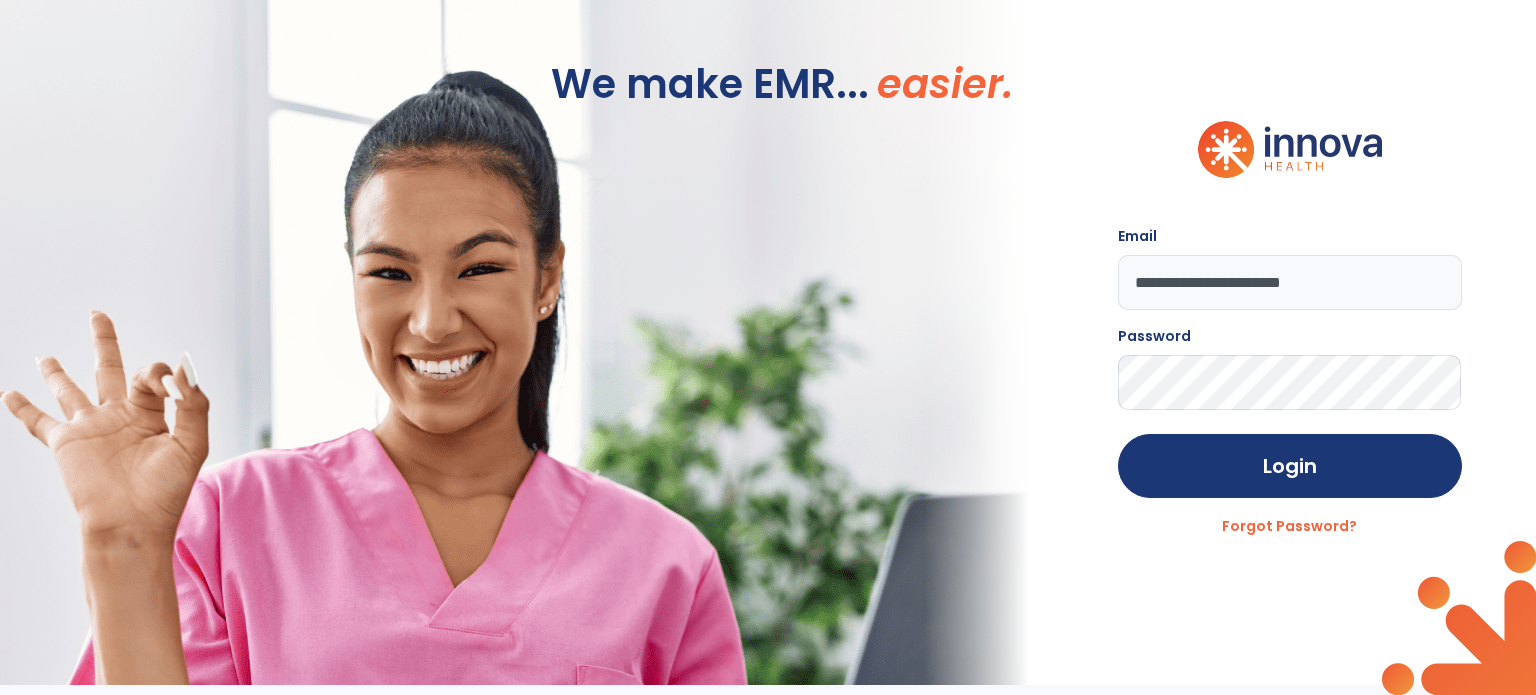 click on "Login" 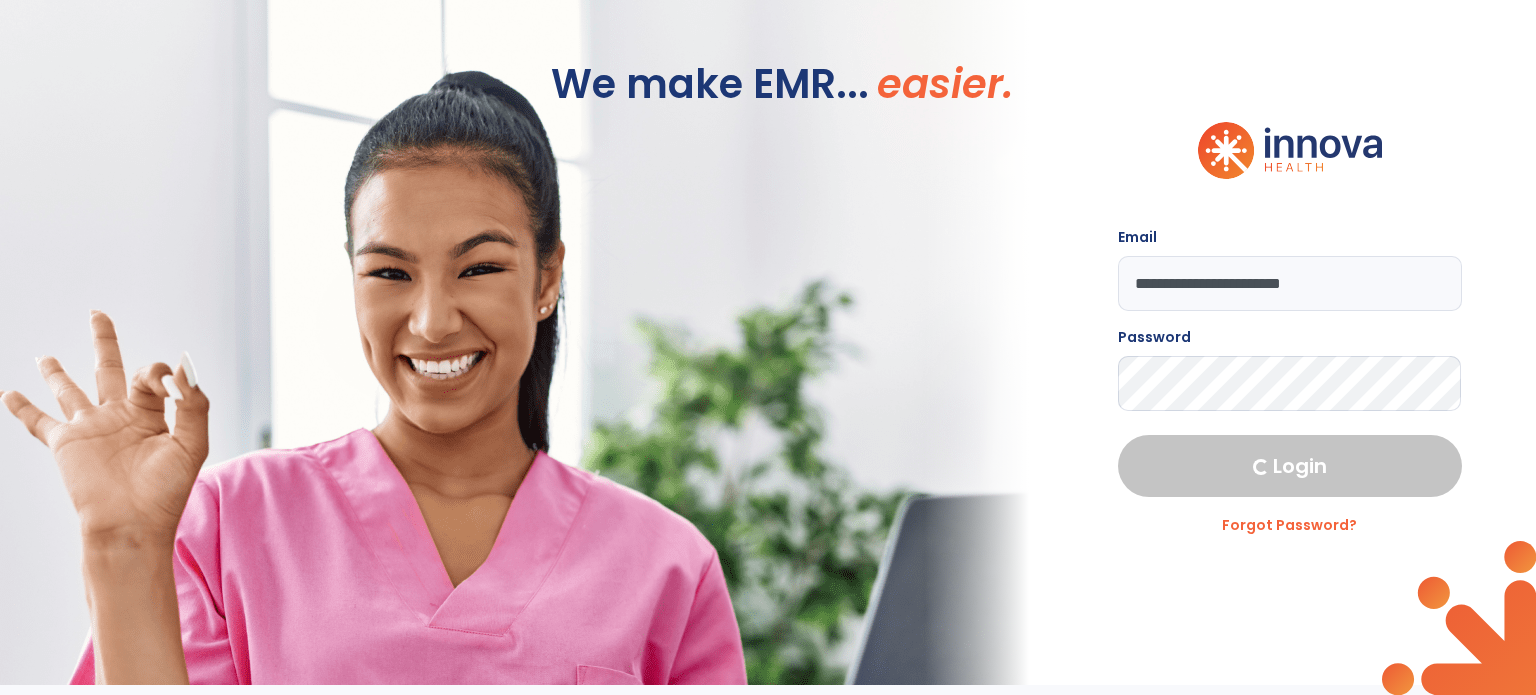 select on "***" 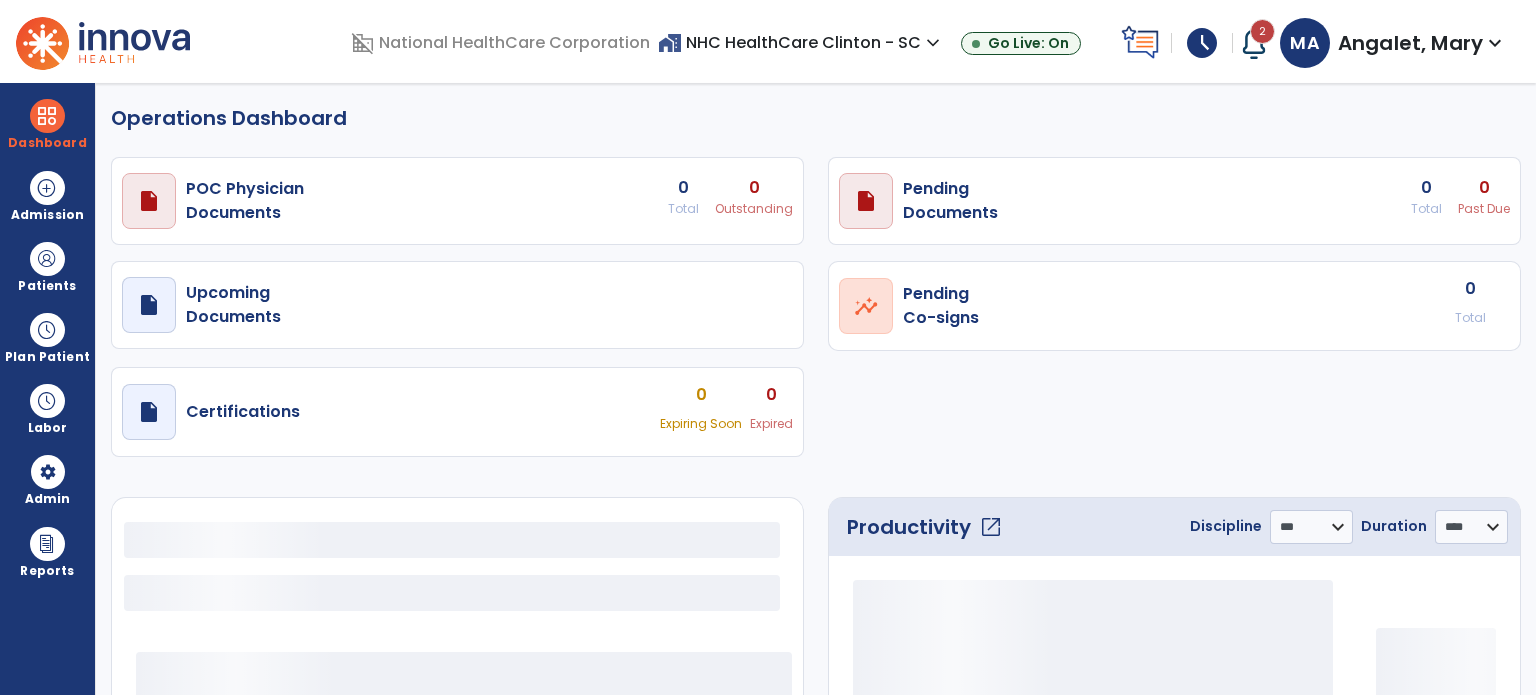 select on "***" 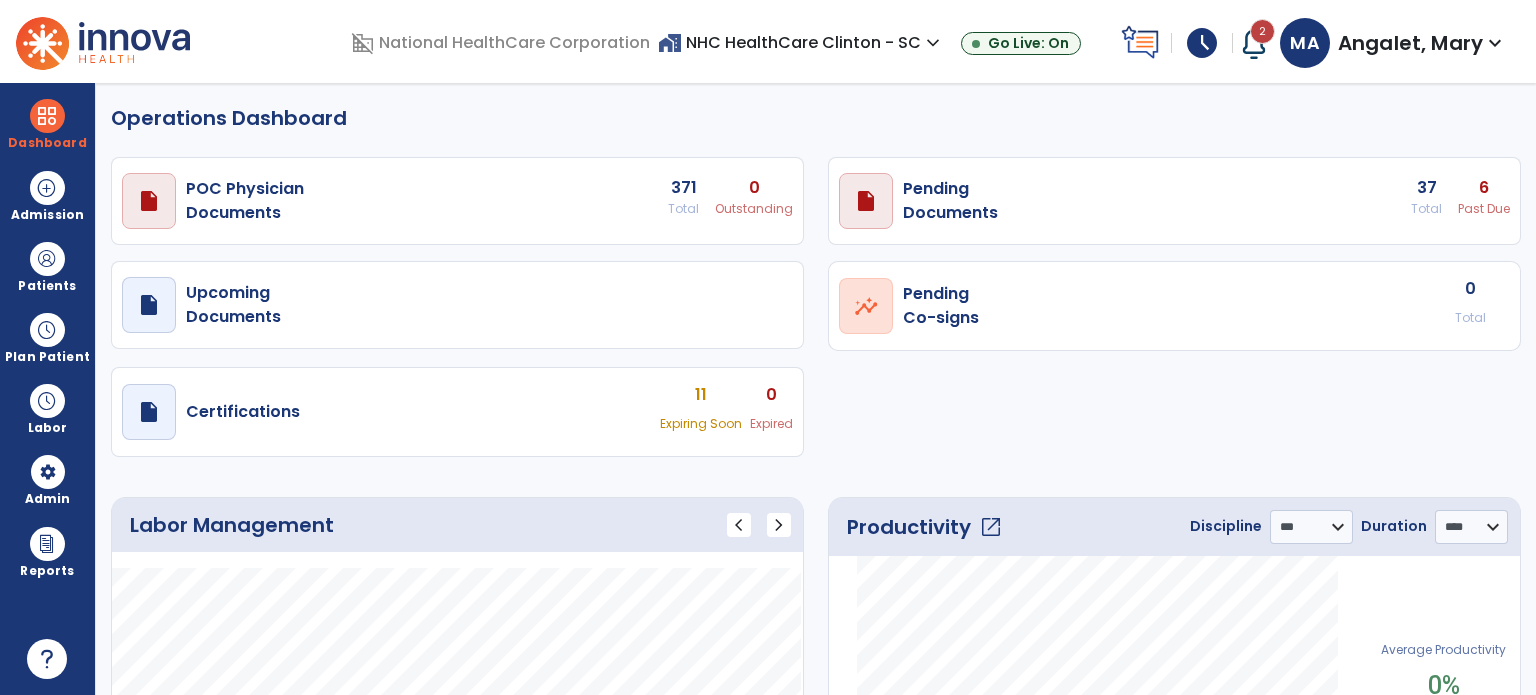 click at bounding box center [47, 116] 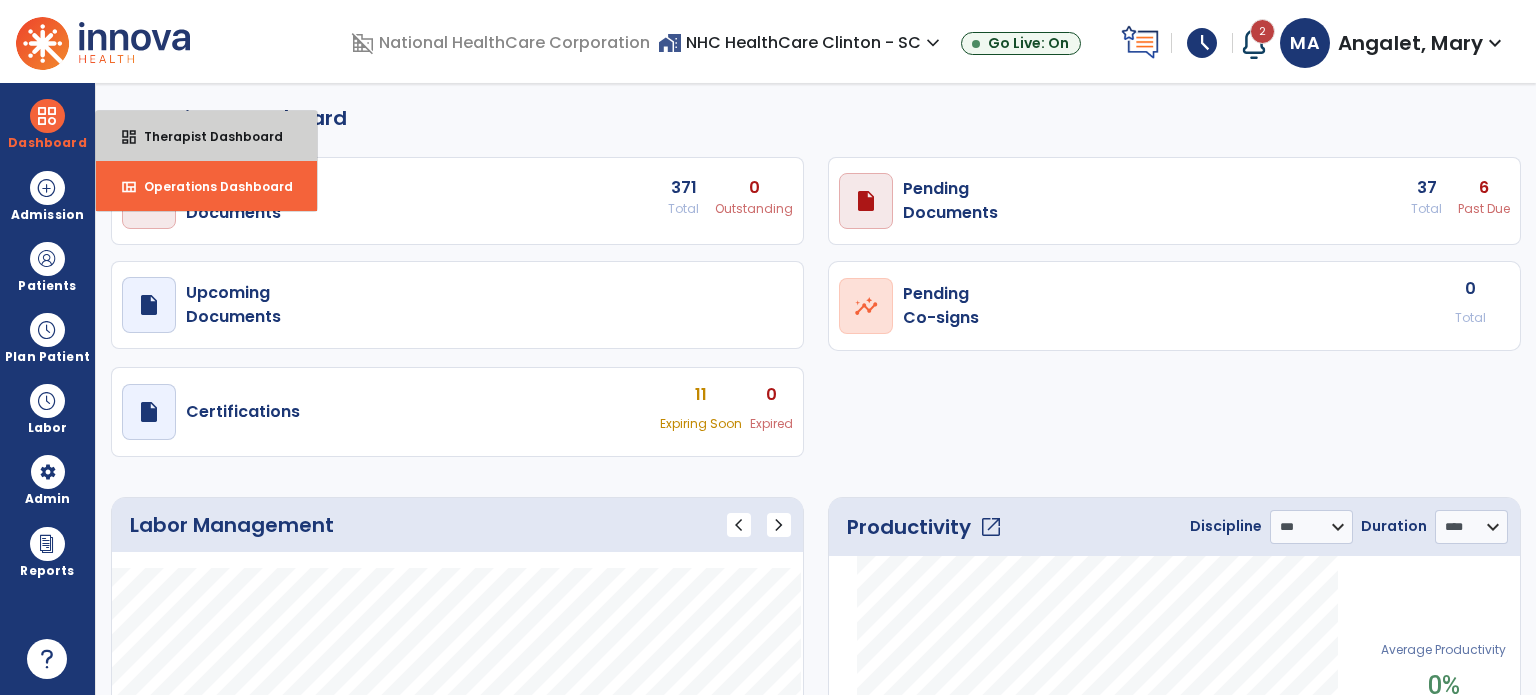 click on "Therapist Dashboard" at bounding box center [205, 136] 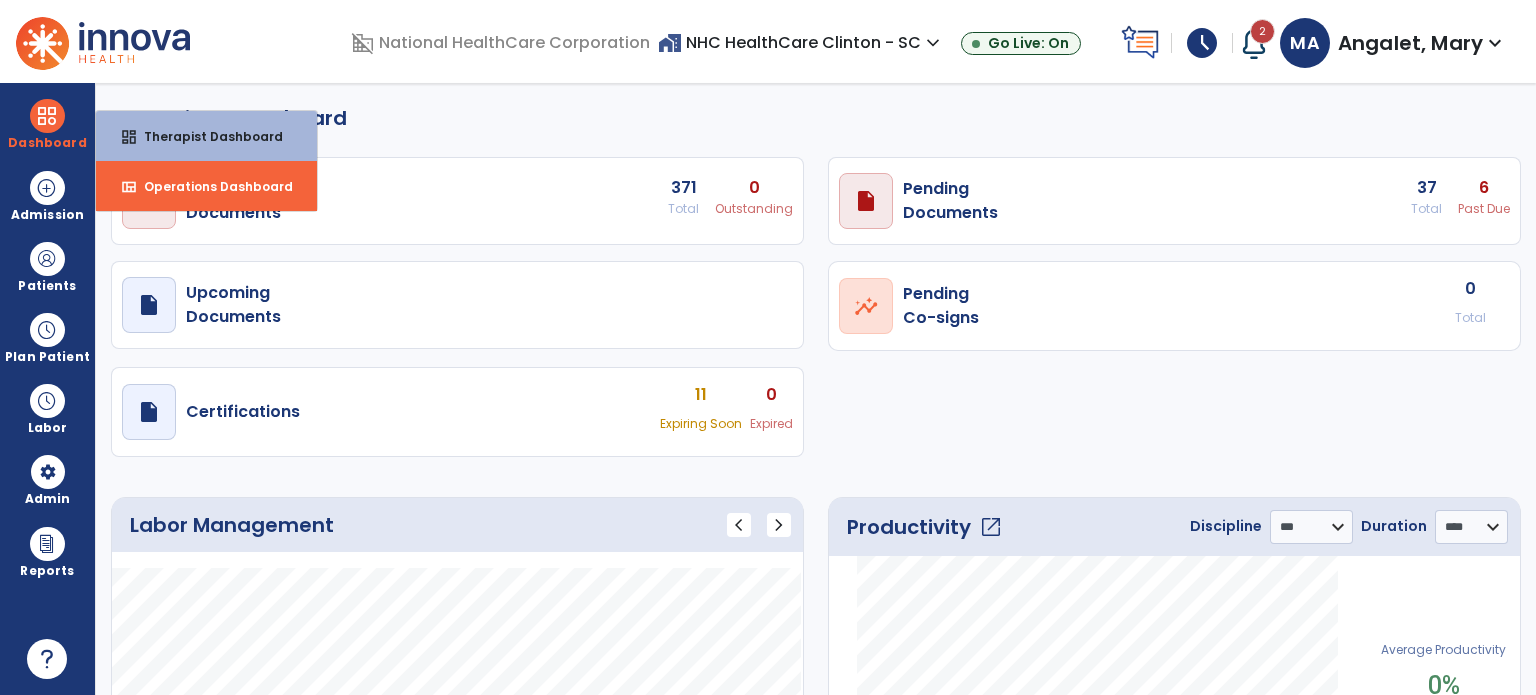 select on "****" 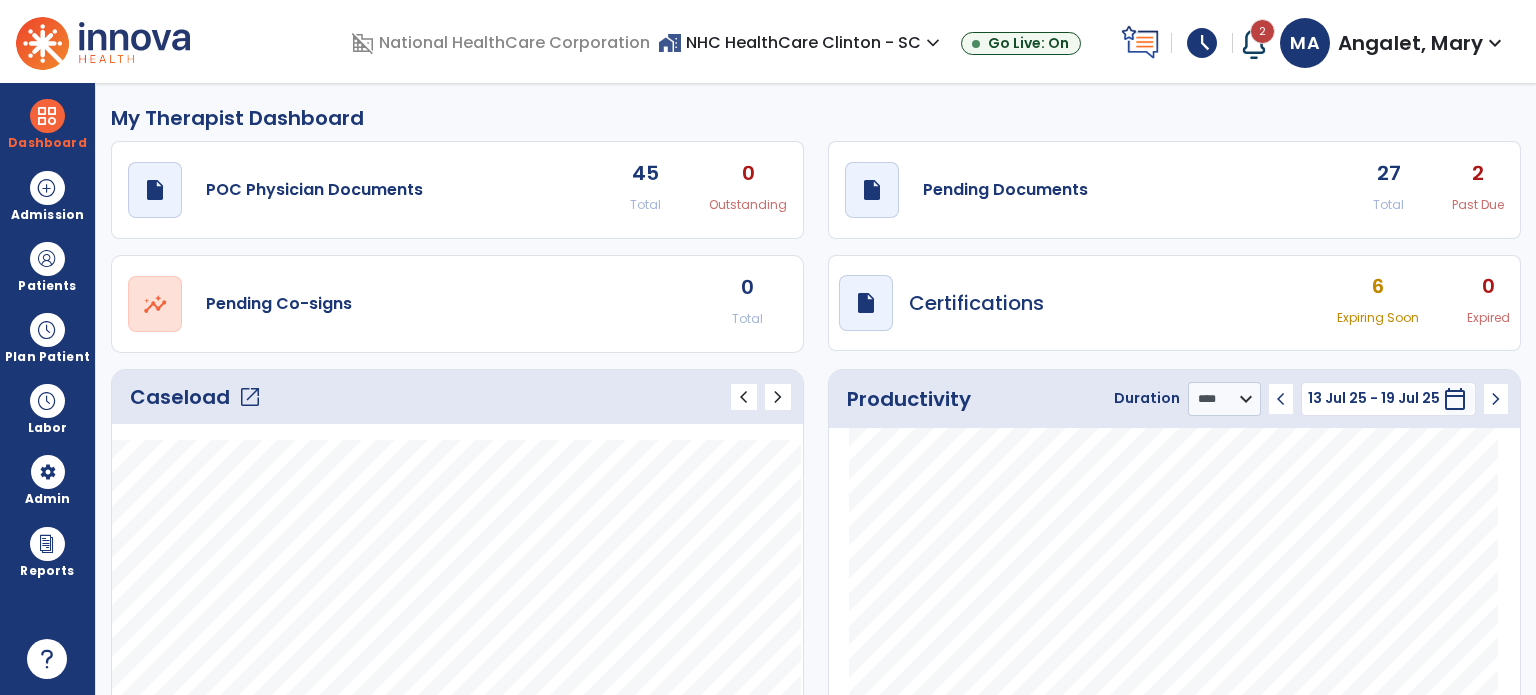 click at bounding box center (47, 259) 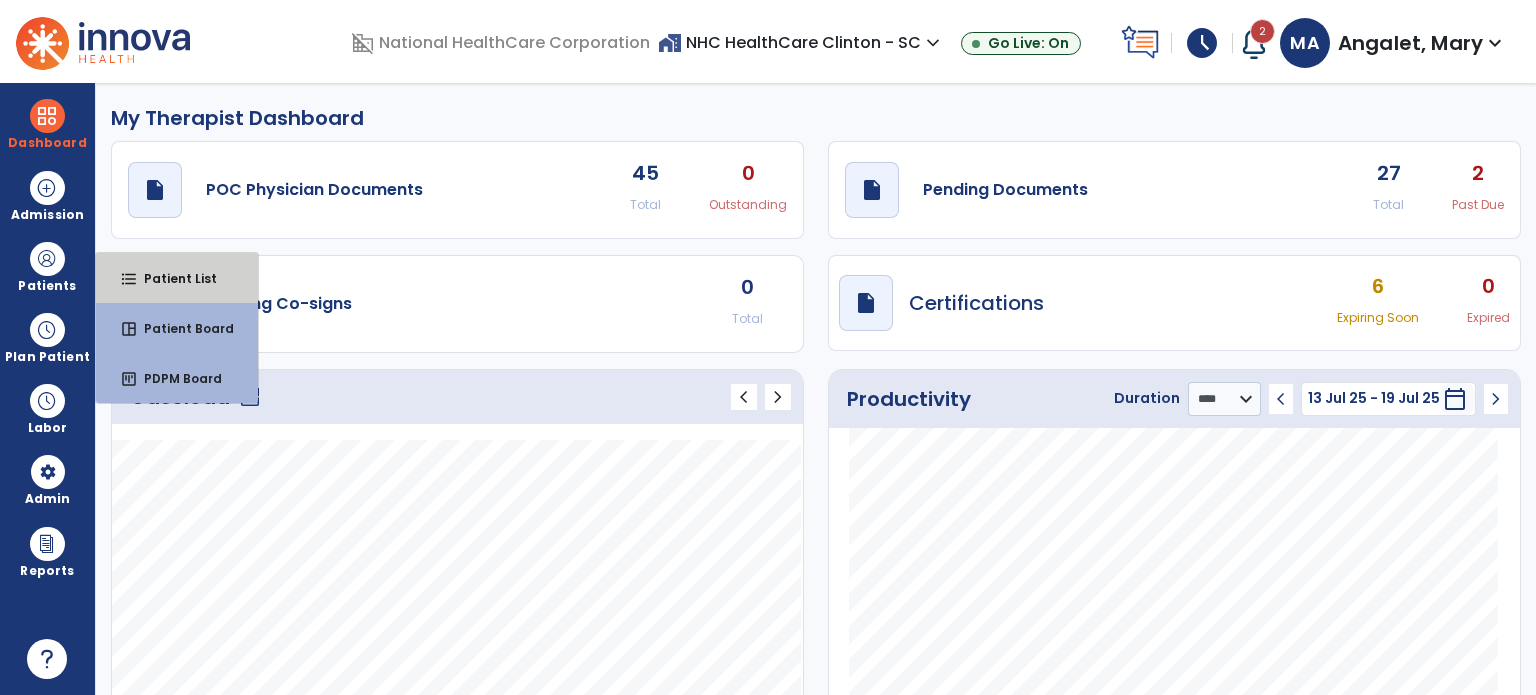 click on "Patient List" at bounding box center (172, 278) 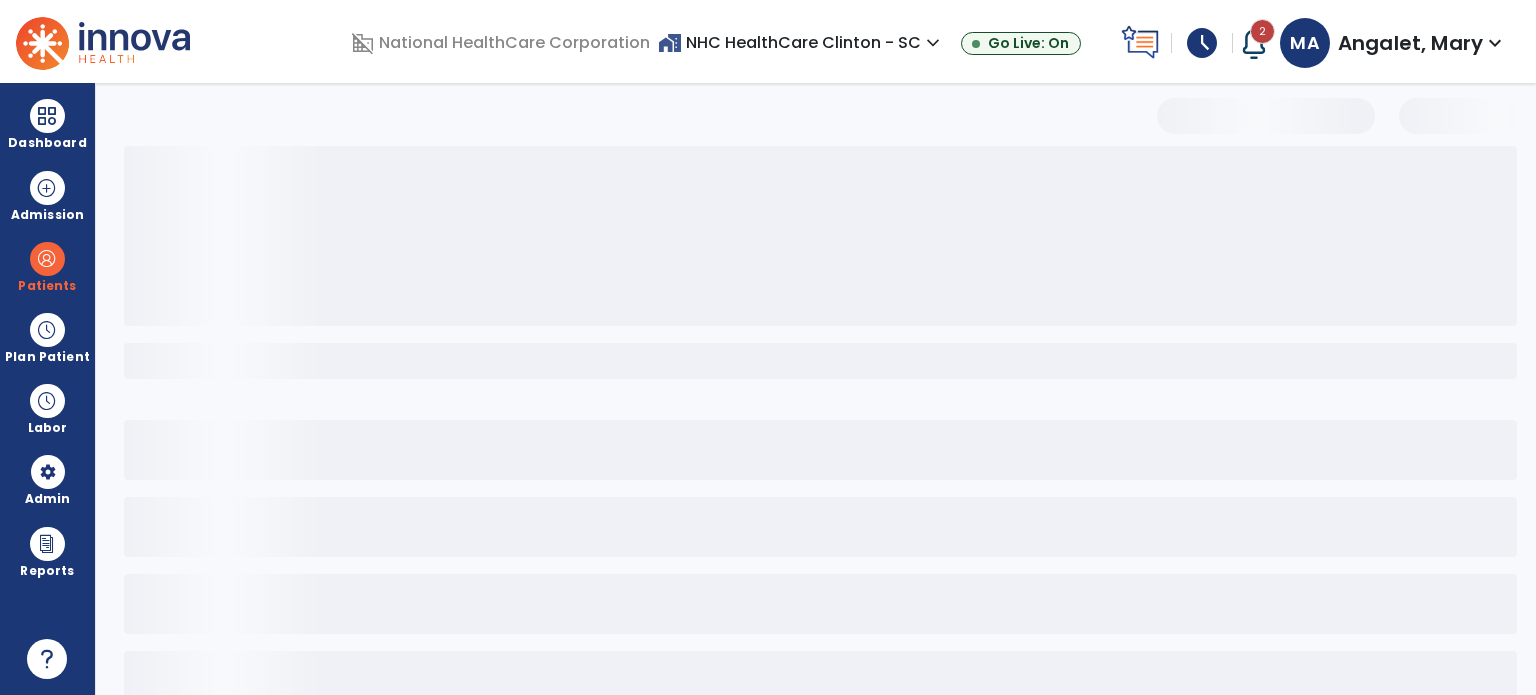 select on "***" 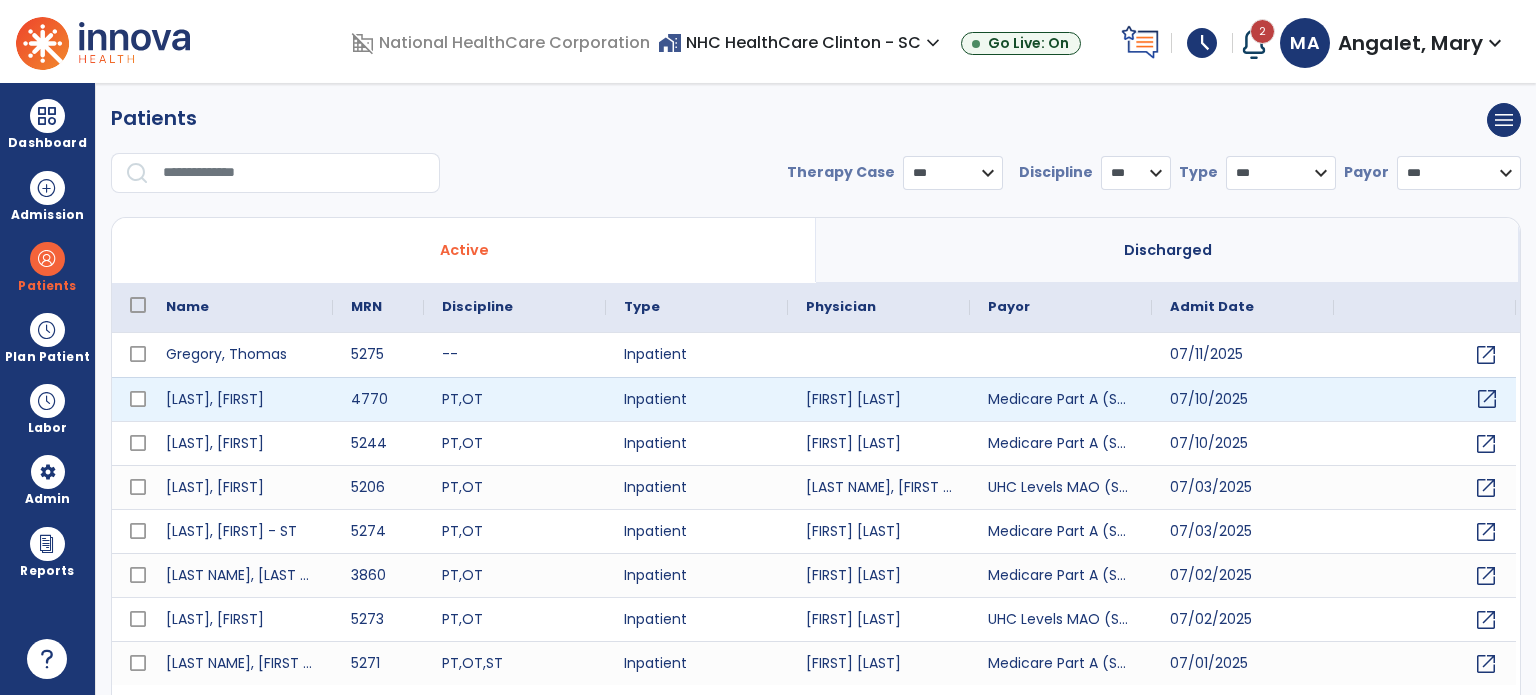 click on "open_in_new" at bounding box center [1487, 399] 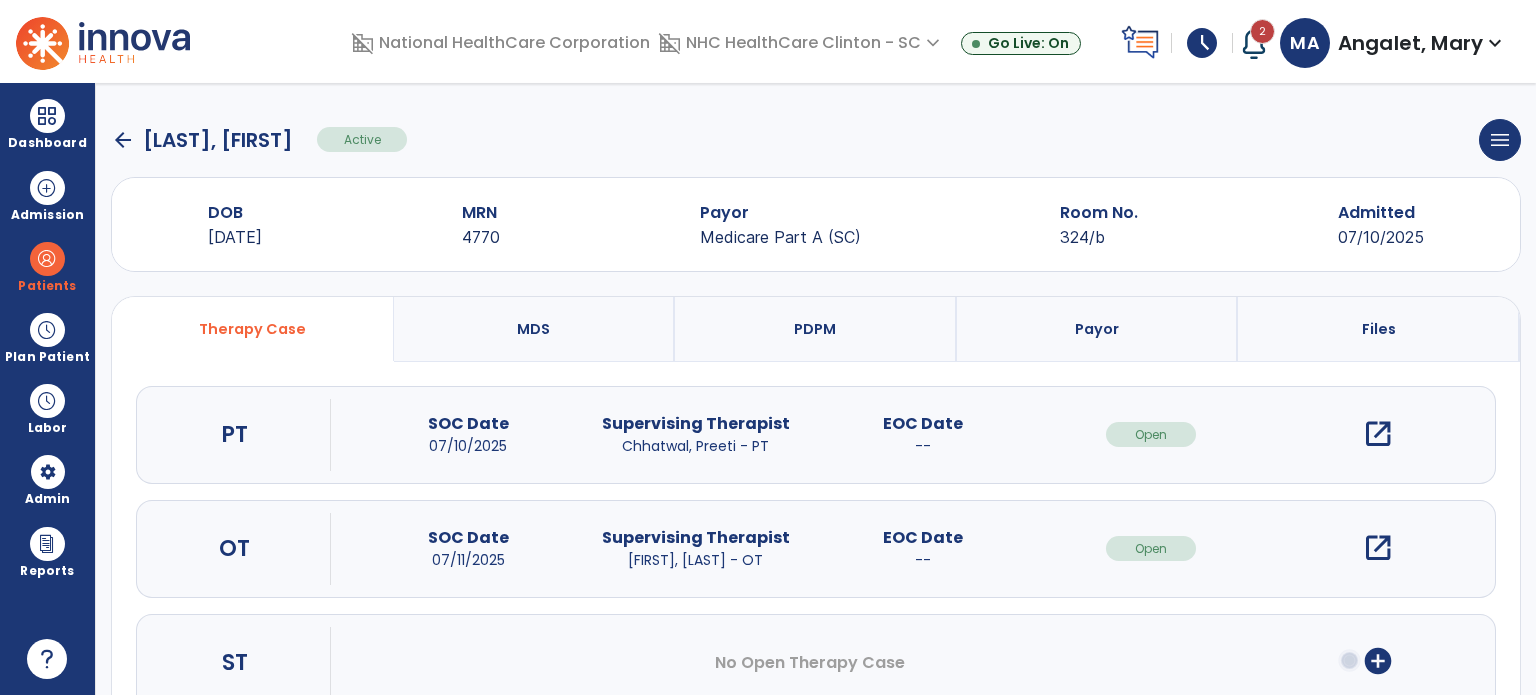 click on "open_in_new" at bounding box center (1378, 548) 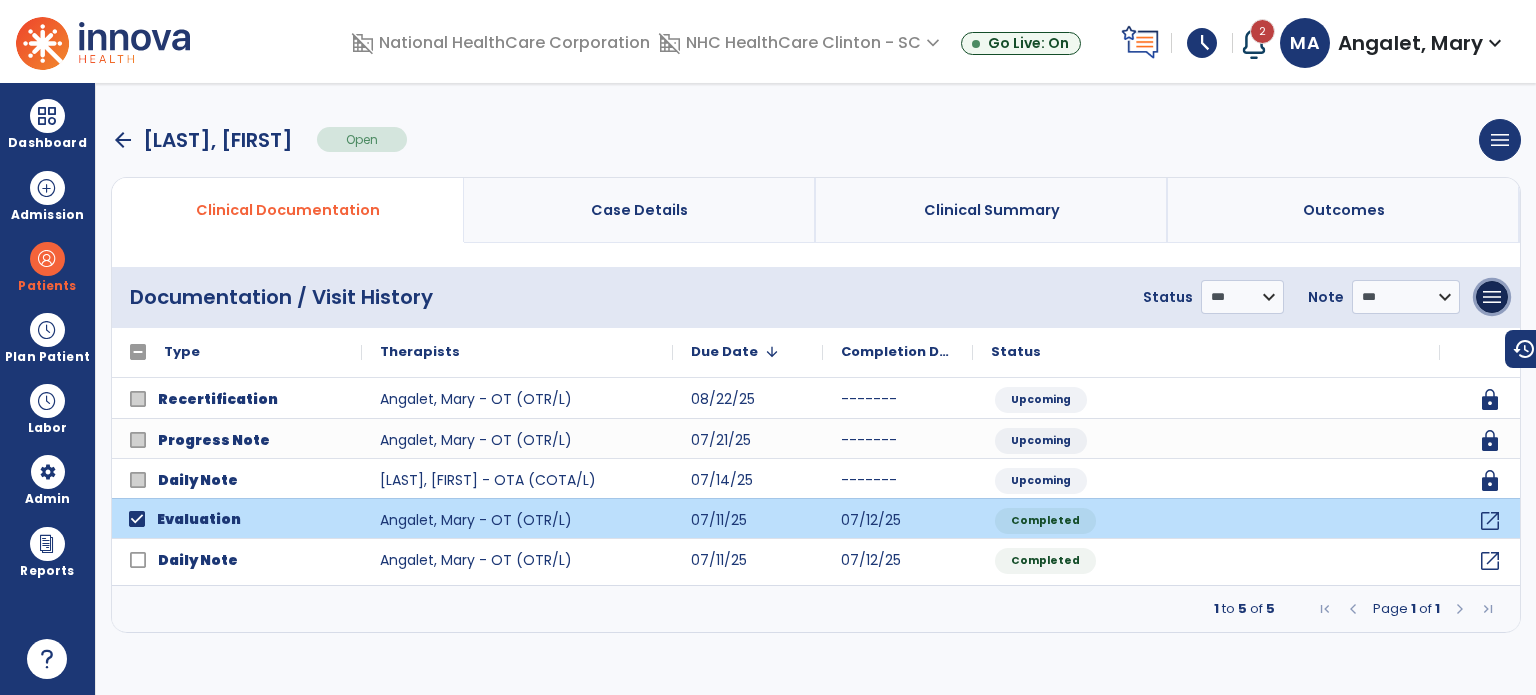 click on "menu" at bounding box center (1492, 297) 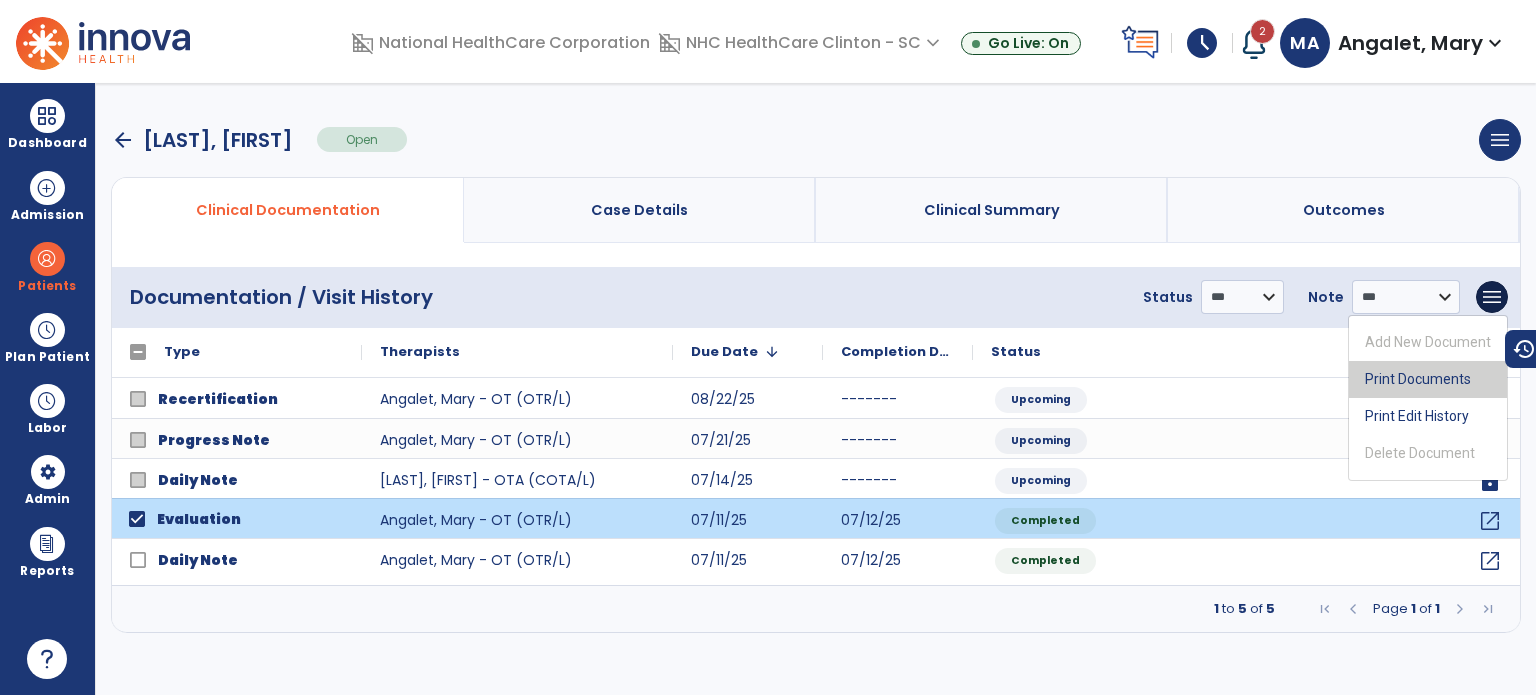 click on "Print Documents" at bounding box center (1428, 379) 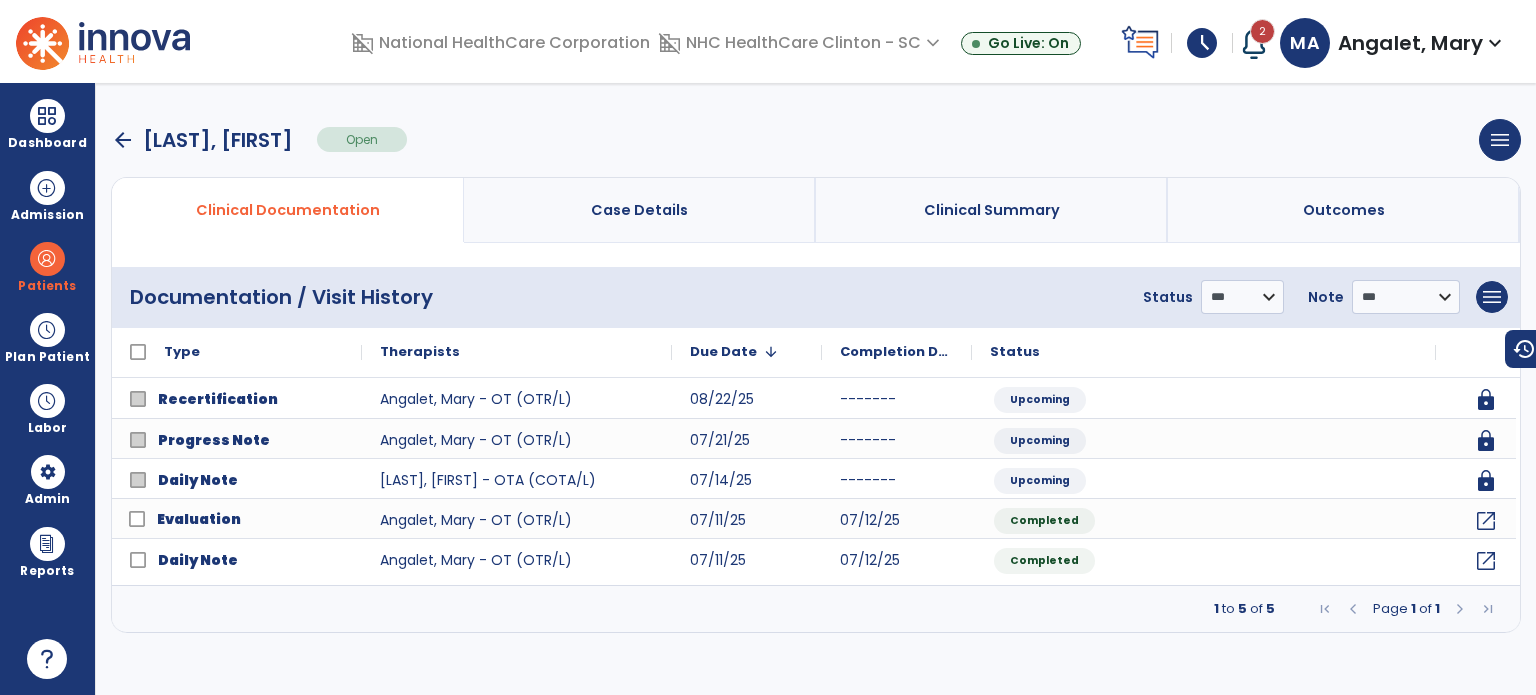 click on "arrow_back" at bounding box center [123, 140] 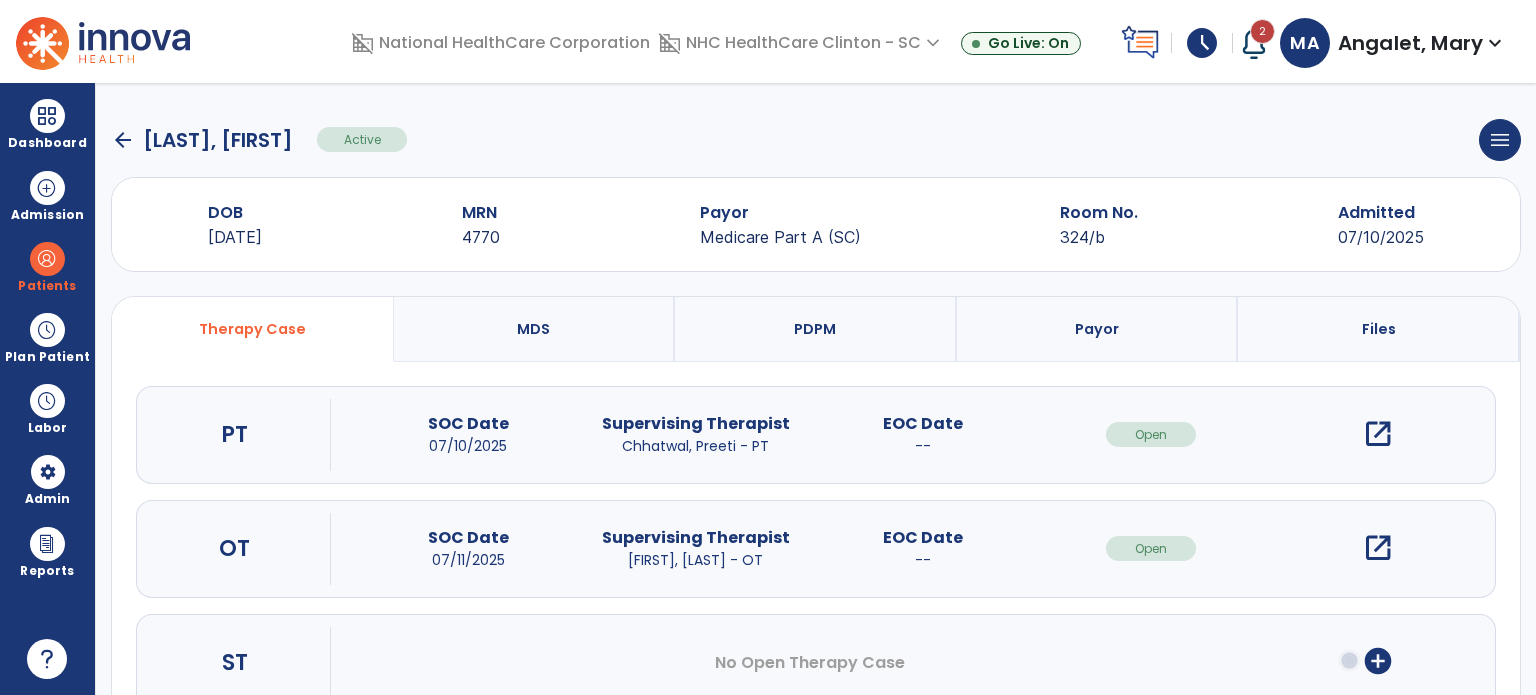 click on "arrow_back" 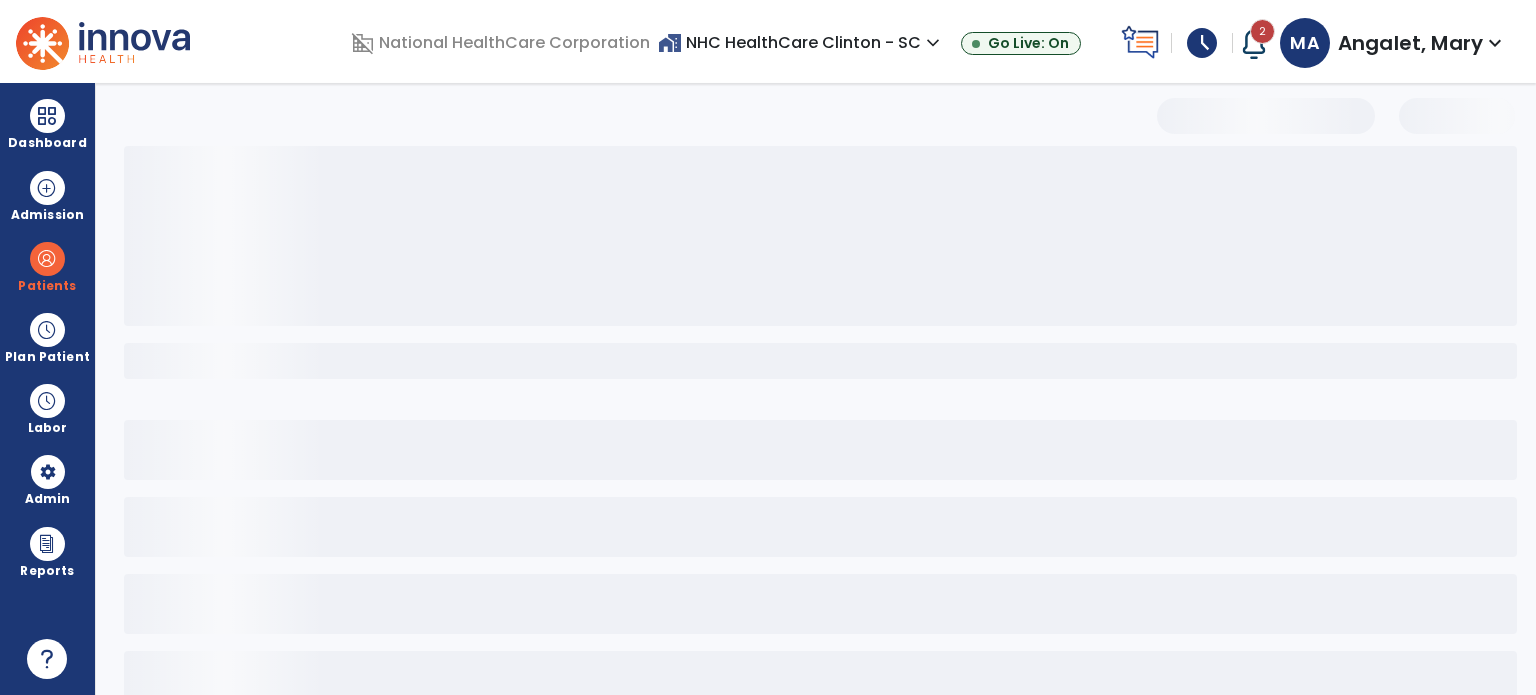 select on "***" 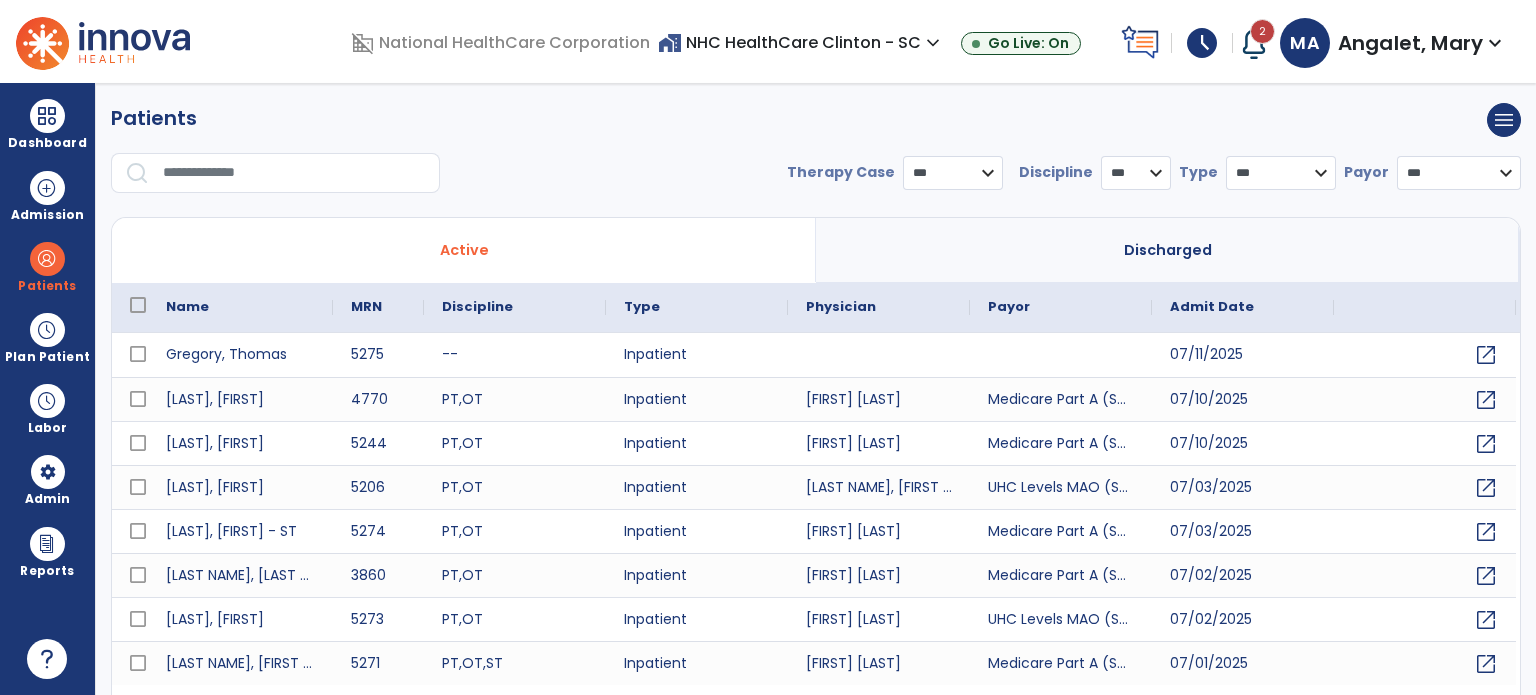 click at bounding box center (294, 173) 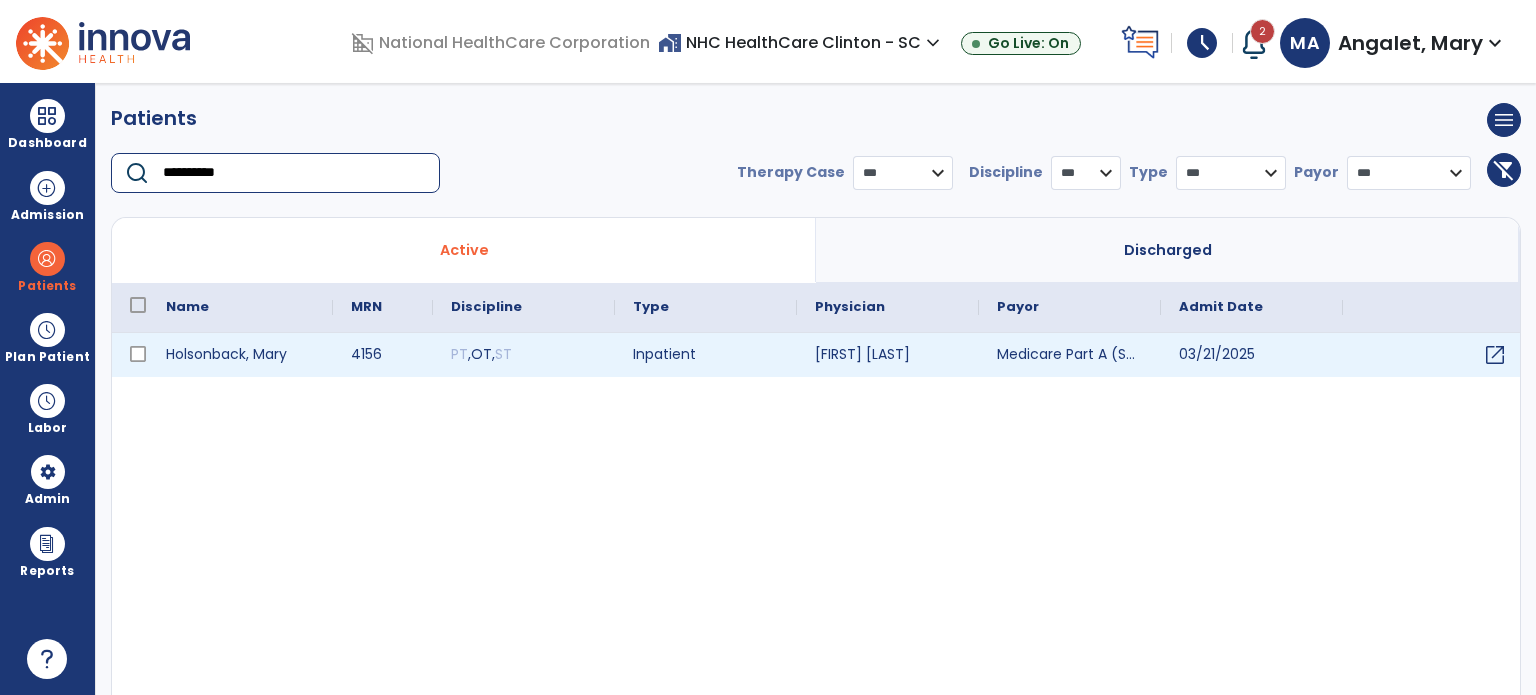 type on "**********" 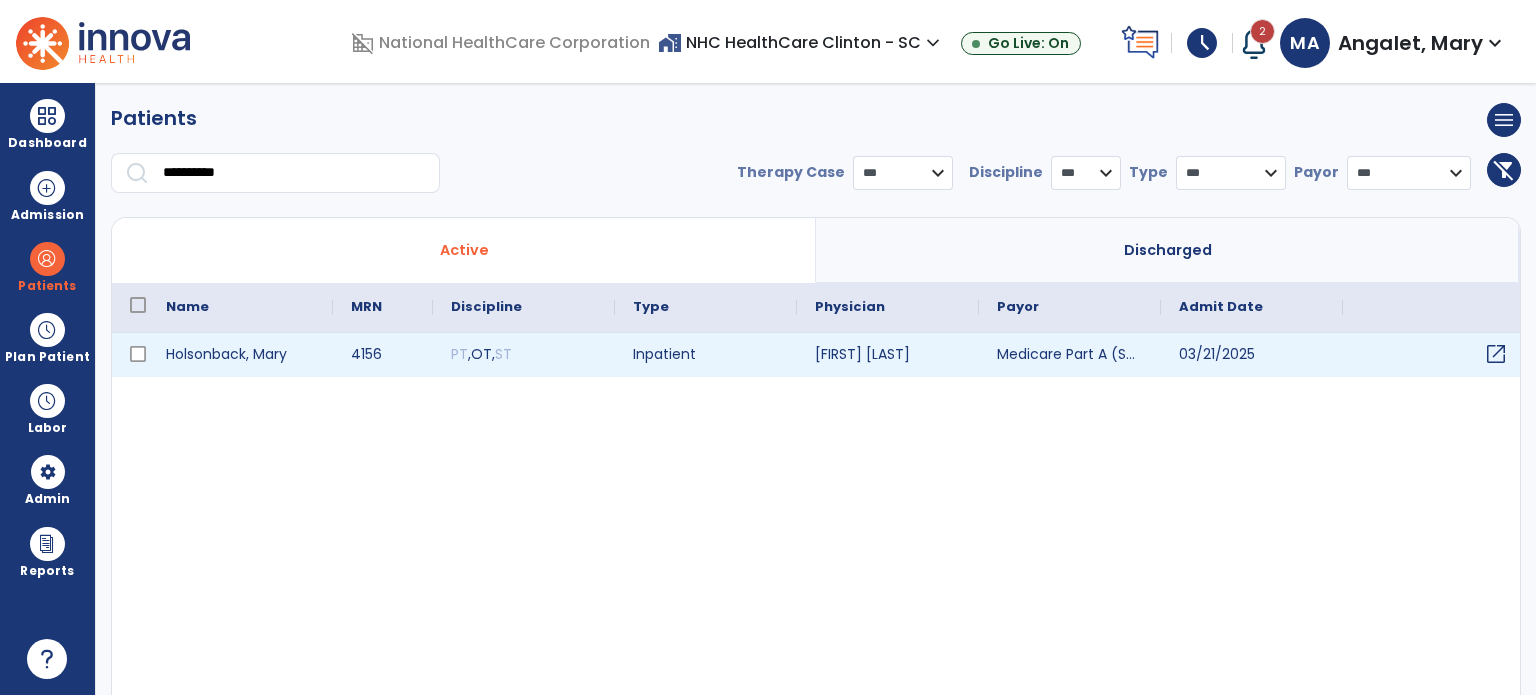click on "open_in_new" at bounding box center [1496, 354] 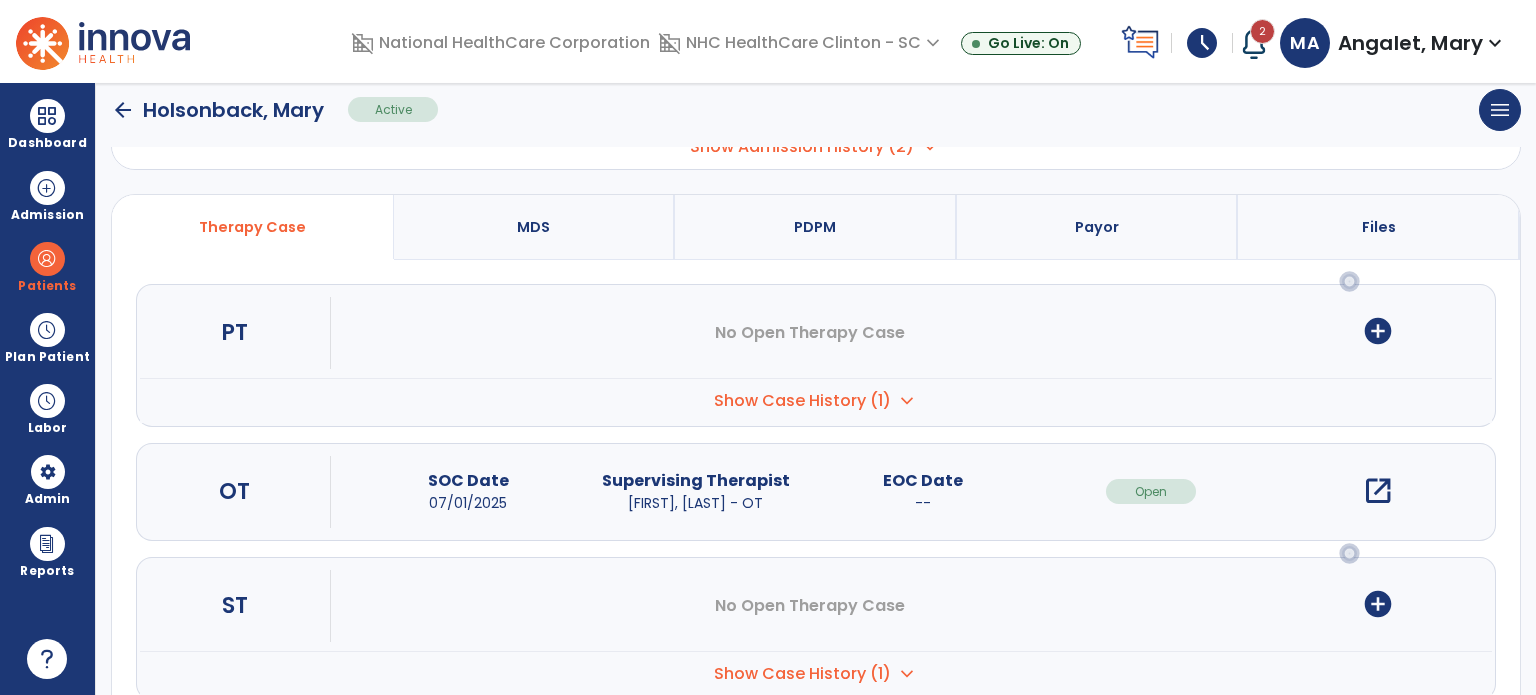 scroll, scrollTop: 196, scrollLeft: 0, axis: vertical 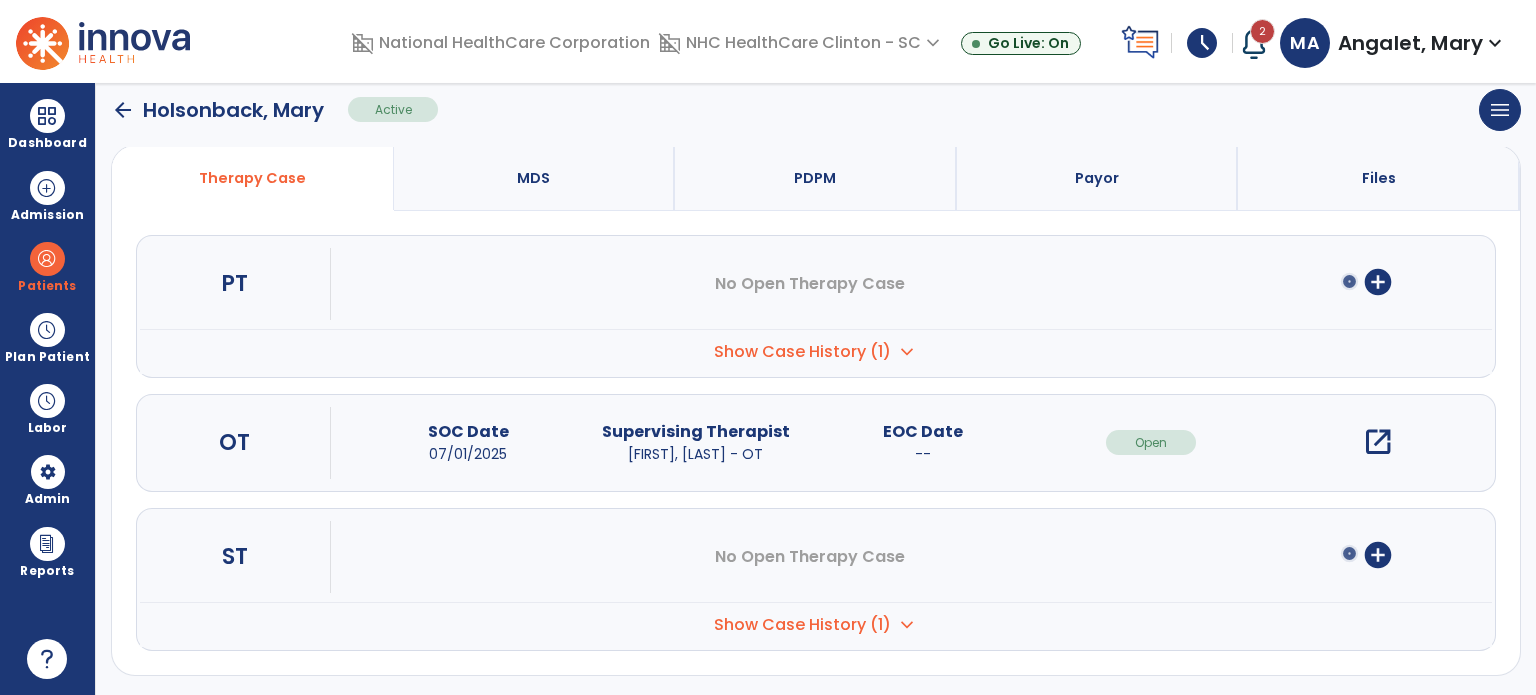 click on "open_in_new" at bounding box center (1378, 442) 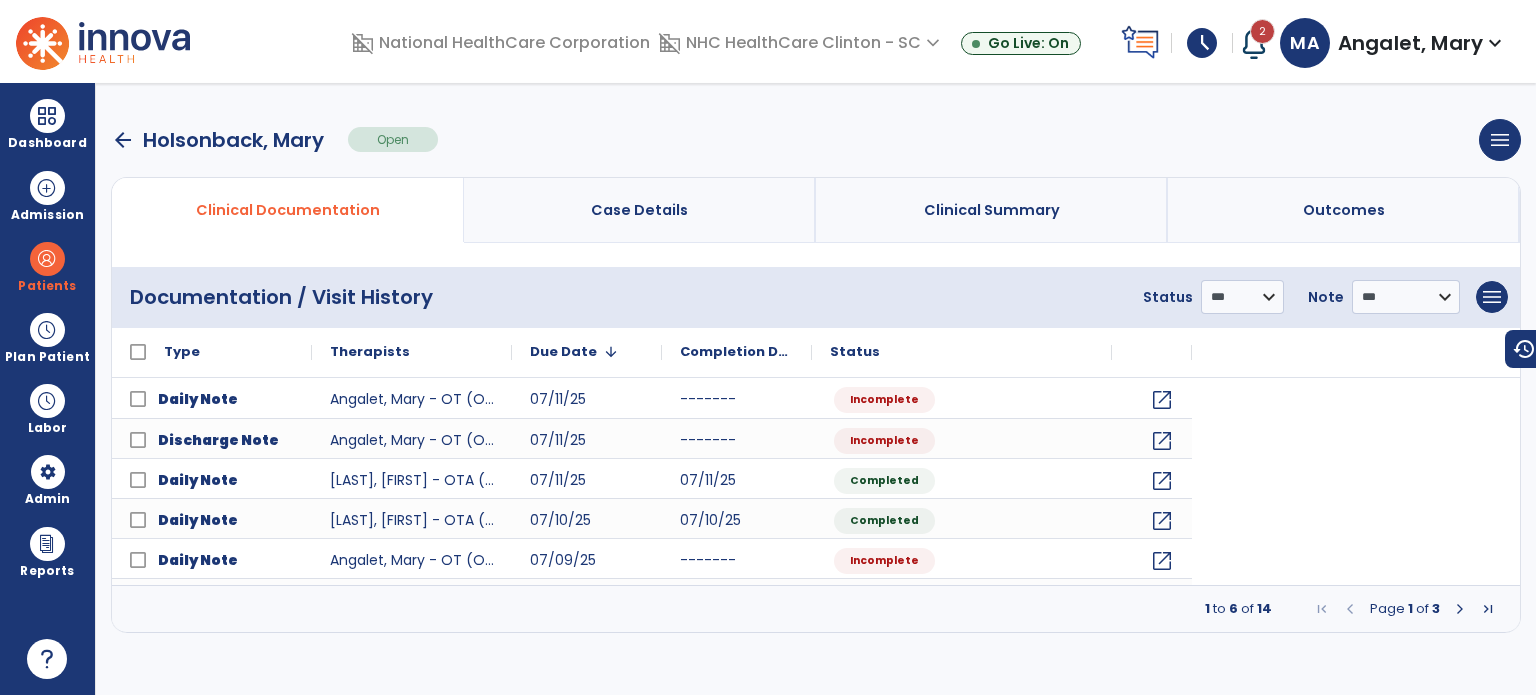 scroll, scrollTop: 0, scrollLeft: 0, axis: both 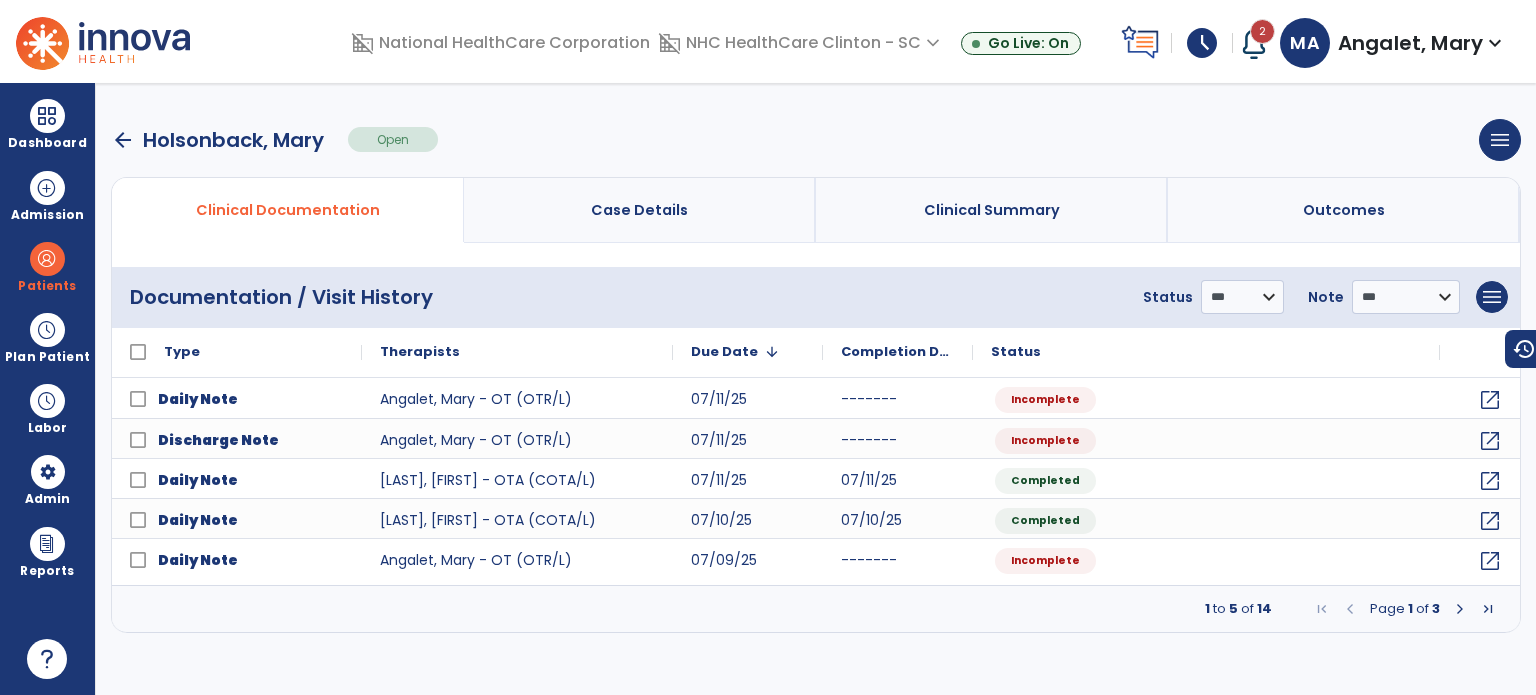 click at bounding box center (1460, 609) 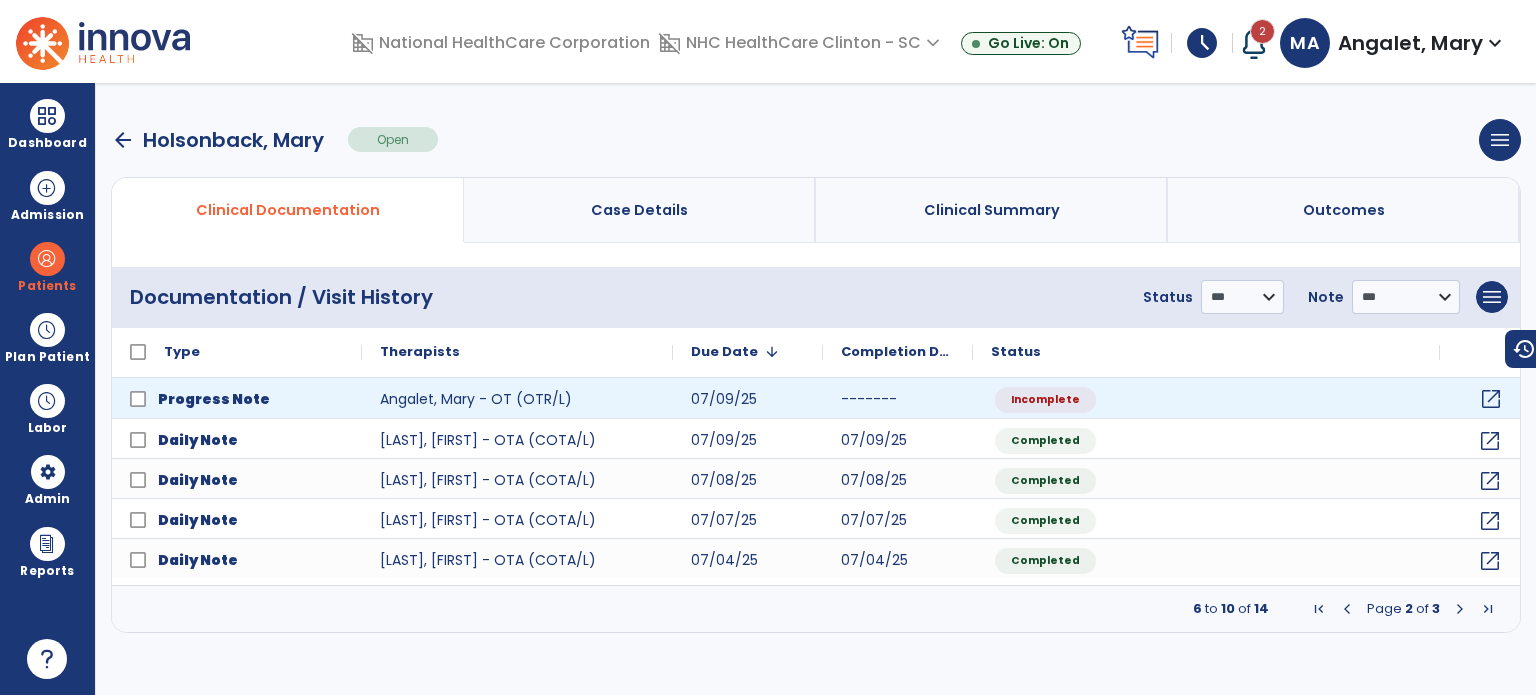 click on "open_in_new" 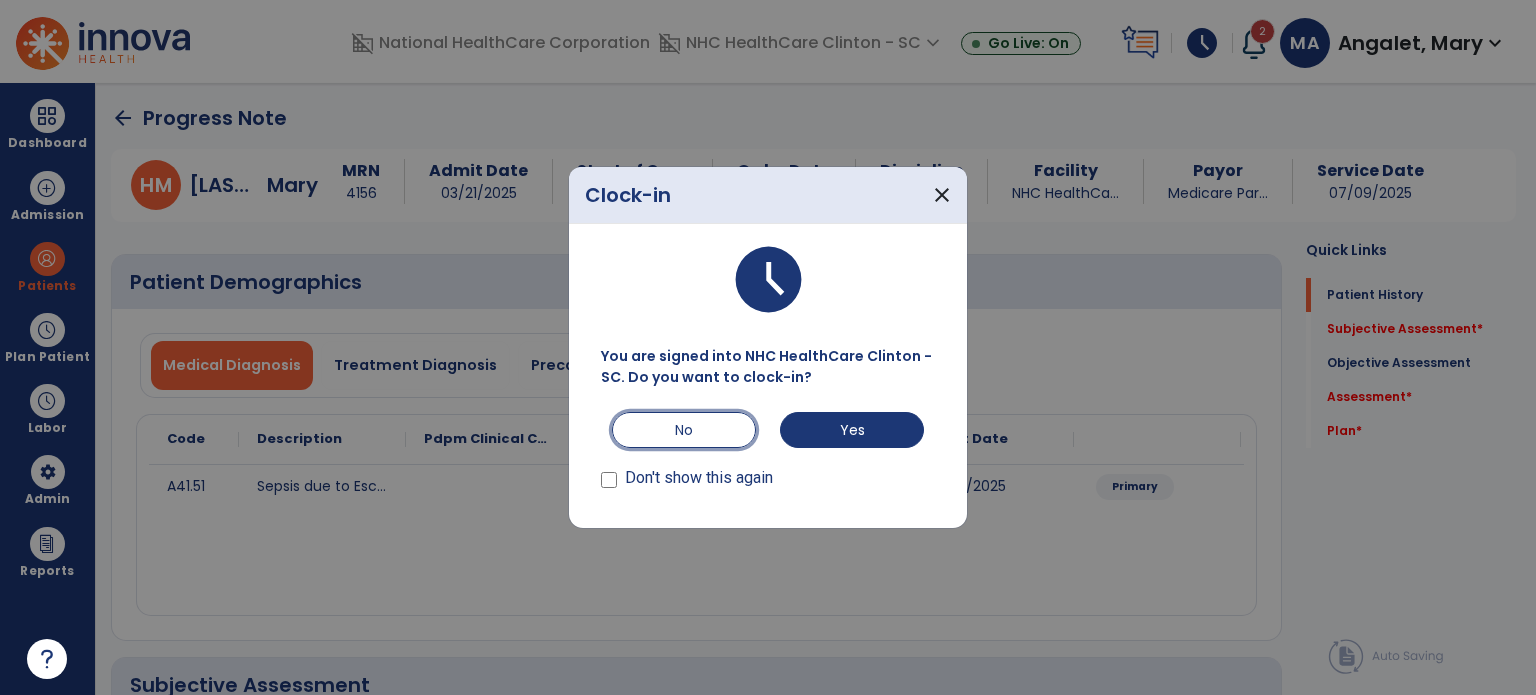 click on "No" at bounding box center [684, 430] 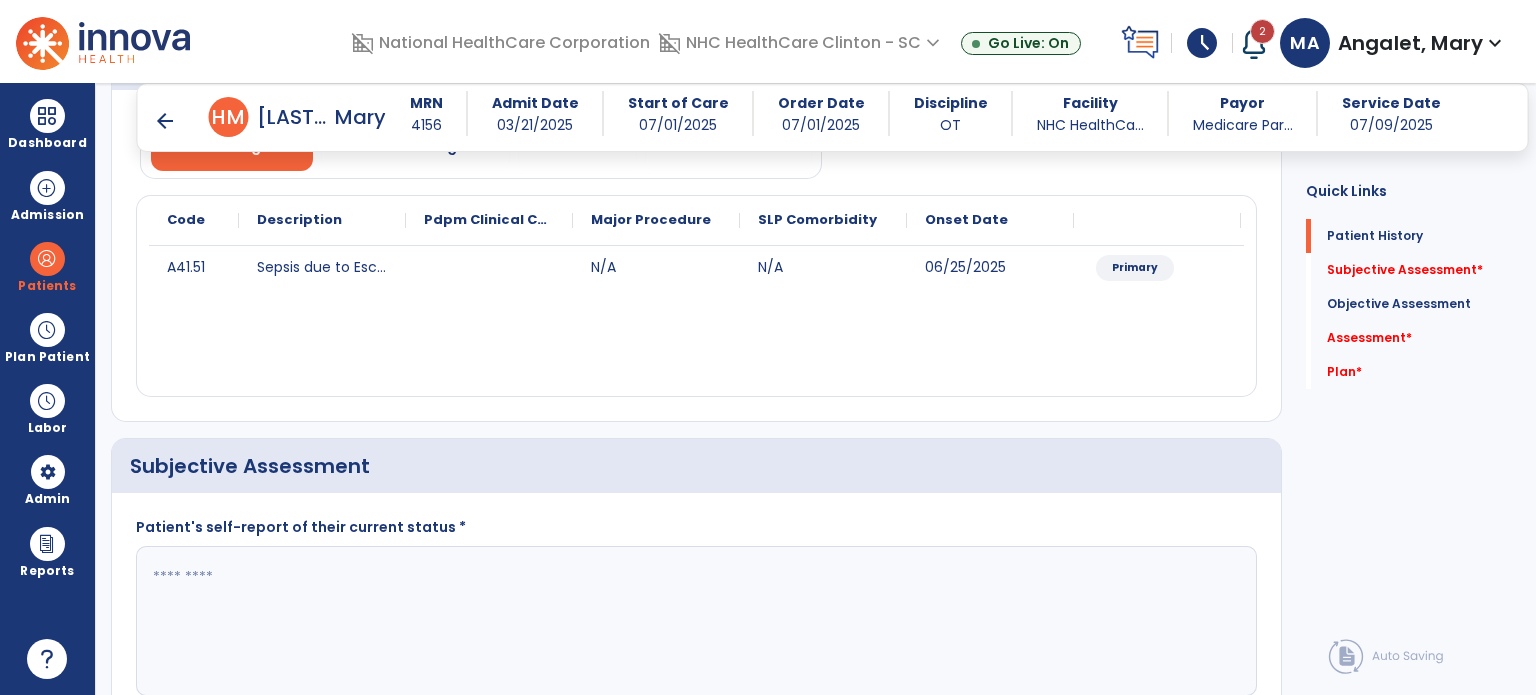 scroll, scrollTop: 300, scrollLeft: 0, axis: vertical 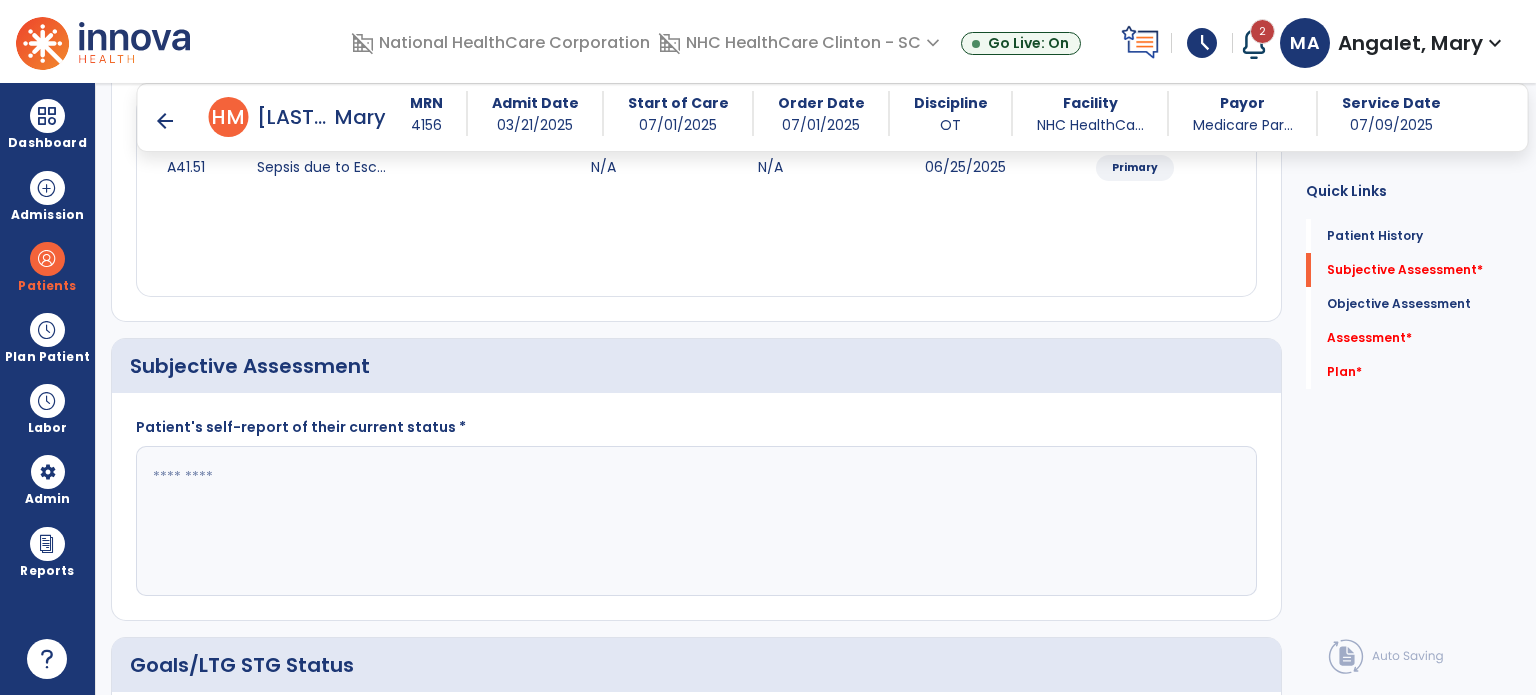 click on "arrow_back" at bounding box center [165, 121] 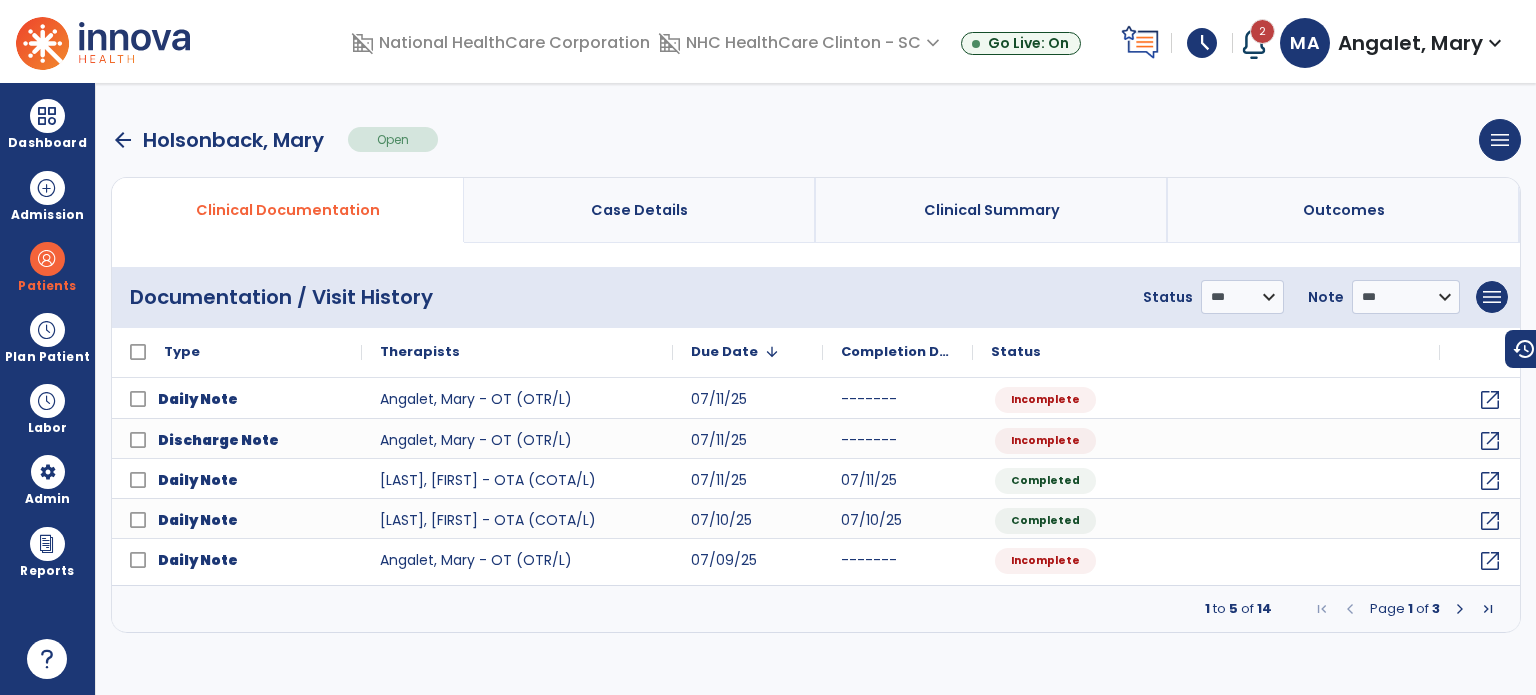 click at bounding box center [1460, 609] 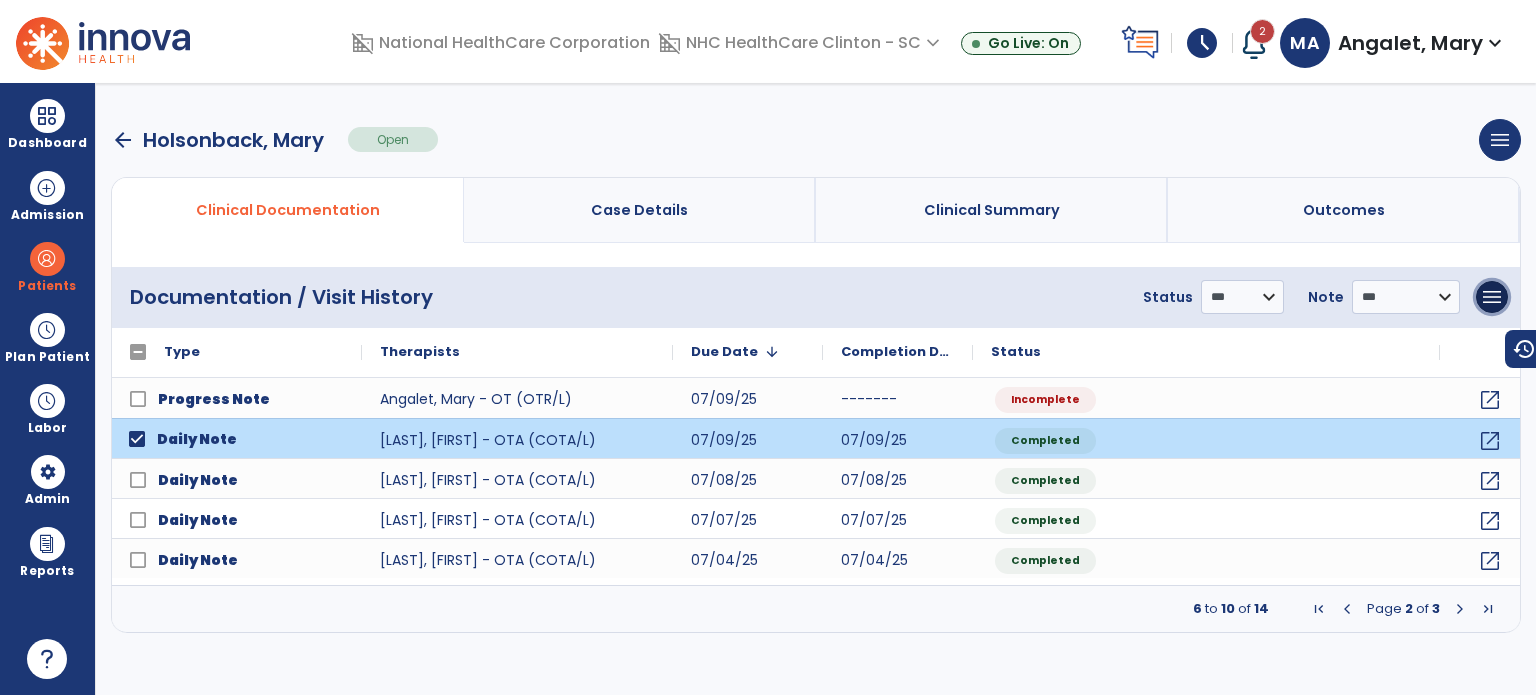 click on "menu" at bounding box center [1492, 297] 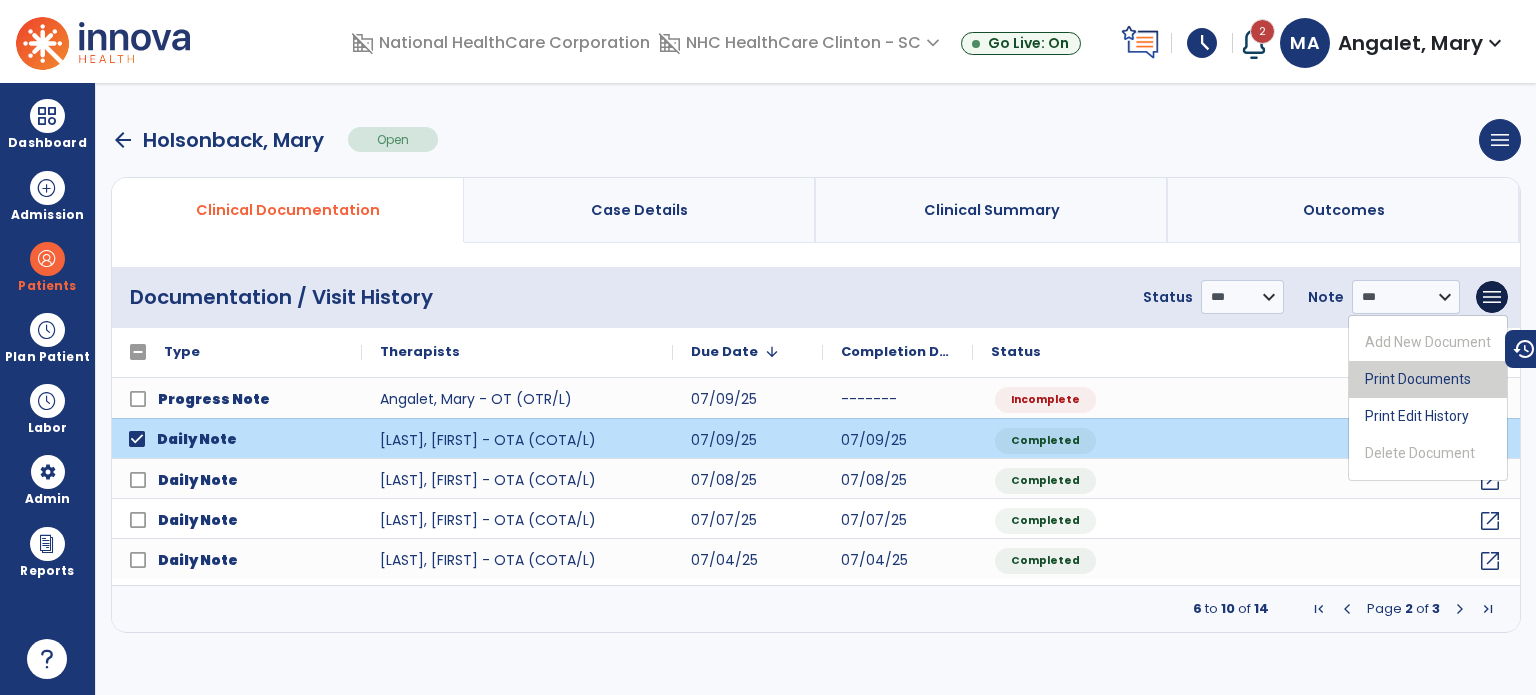 click on "Print Documents" at bounding box center (1428, 379) 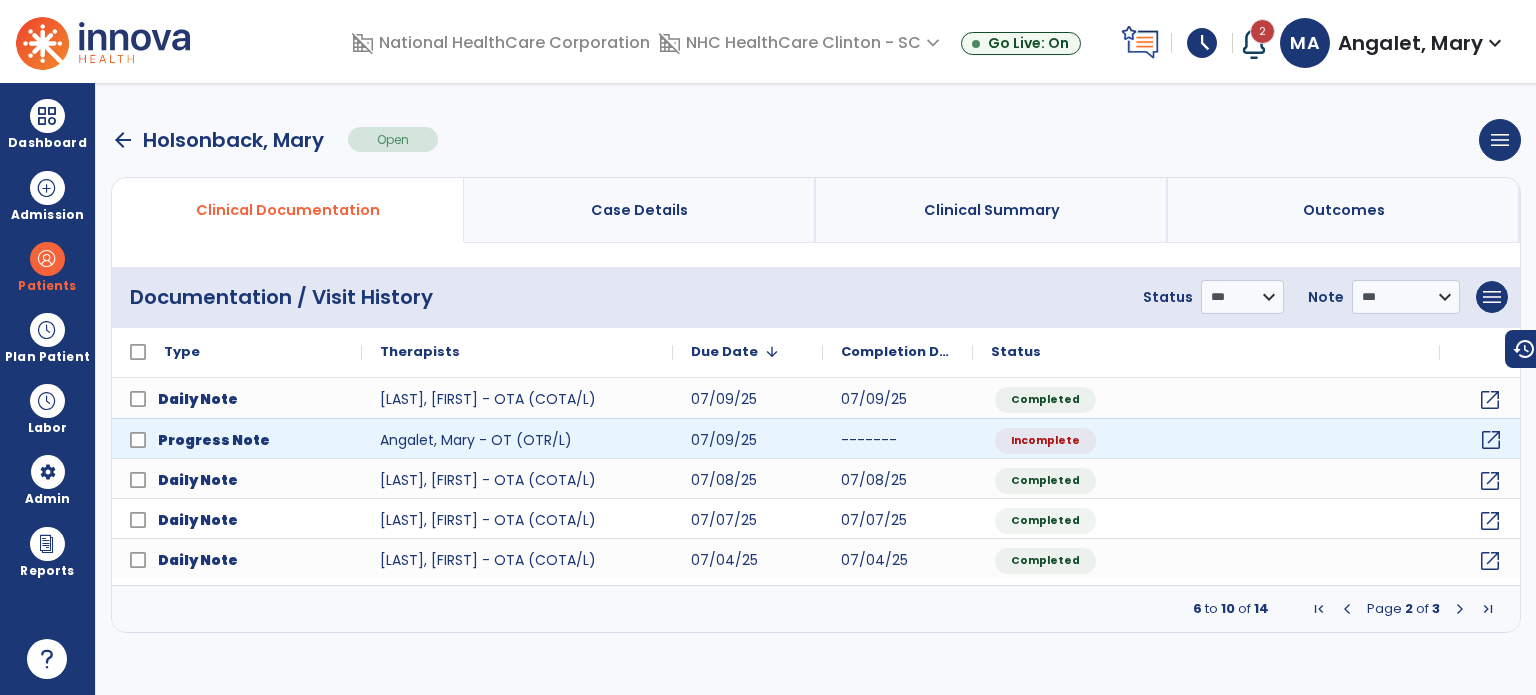 click on "open_in_new" 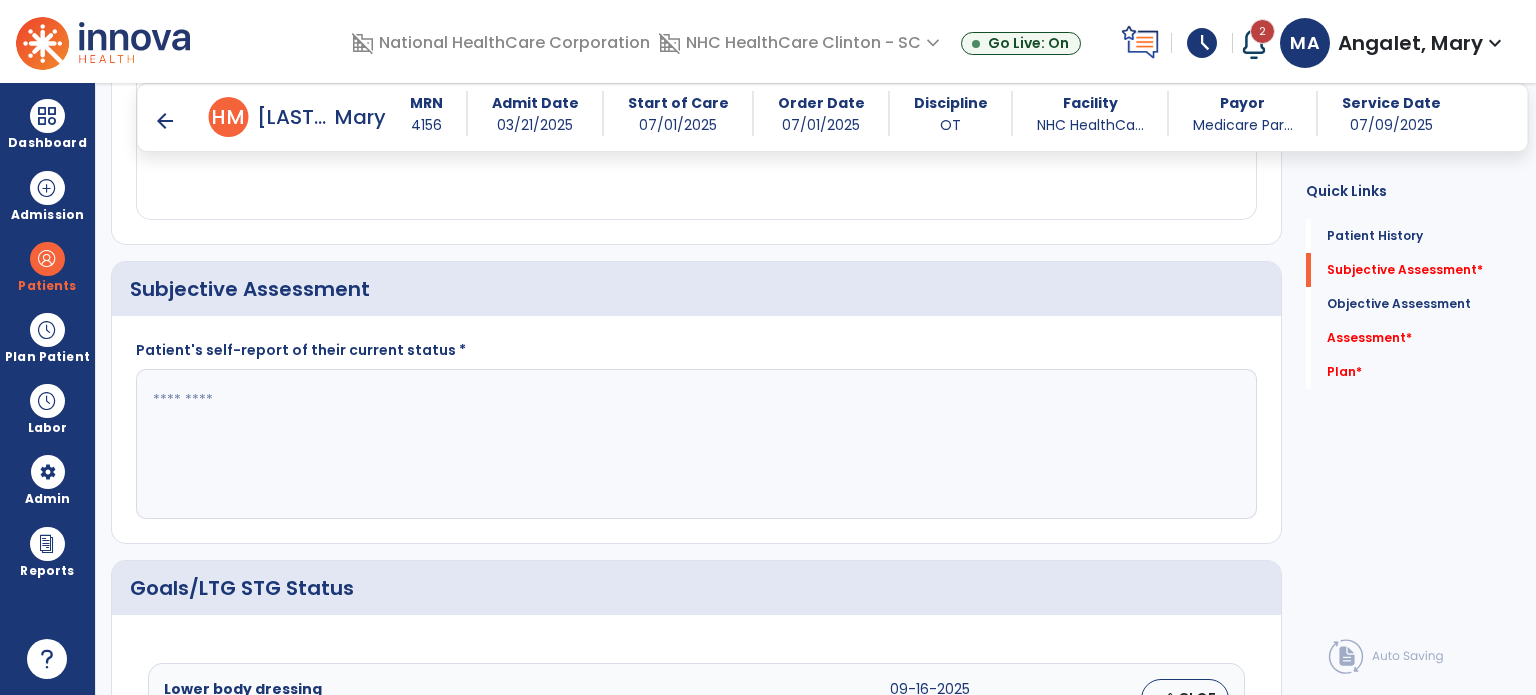 scroll, scrollTop: 400, scrollLeft: 0, axis: vertical 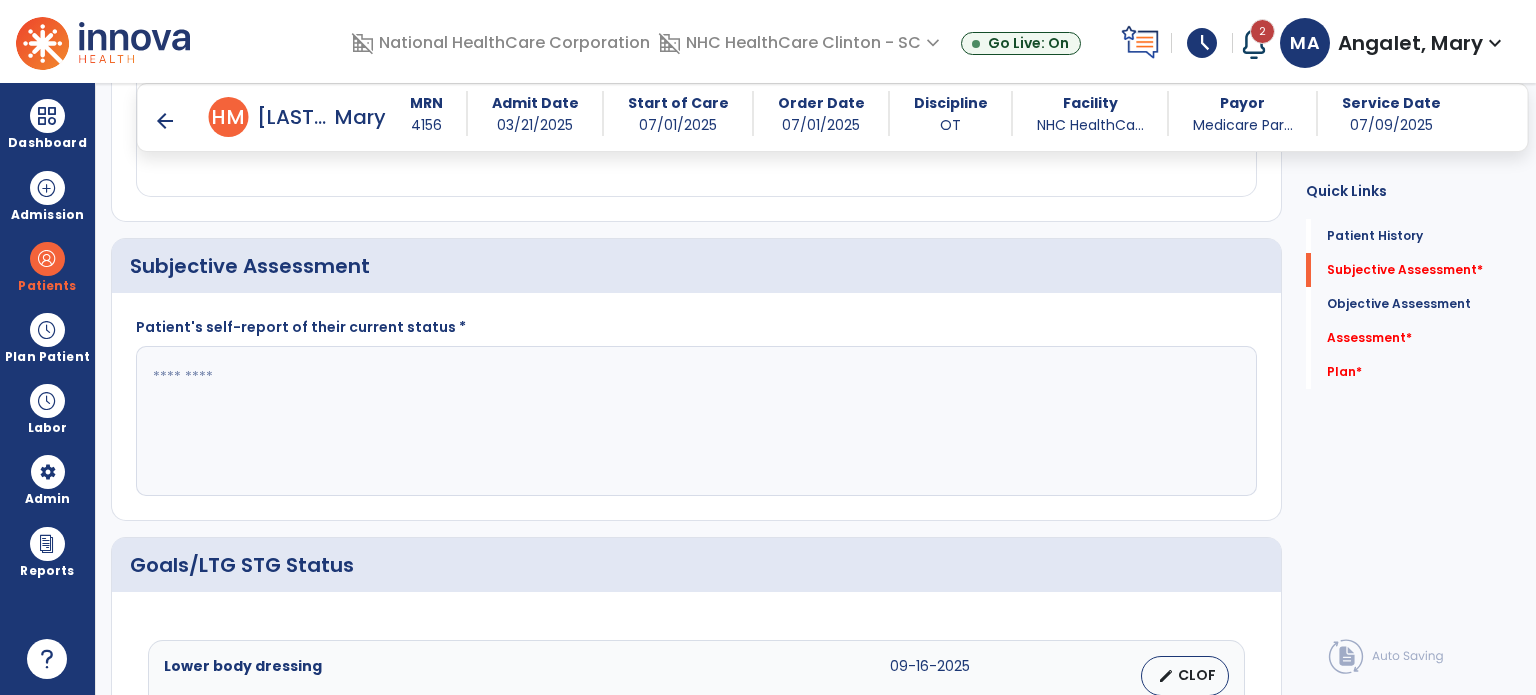 click 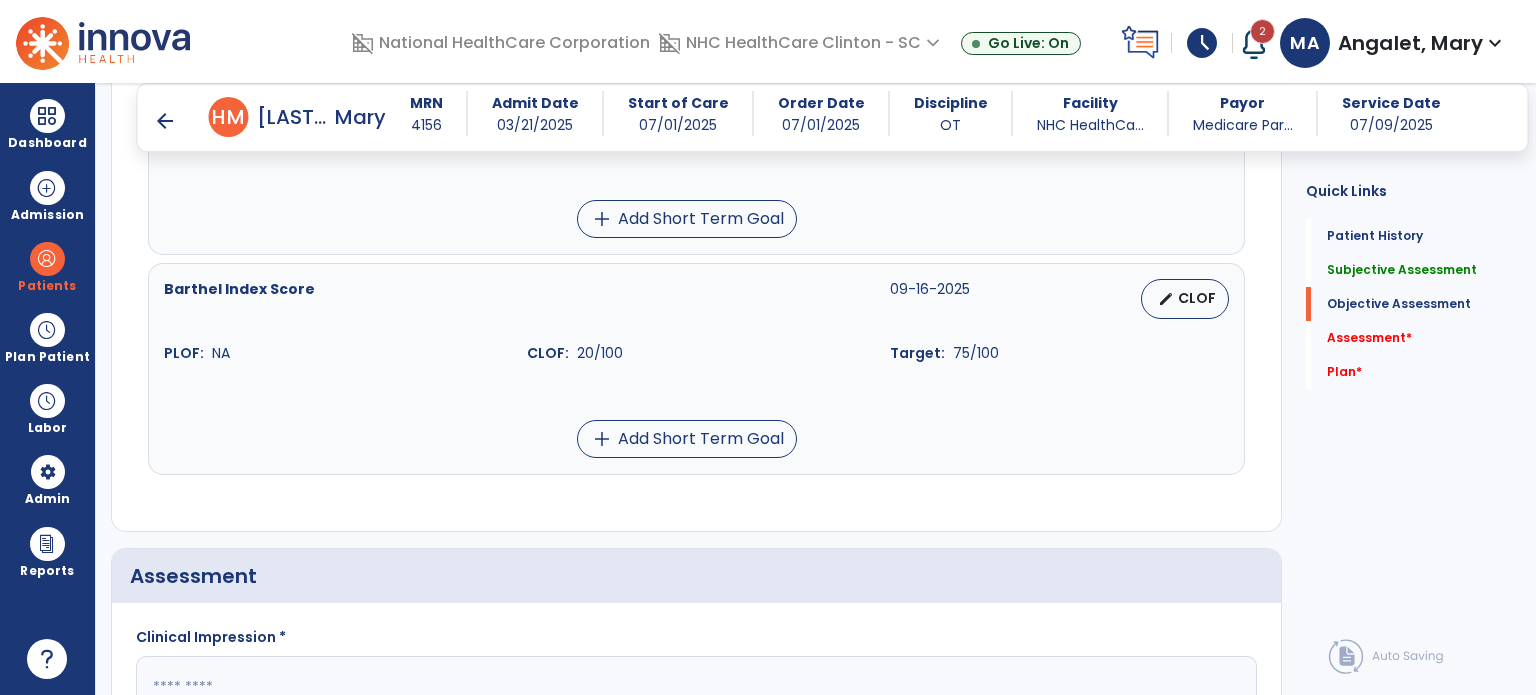 scroll, scrollTop: 1700, scrollLeft: 0, axis: vertical 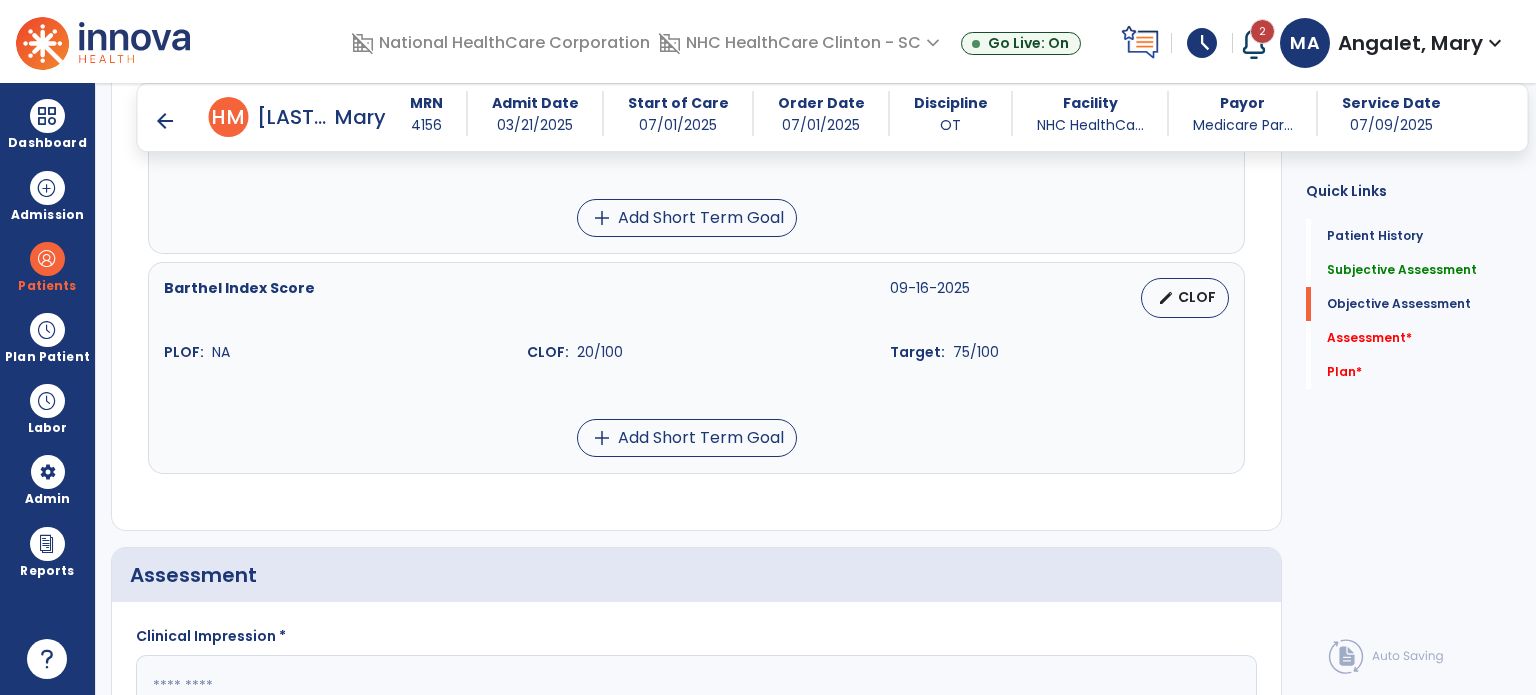type on "**********" 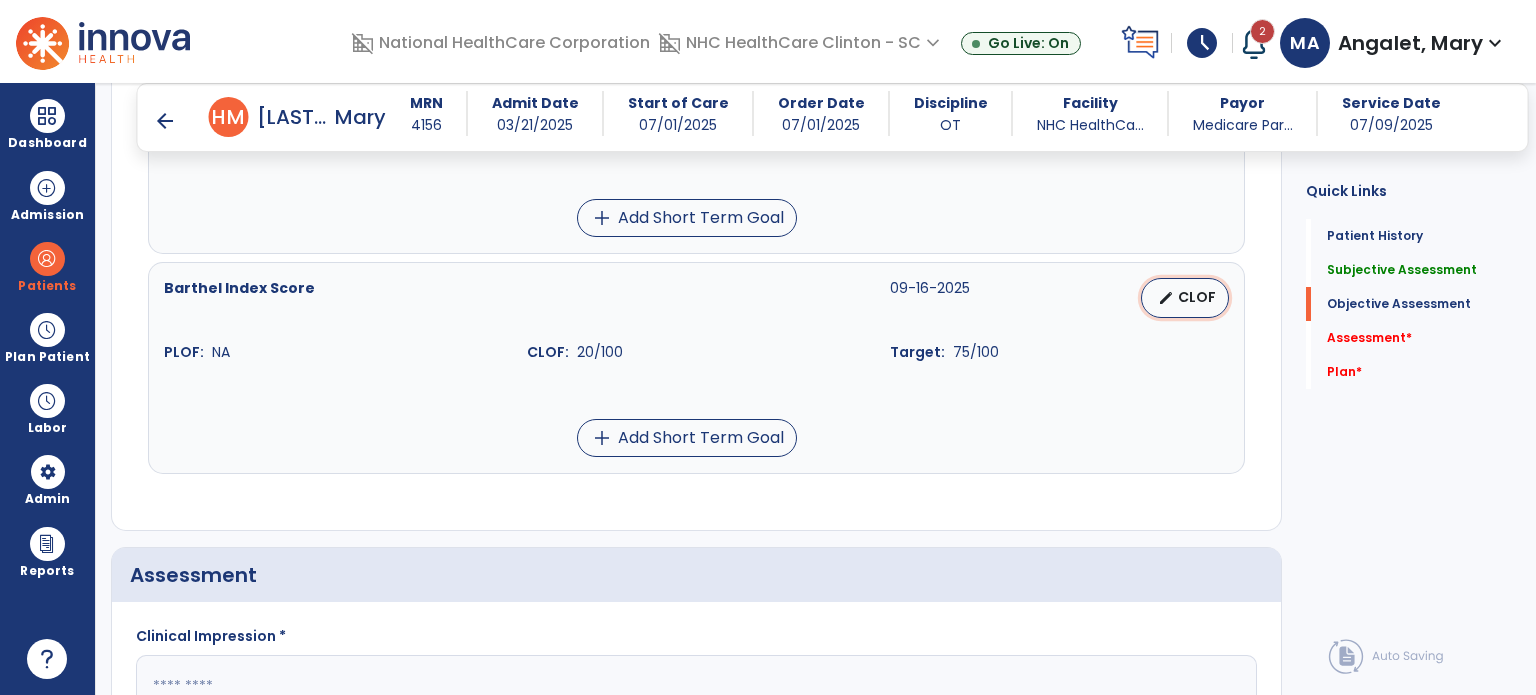 click on "CLOF" at bounding box center (1197, 297) 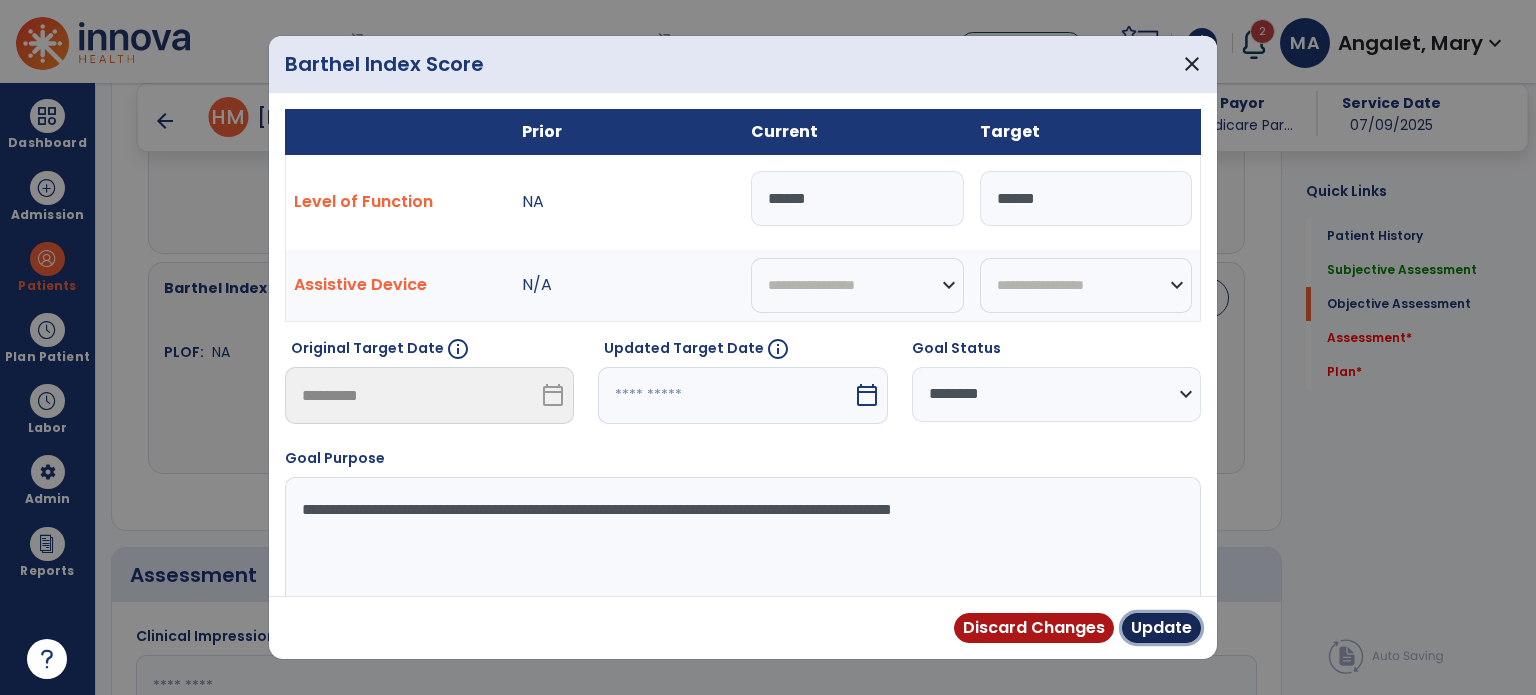 click on "Update" at bounding box center [1161, 628] 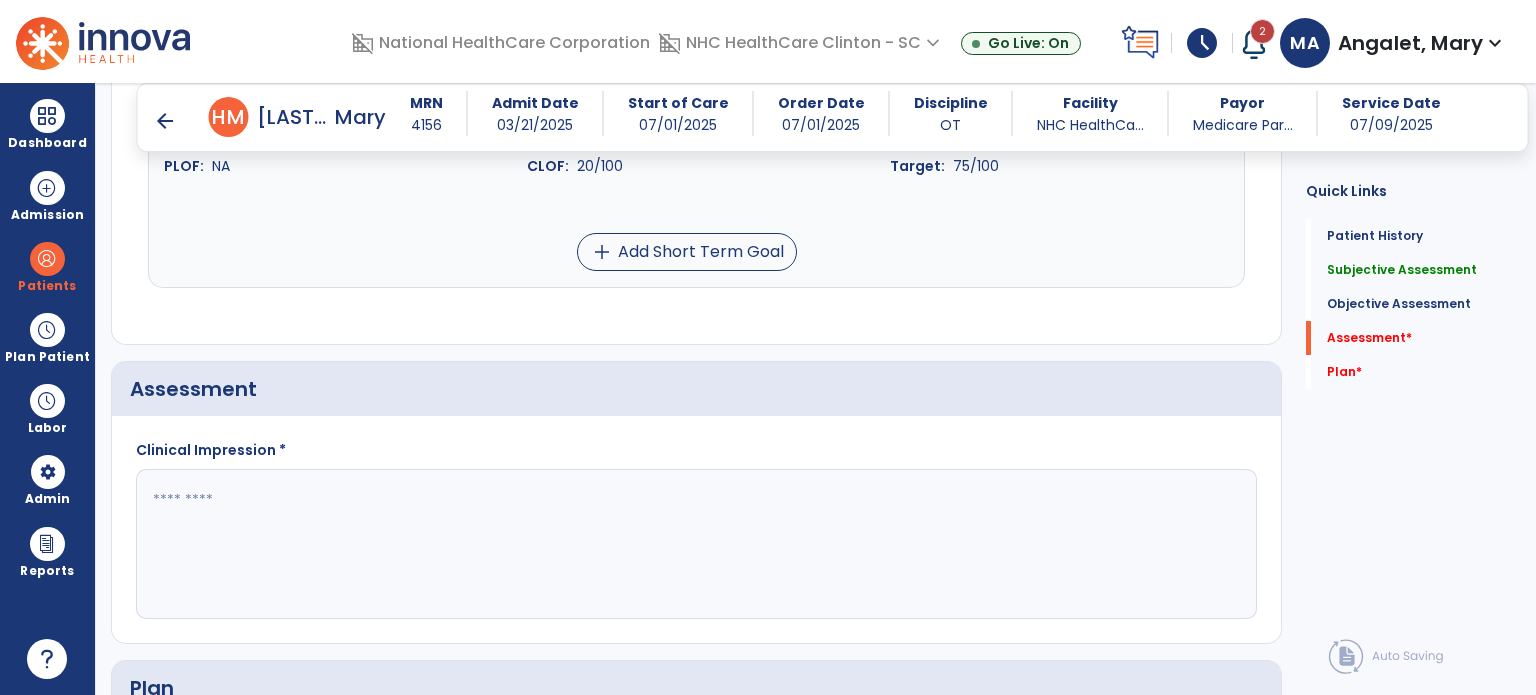 scroll, scrollTop: 1900, scrollLeft: 0, axis: vertical 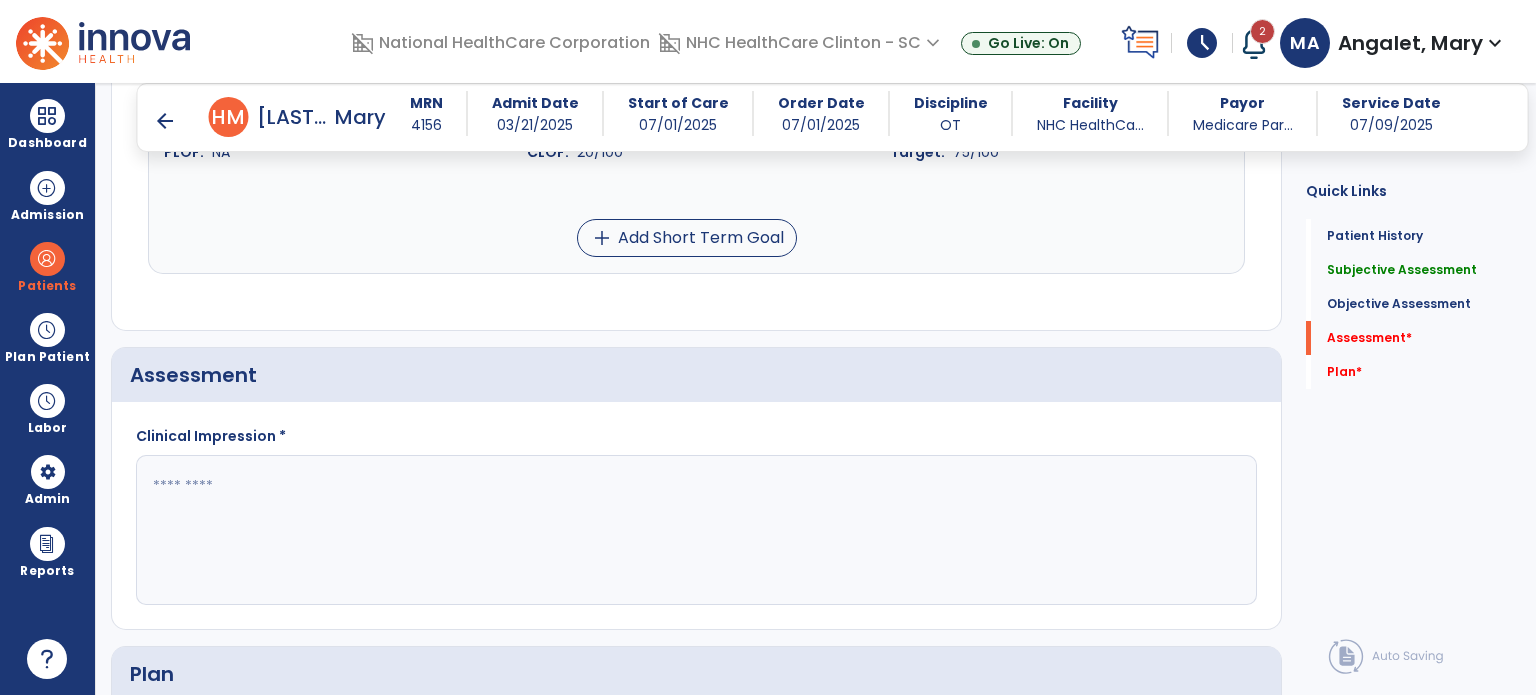 click 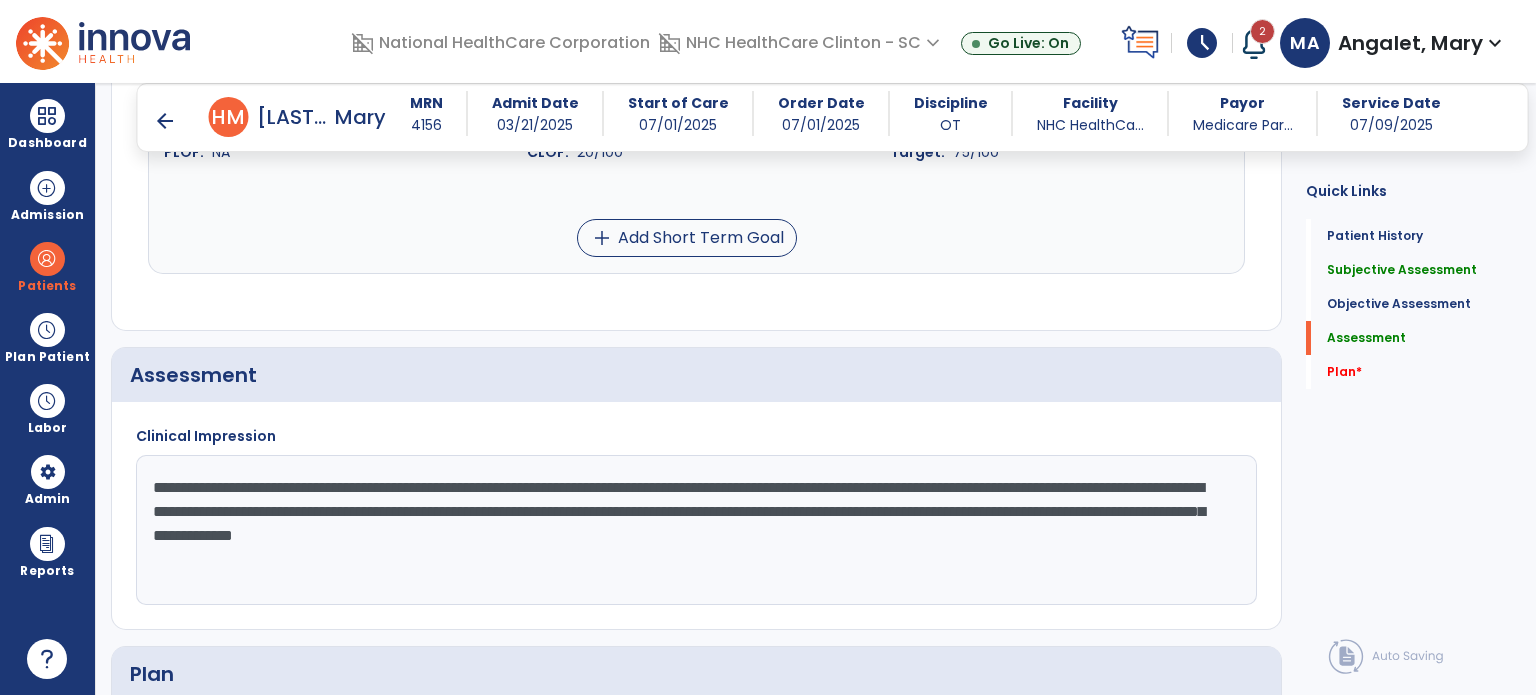 type on "**********" 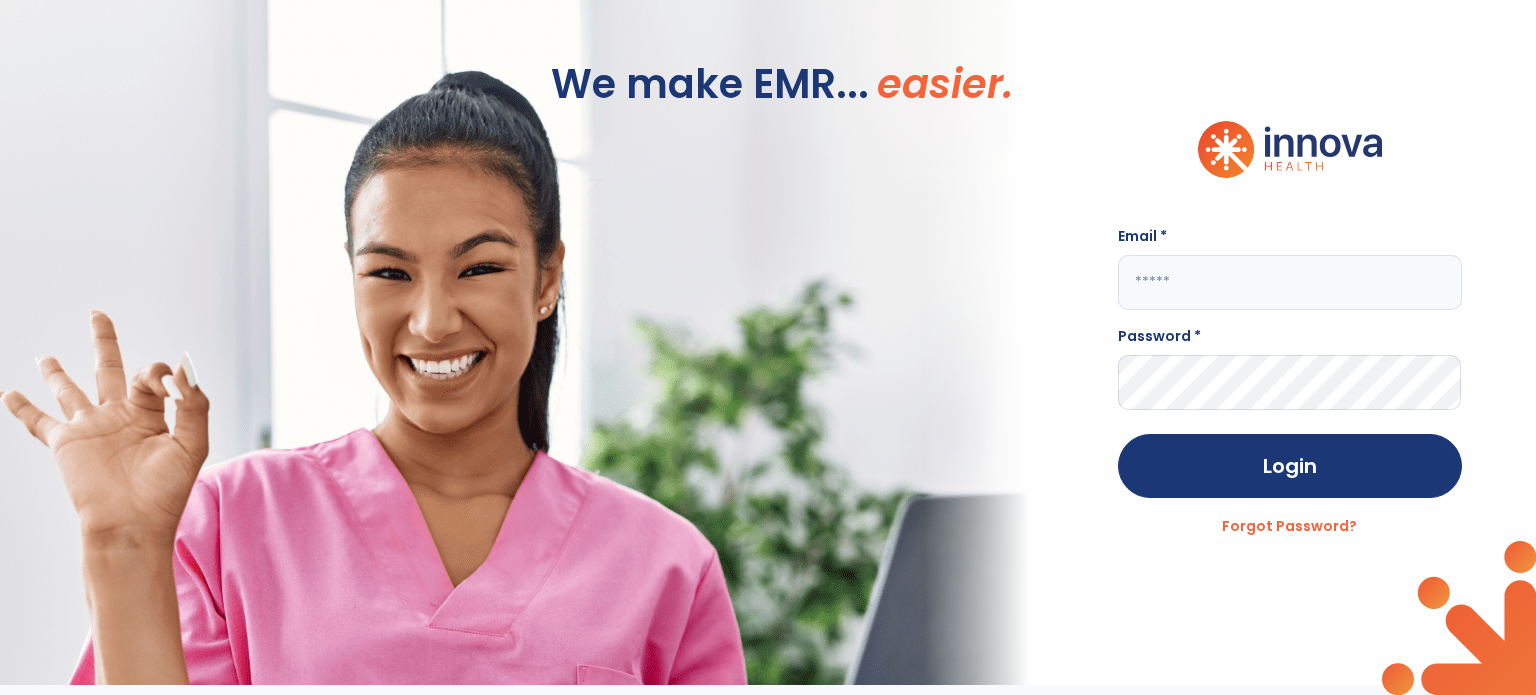 scroll, scrollTop: 0, scrollLeft: 0, axis: both 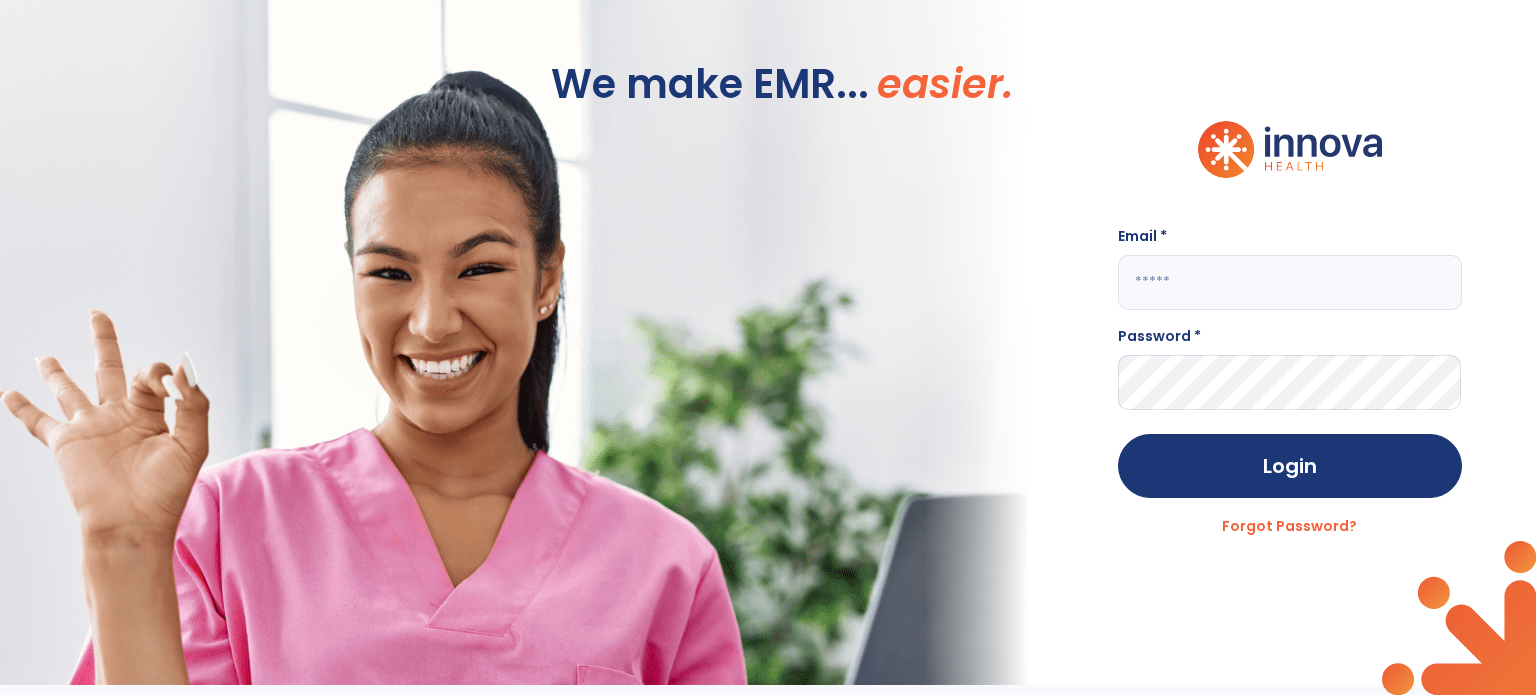 click 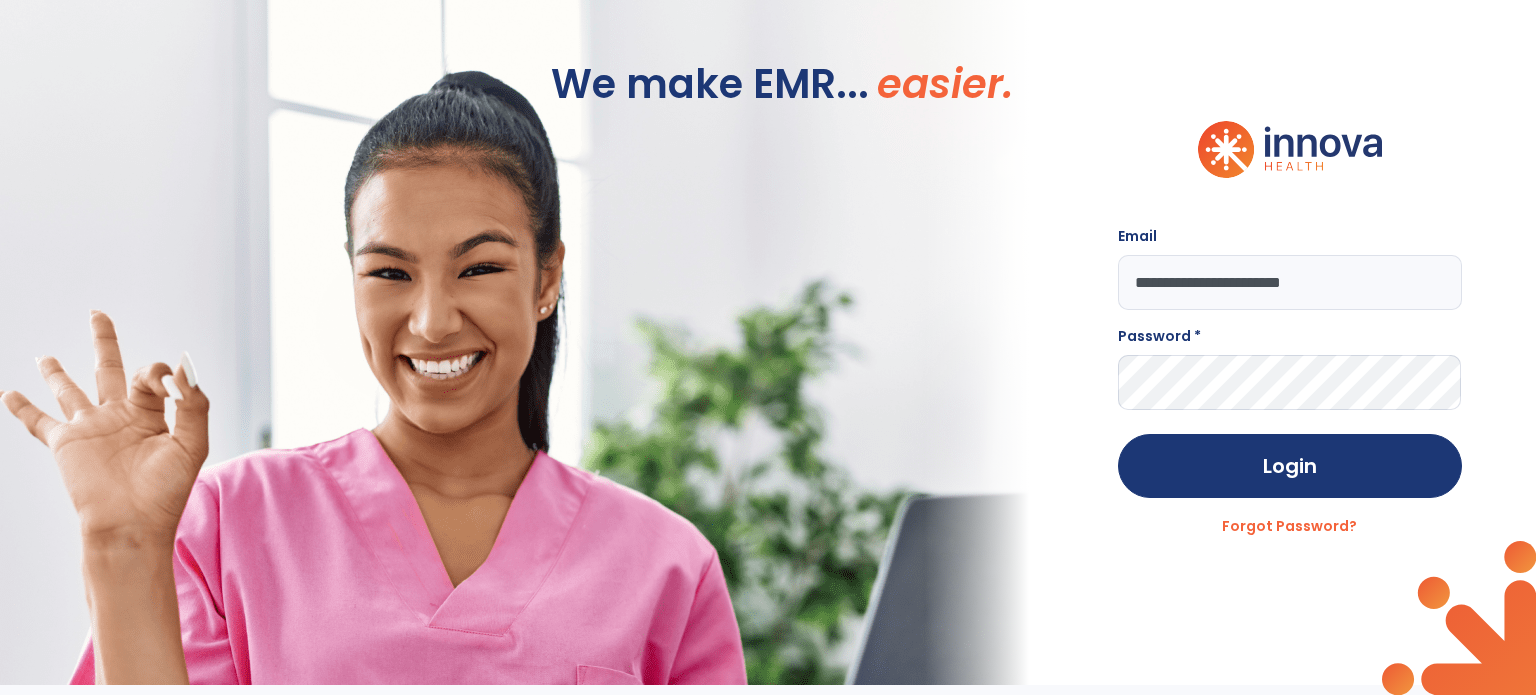type on "**********" 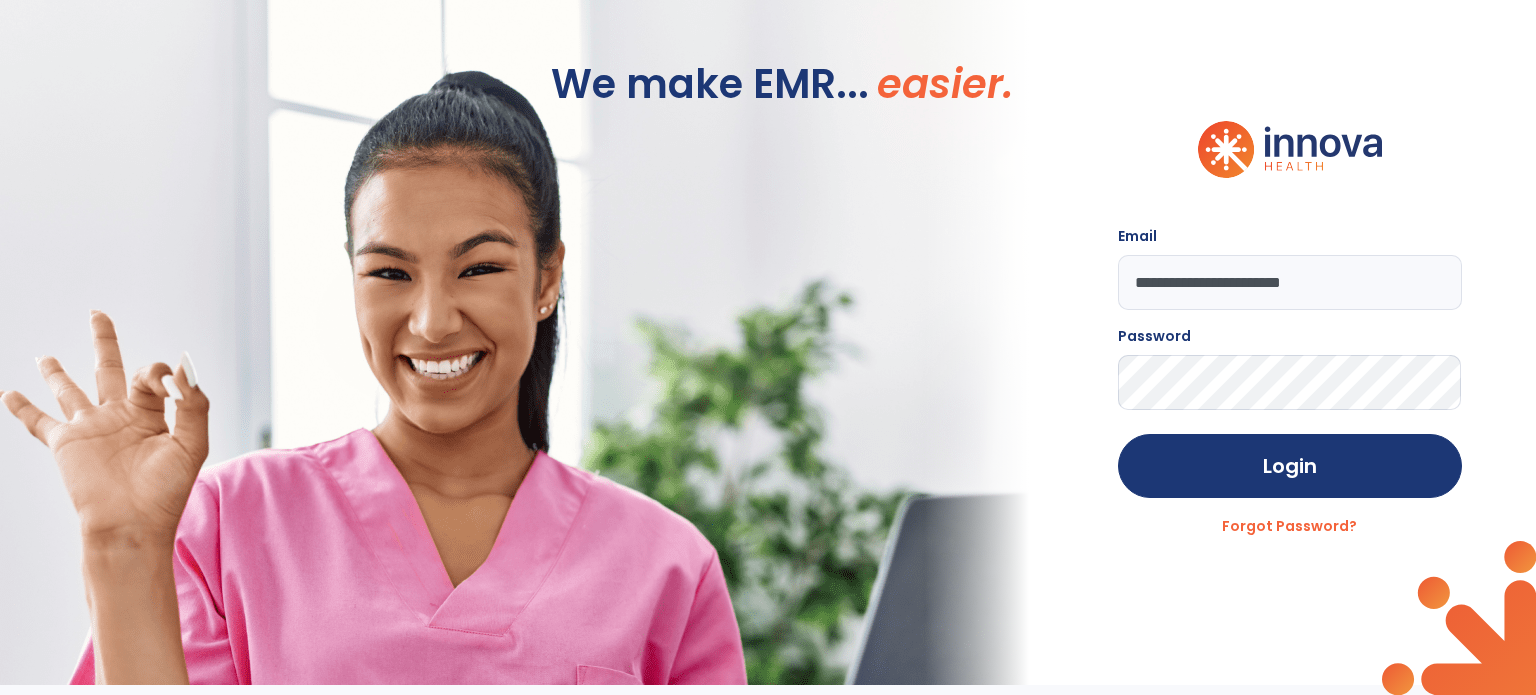click on "Login" 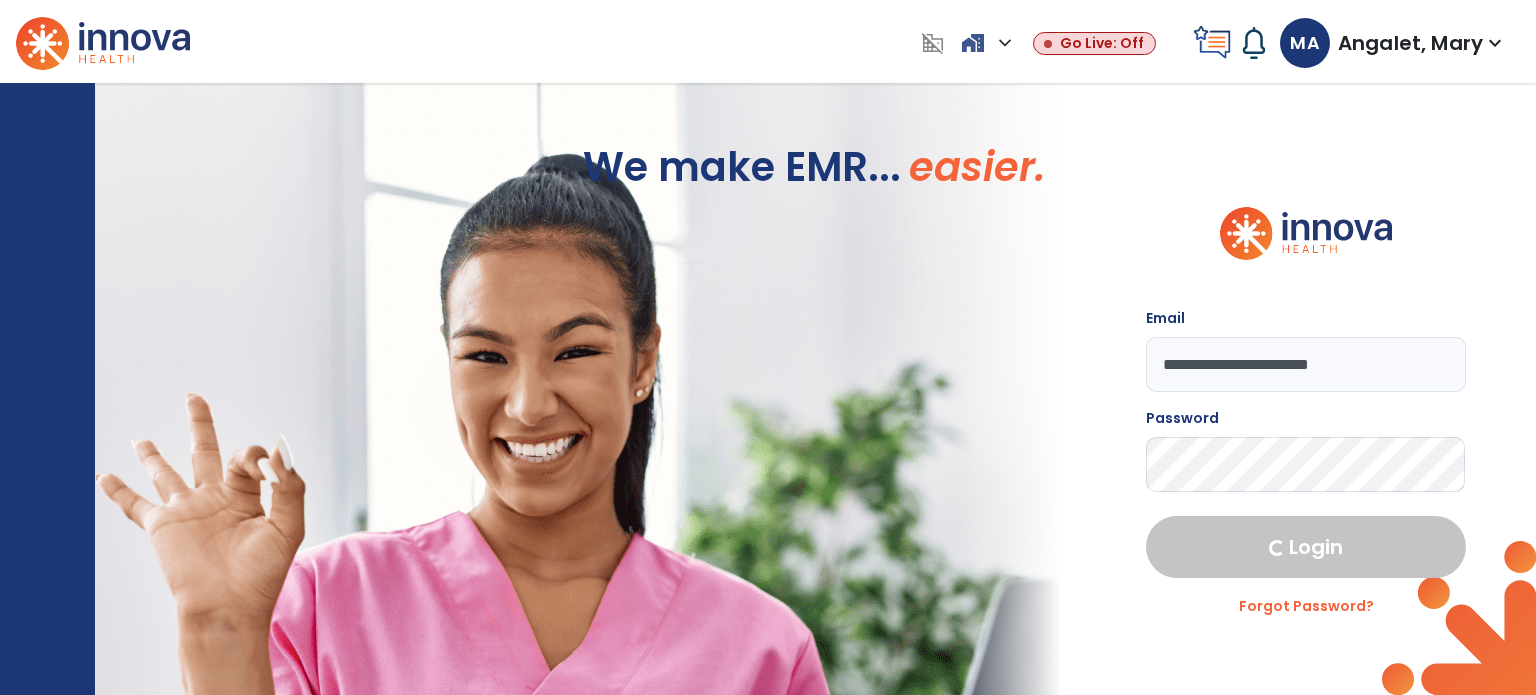 select on "***" 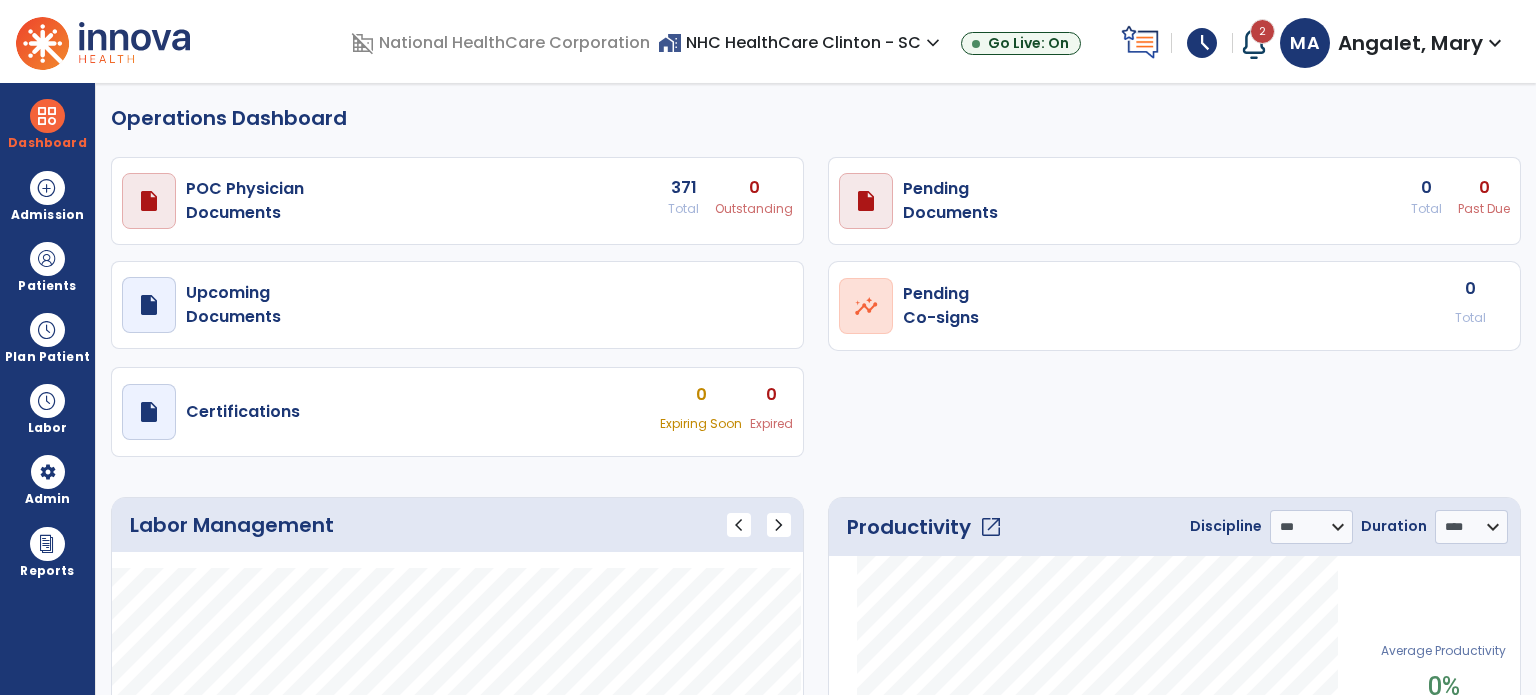 select on "***" 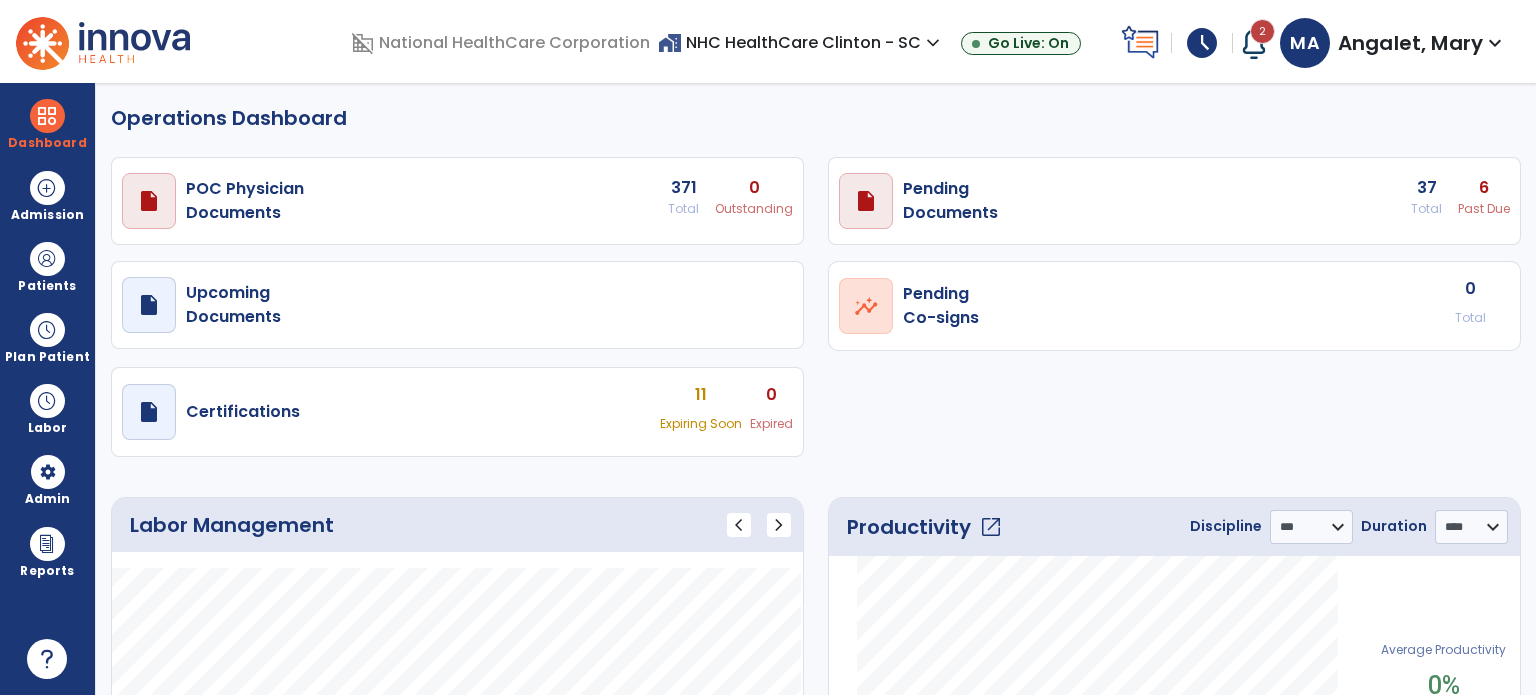 click at bounding box center [47, 116] 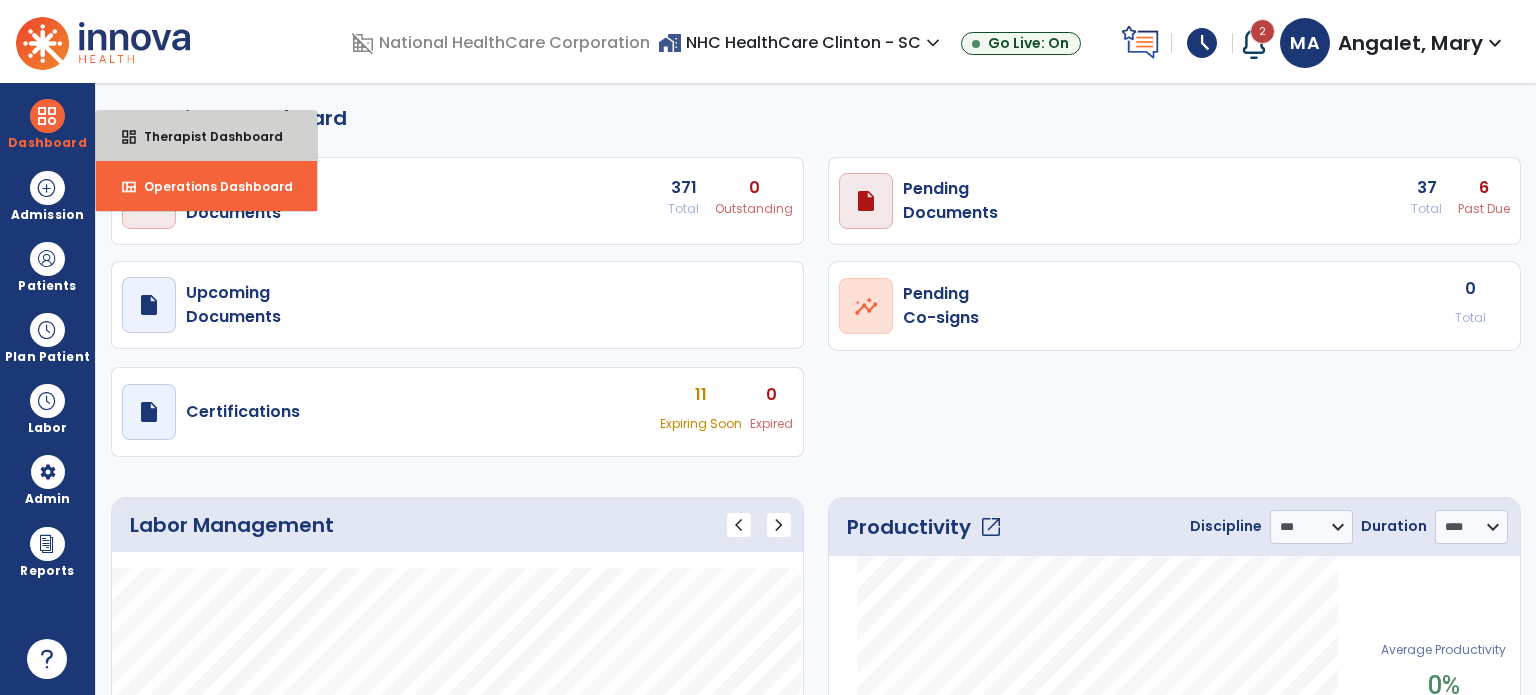 click on "dashboard  Therapist Dashboard" at bounding box center (206, 136) 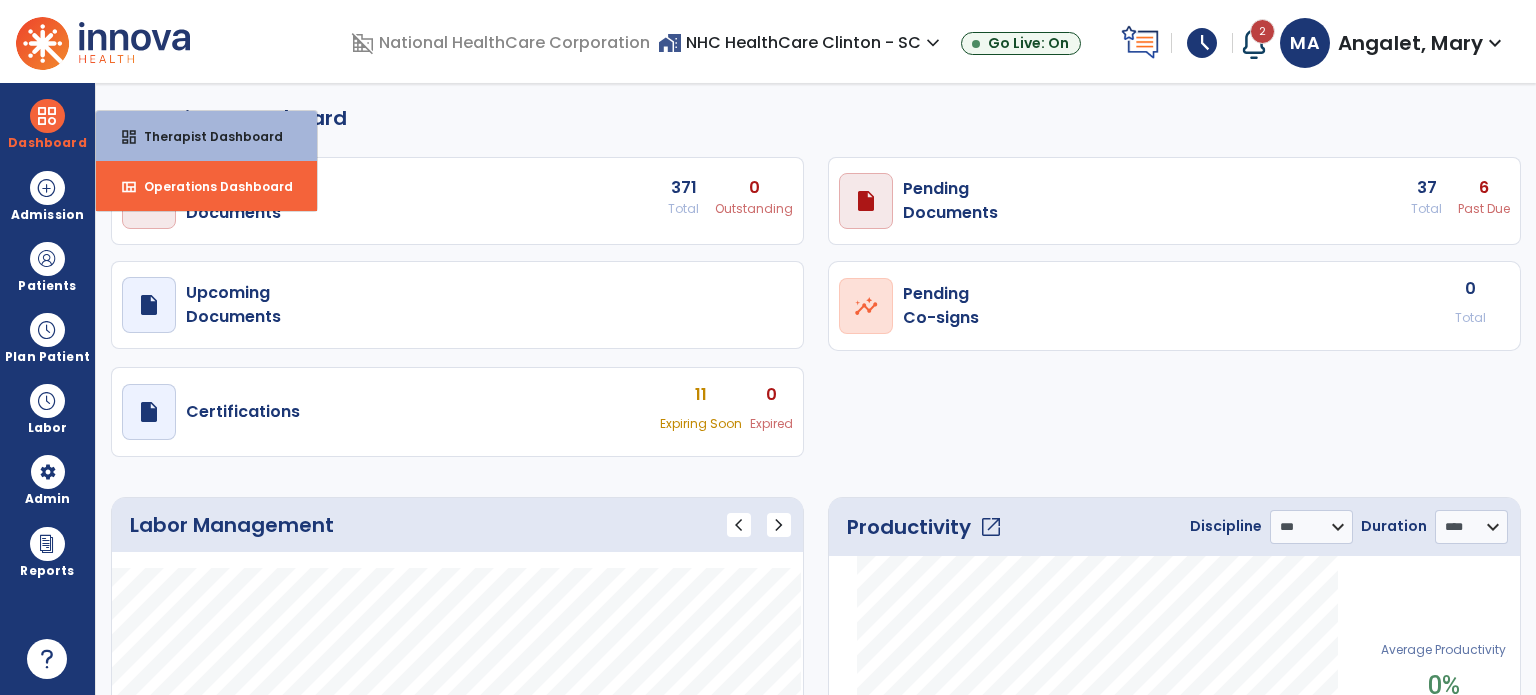 select on "****" 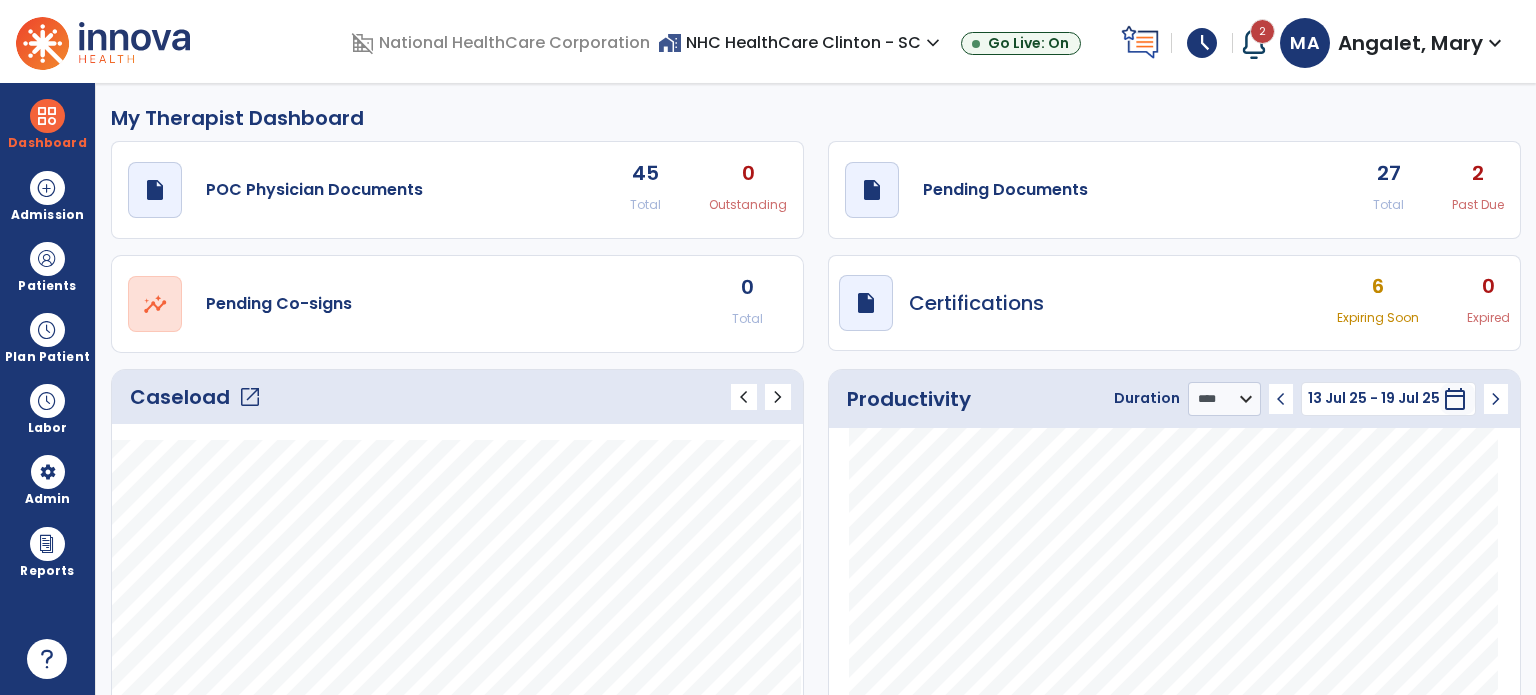 click at bounding box center [47, 259] 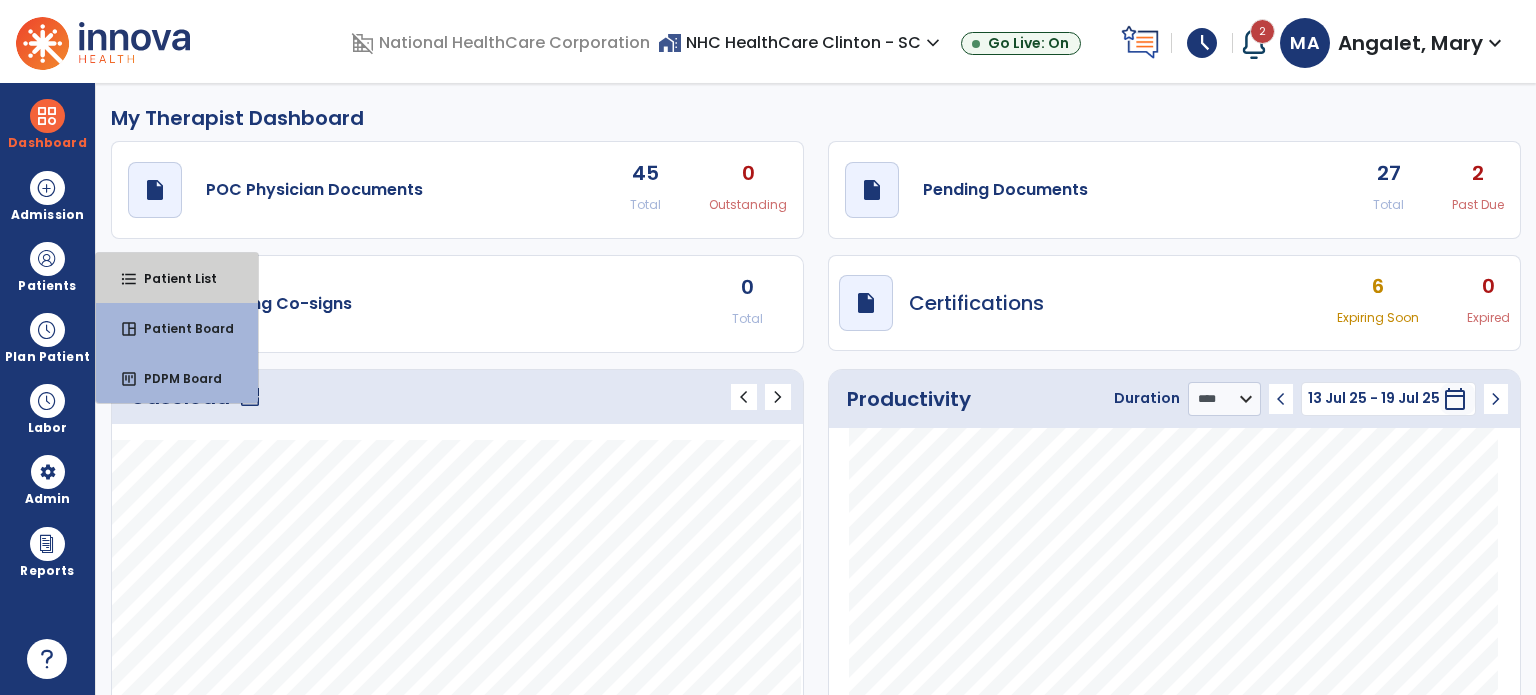 click on "Patient List" at bounding box center (172, 278) 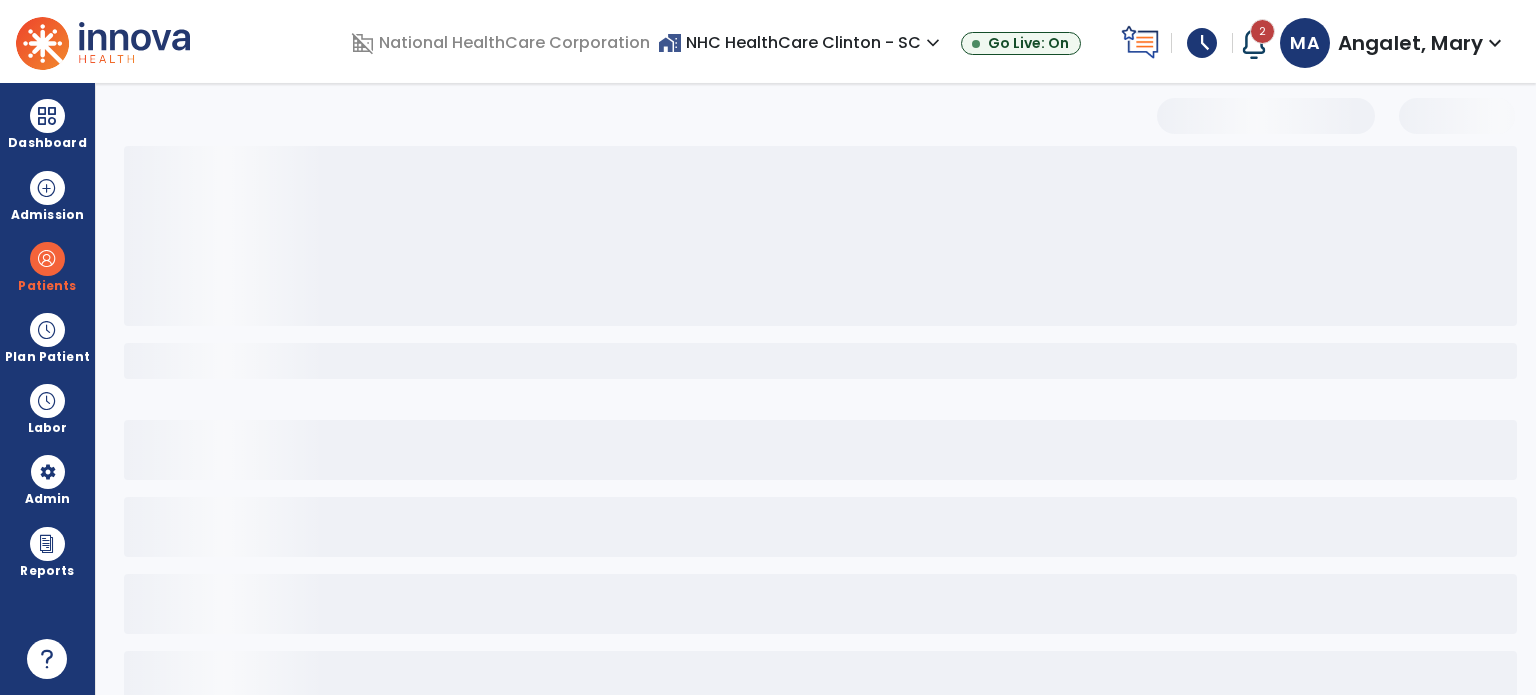 select on "***" 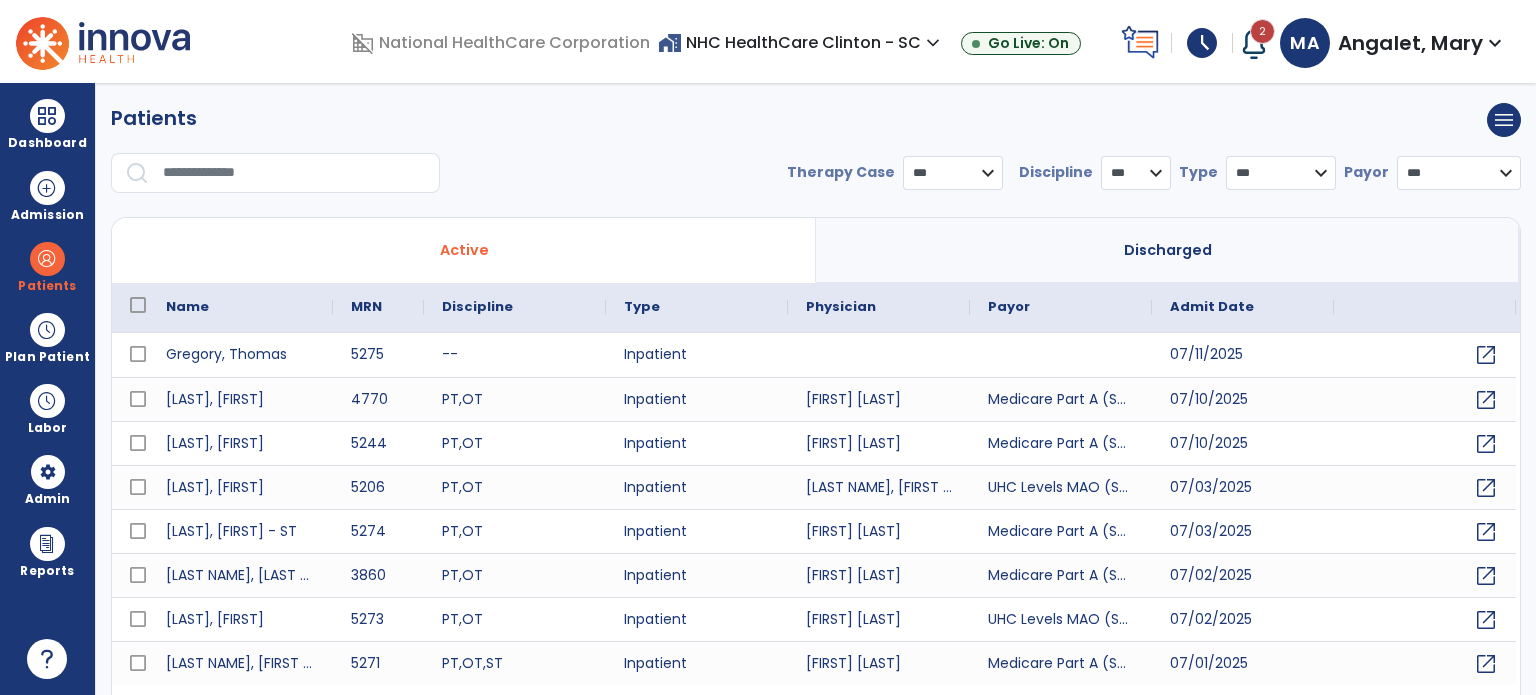 click at bounding box center [294, 173] 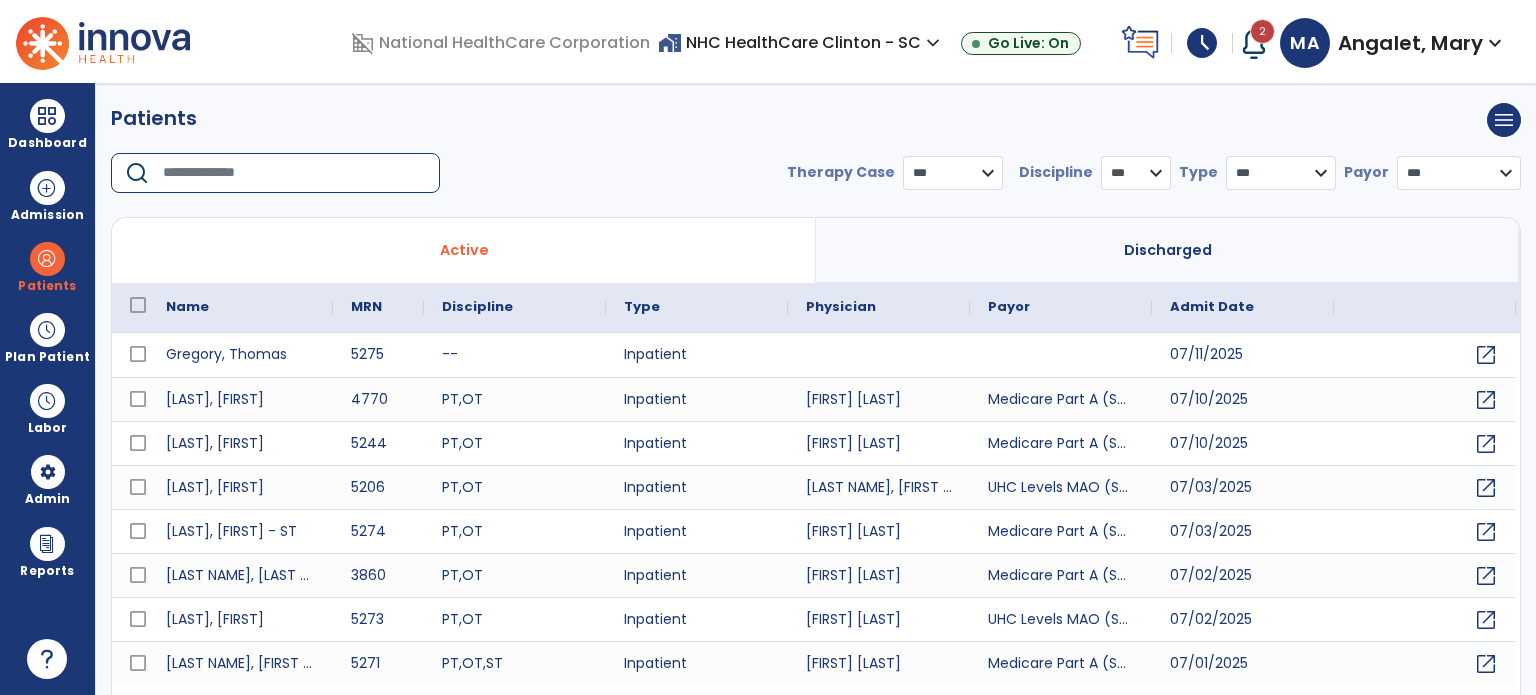 type on "*" 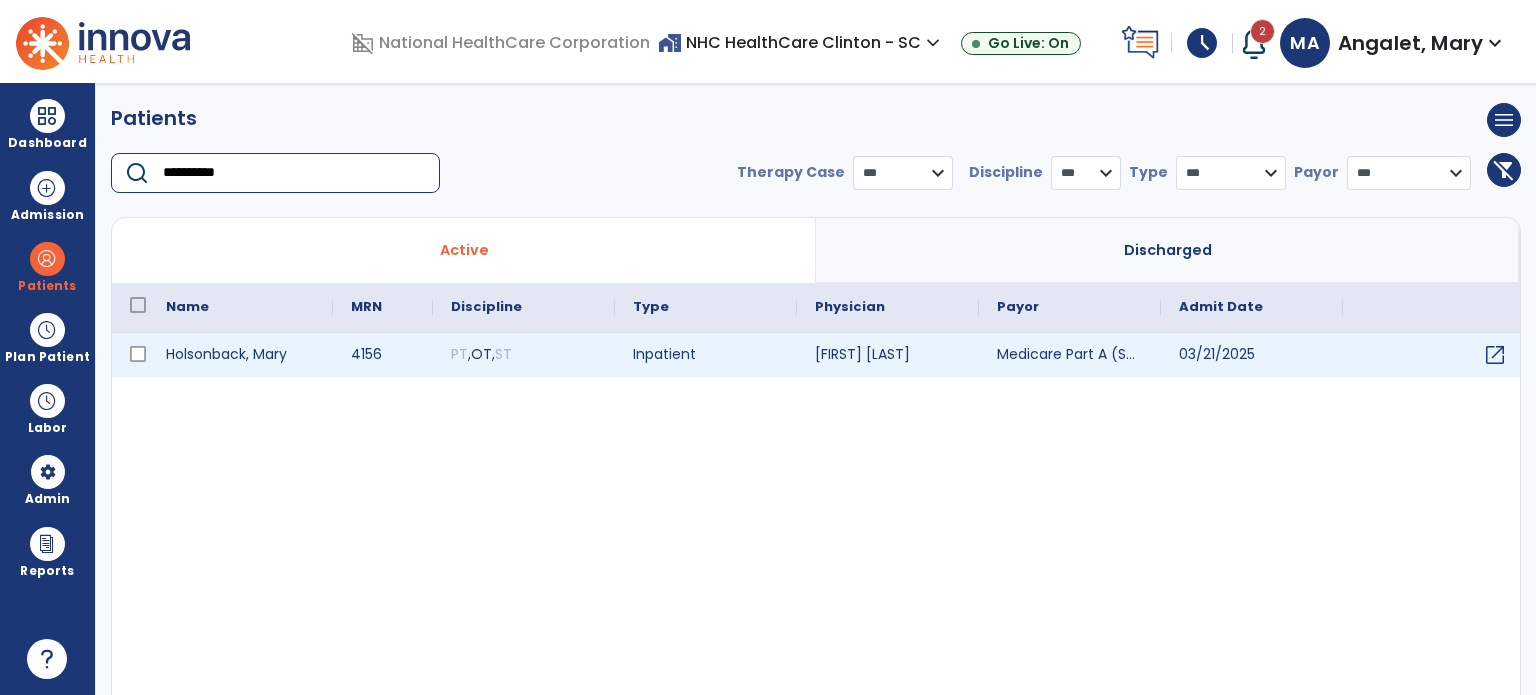 type on "**********" 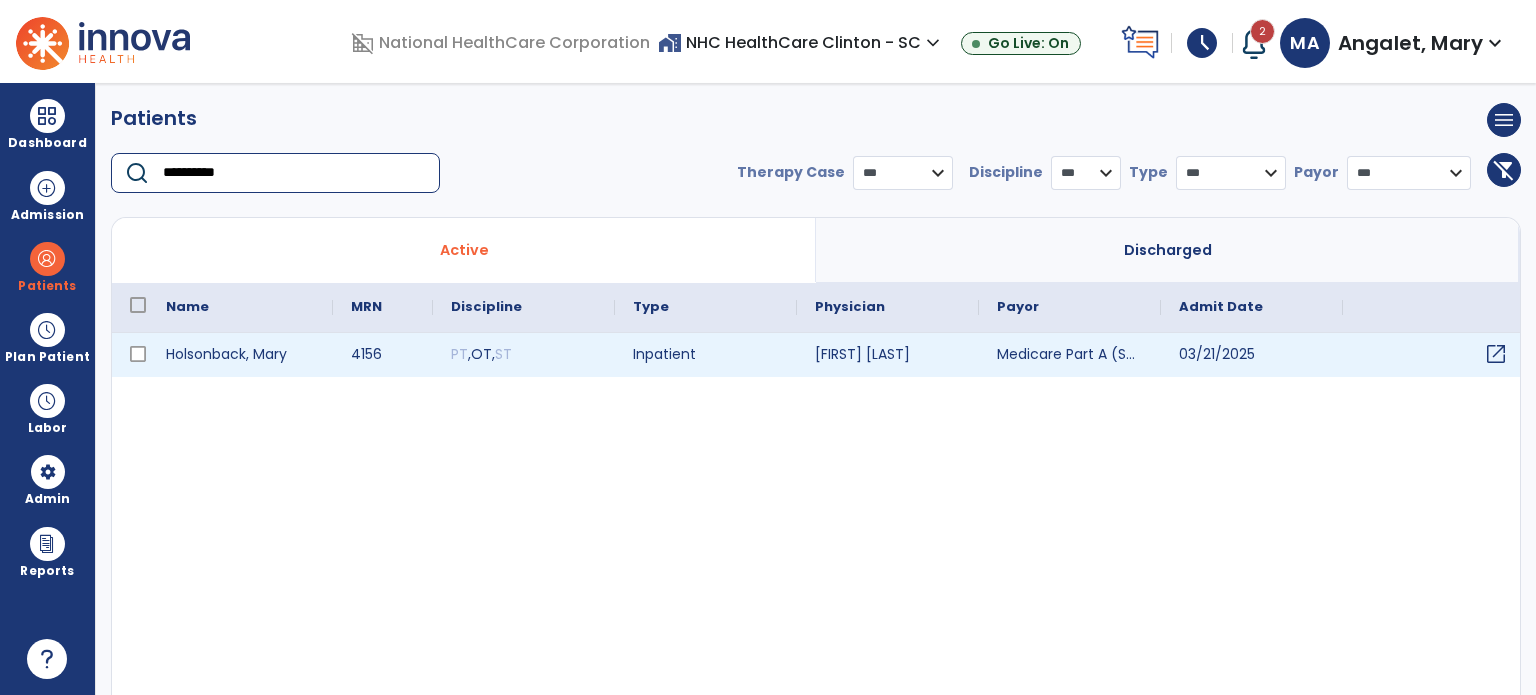 click on "open_in_new" at bounding box center (1496, 354) 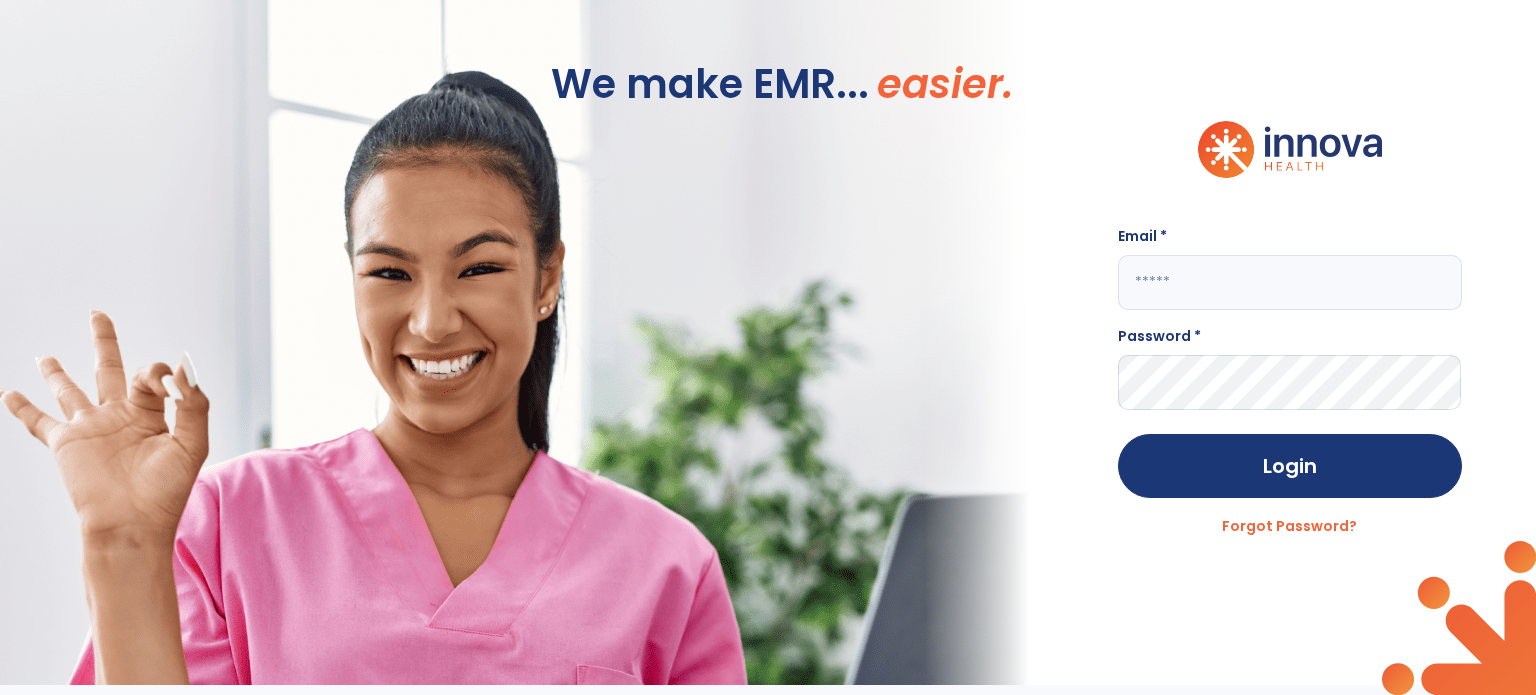click 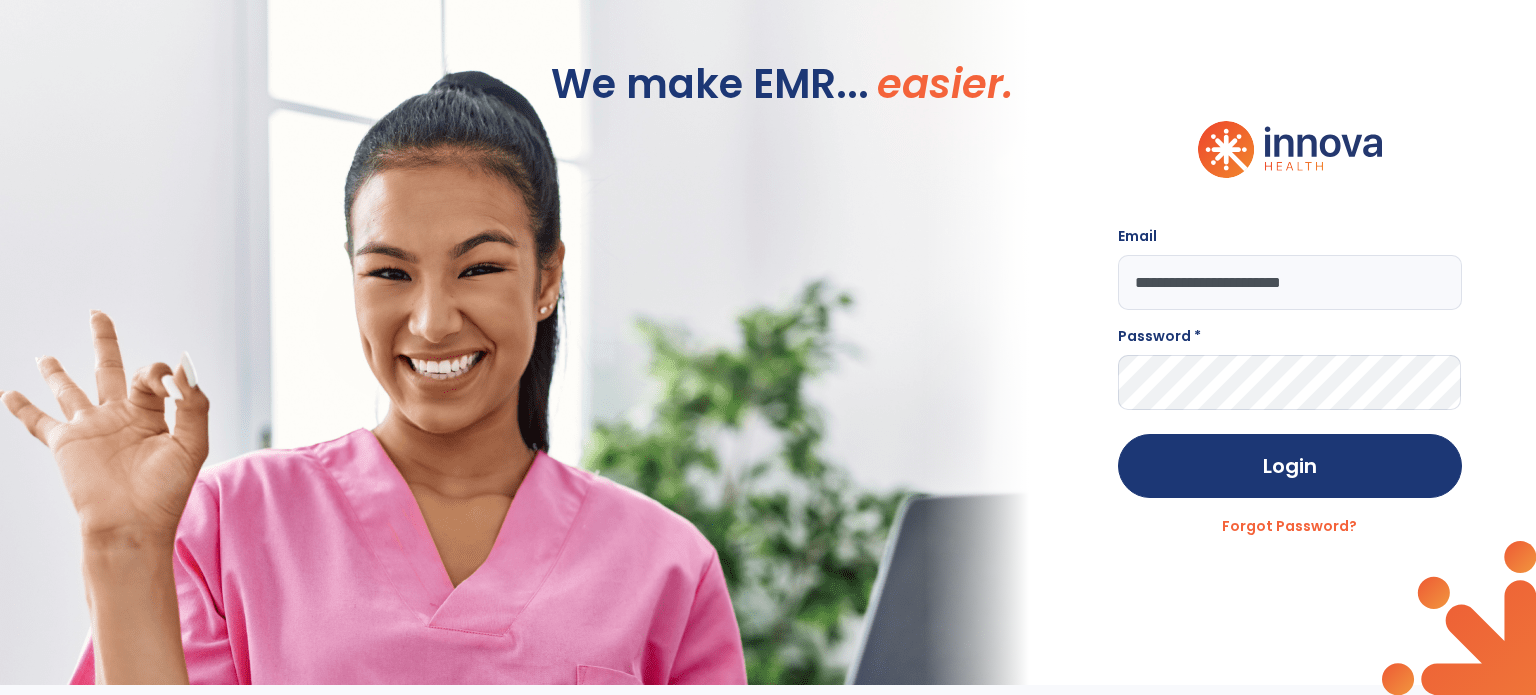 type on "**********" 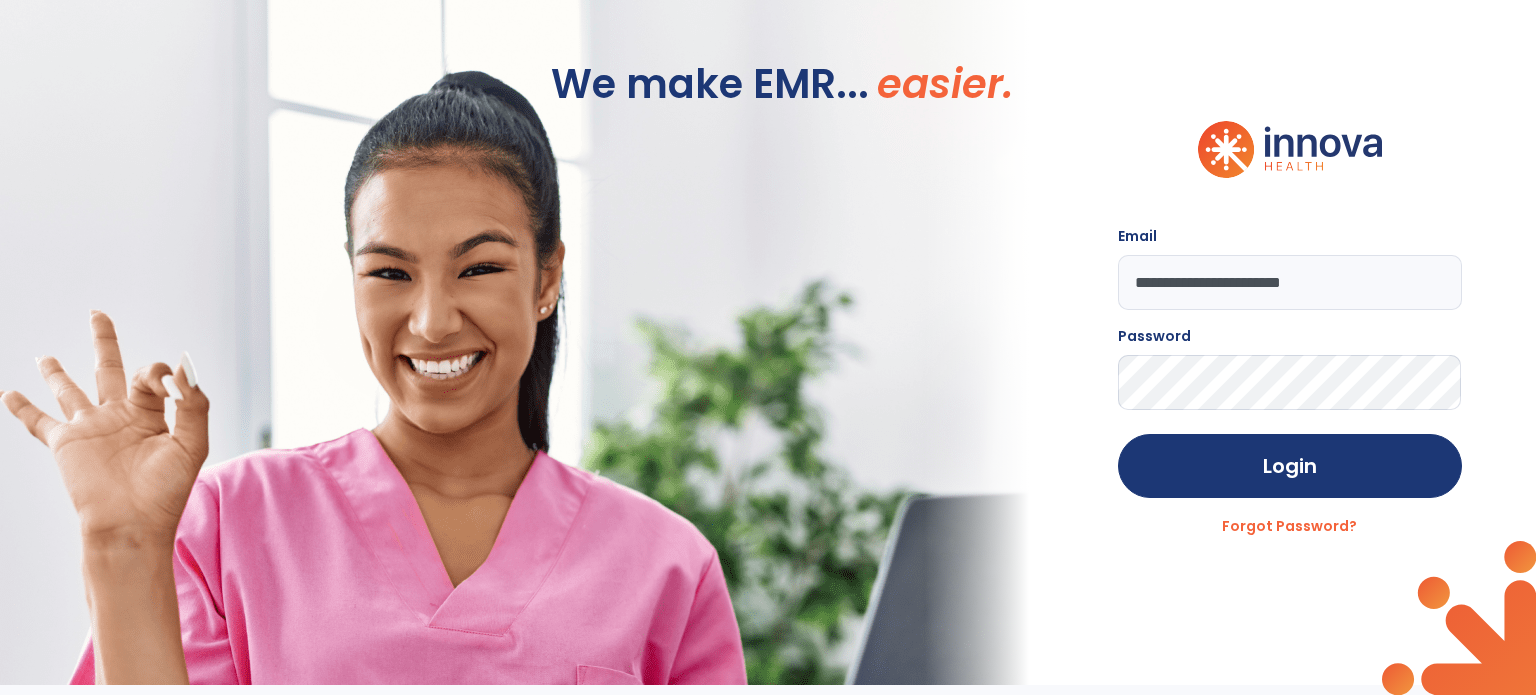 click on "Login" 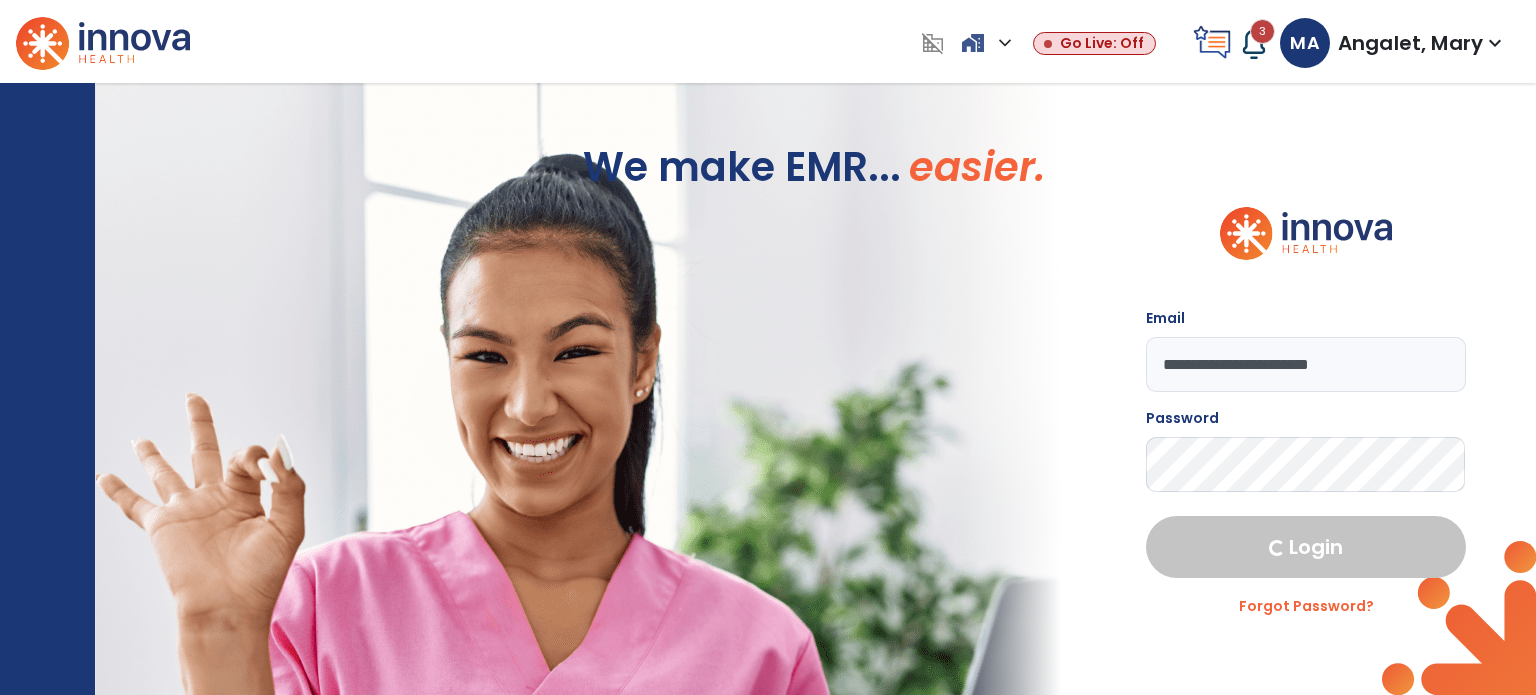 select on "***" 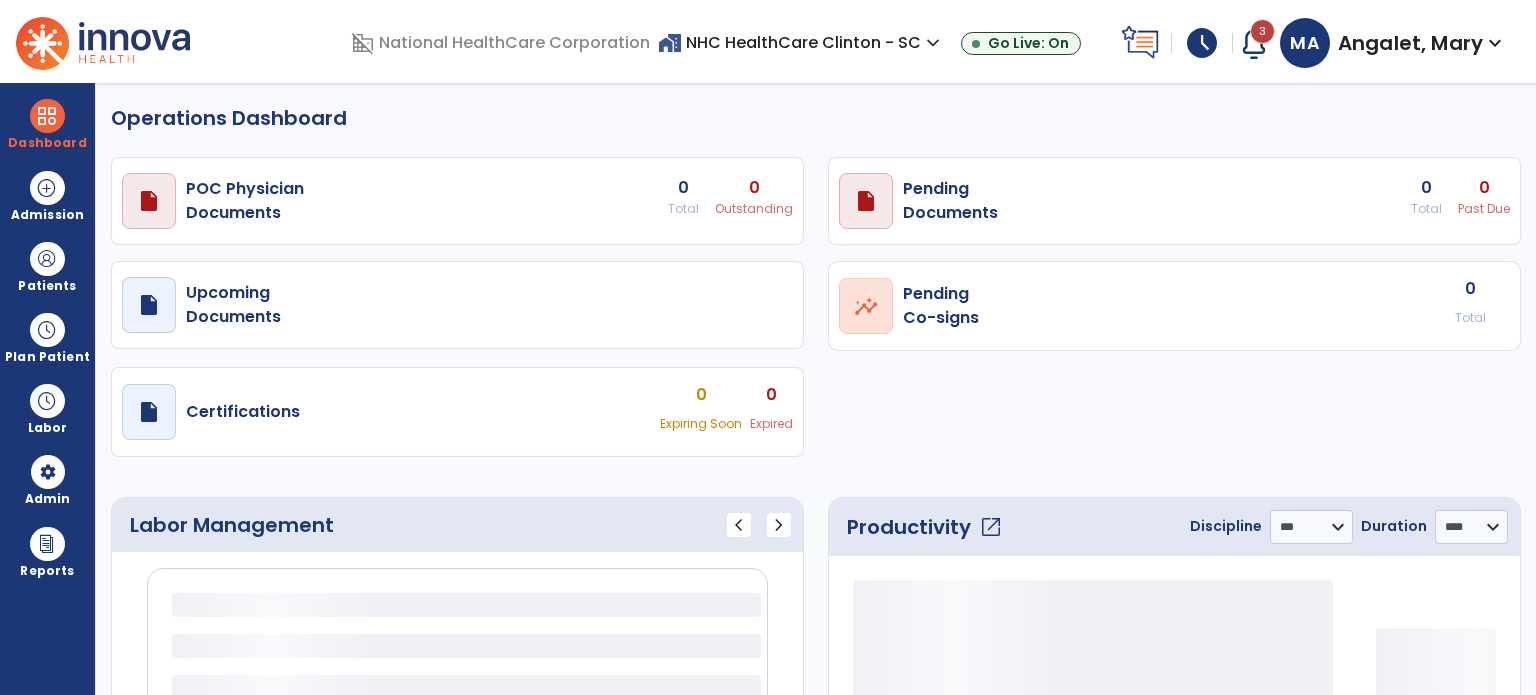 select on "***" 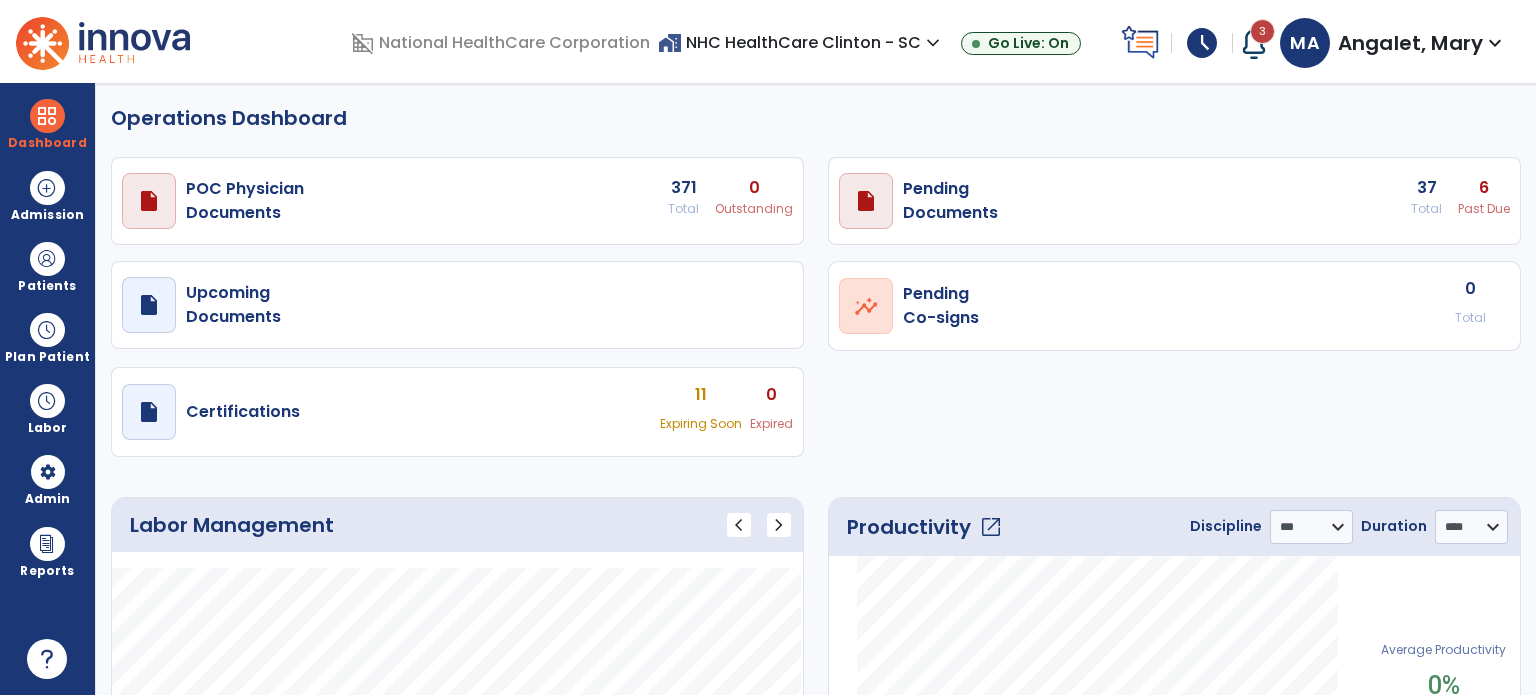 click at bounding box center (47, 116) 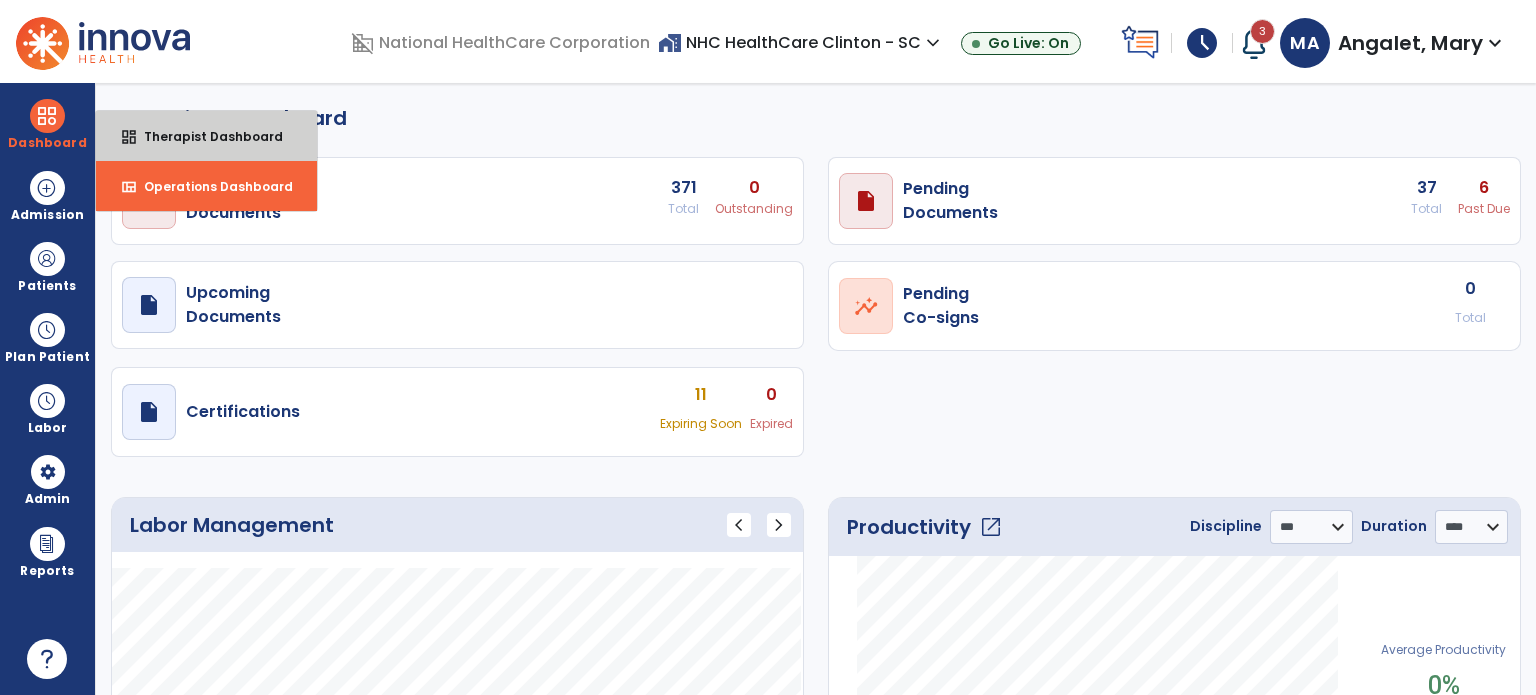click on "Therapist Dashboard" at bounding box center [205, 136] 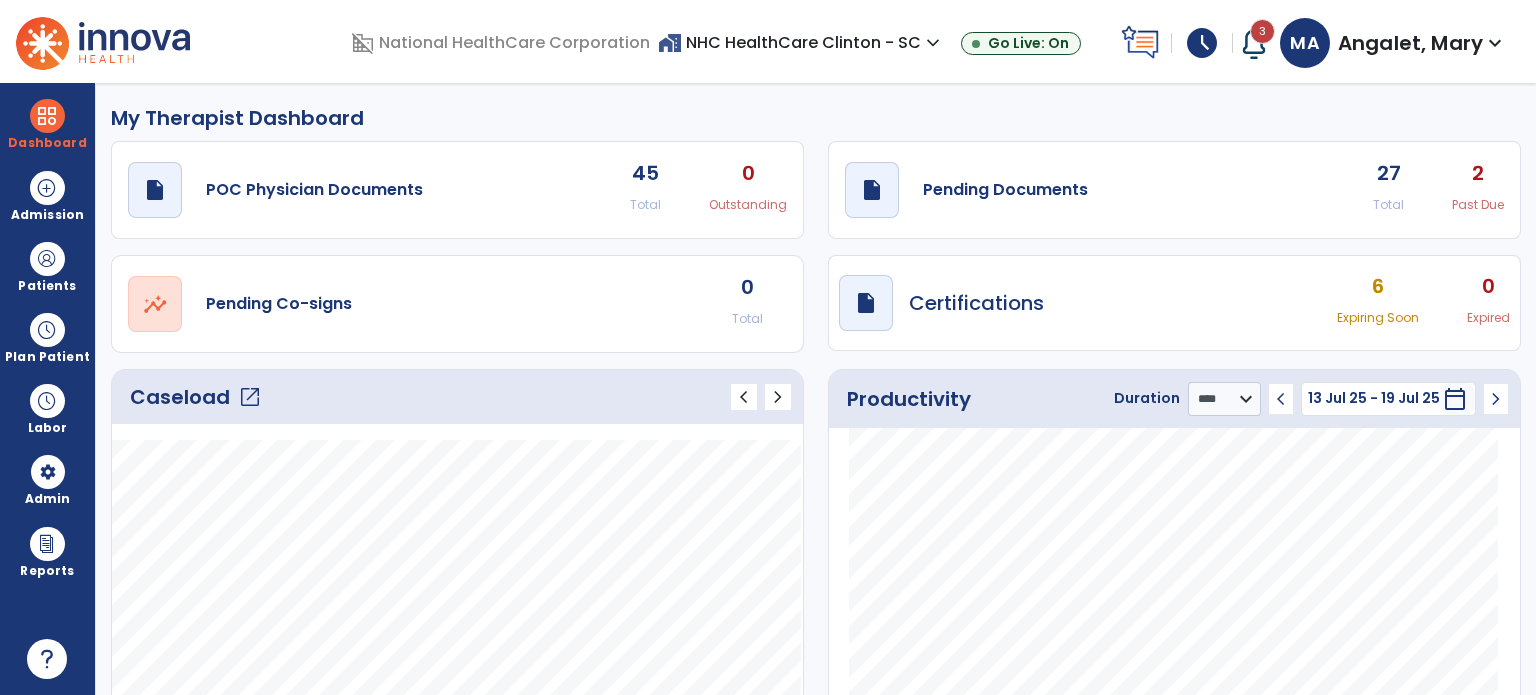 click at bounding box center (47, 259) 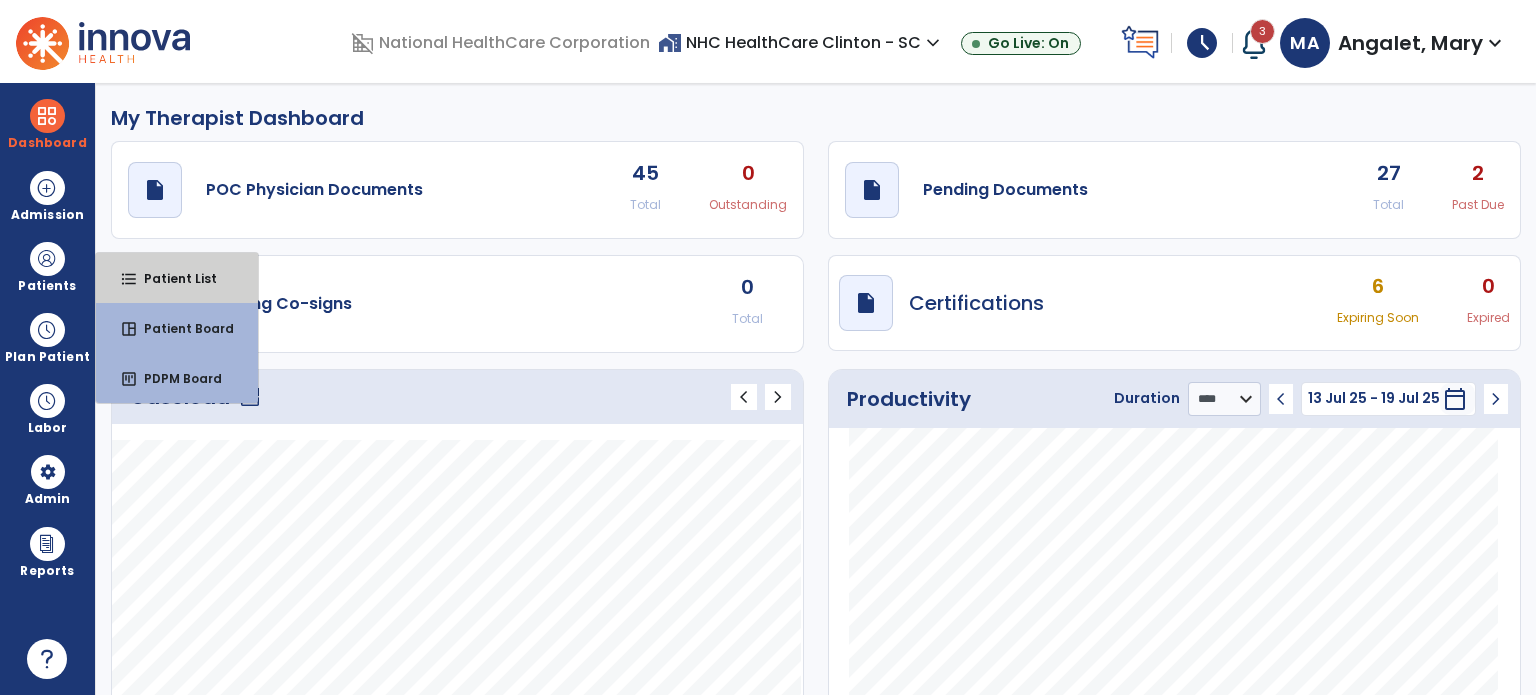 click on "Patient List" at bounding box center (172, 278) 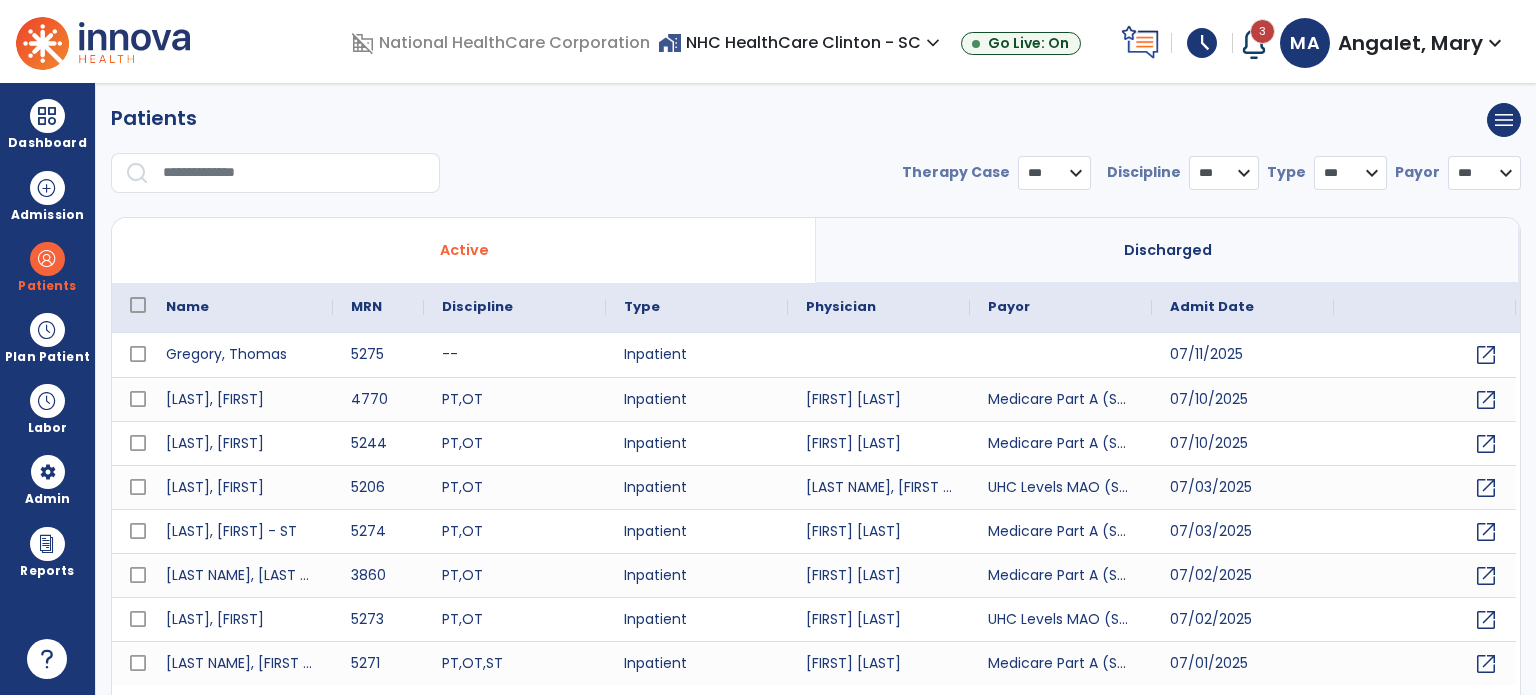 select on "***" 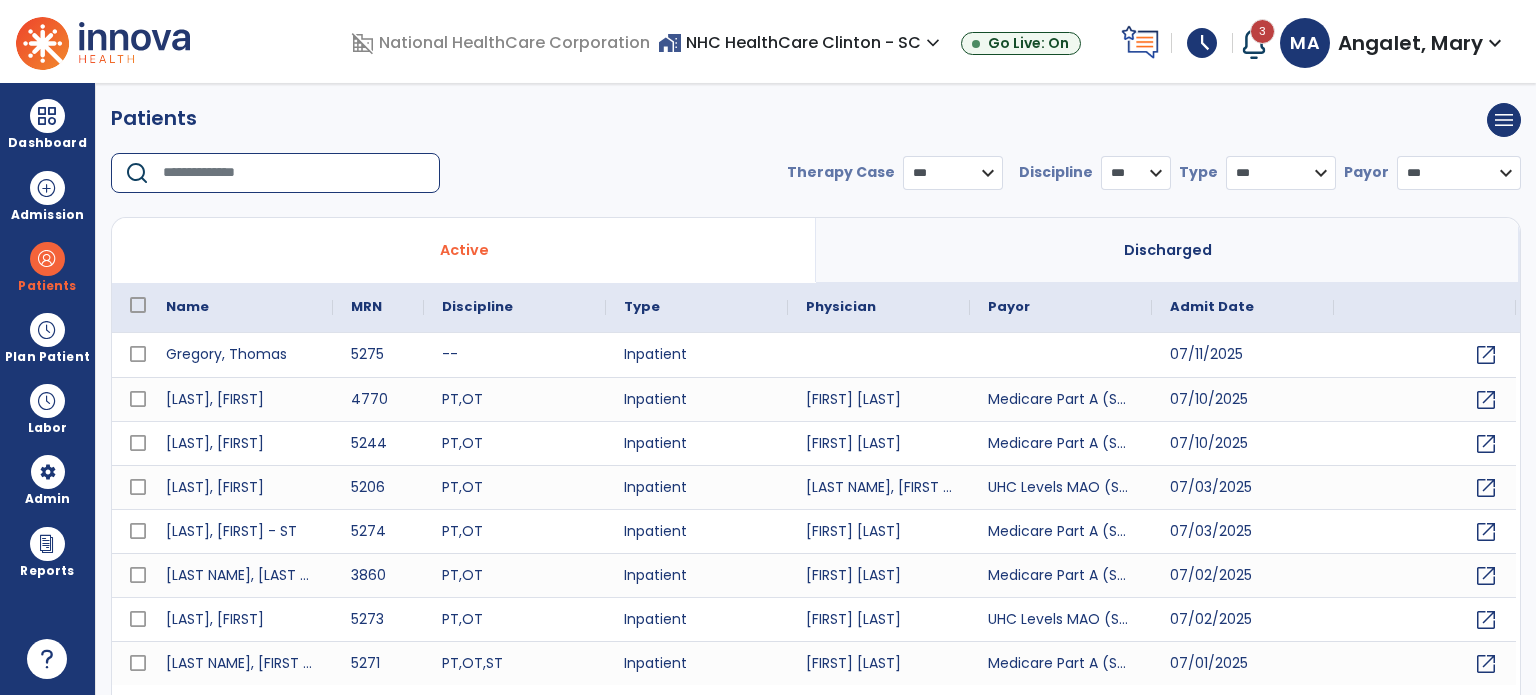 click at bounding box center [294, 173] 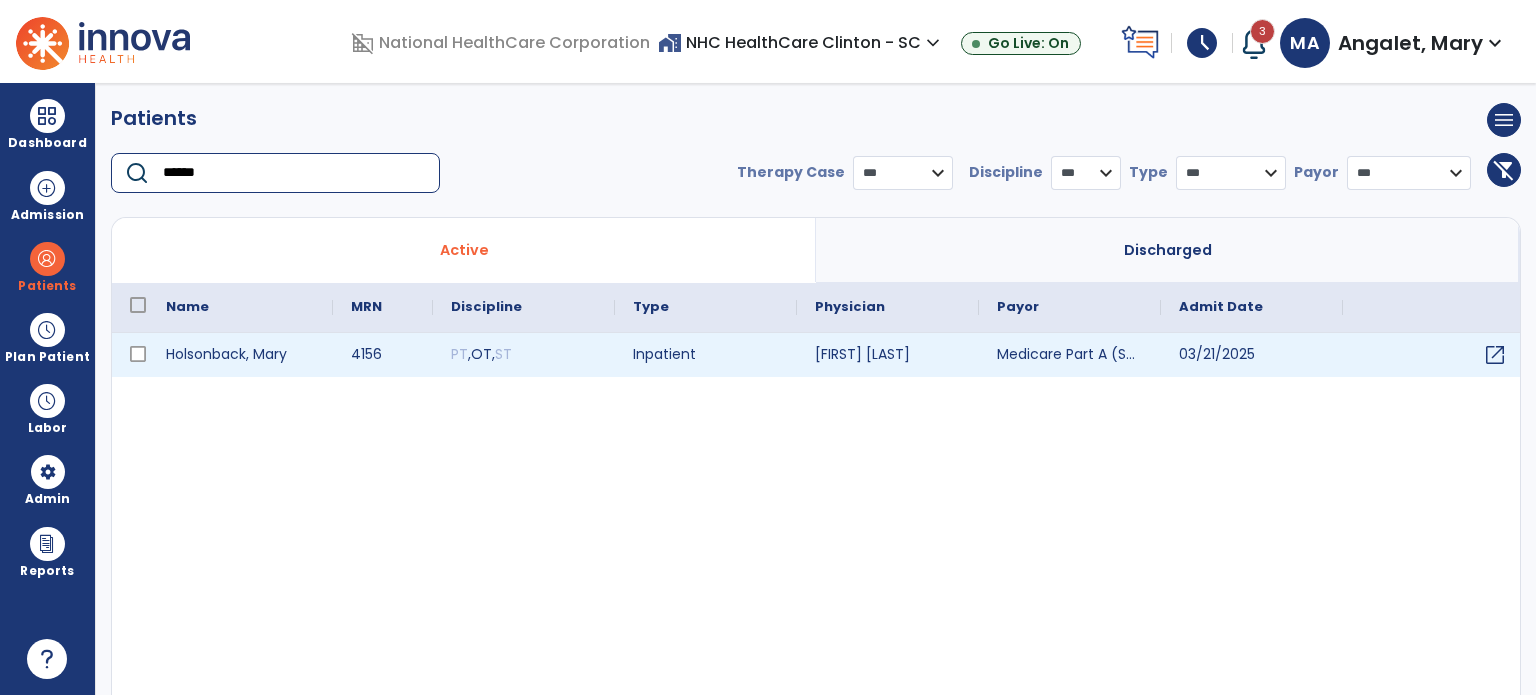type on "******" 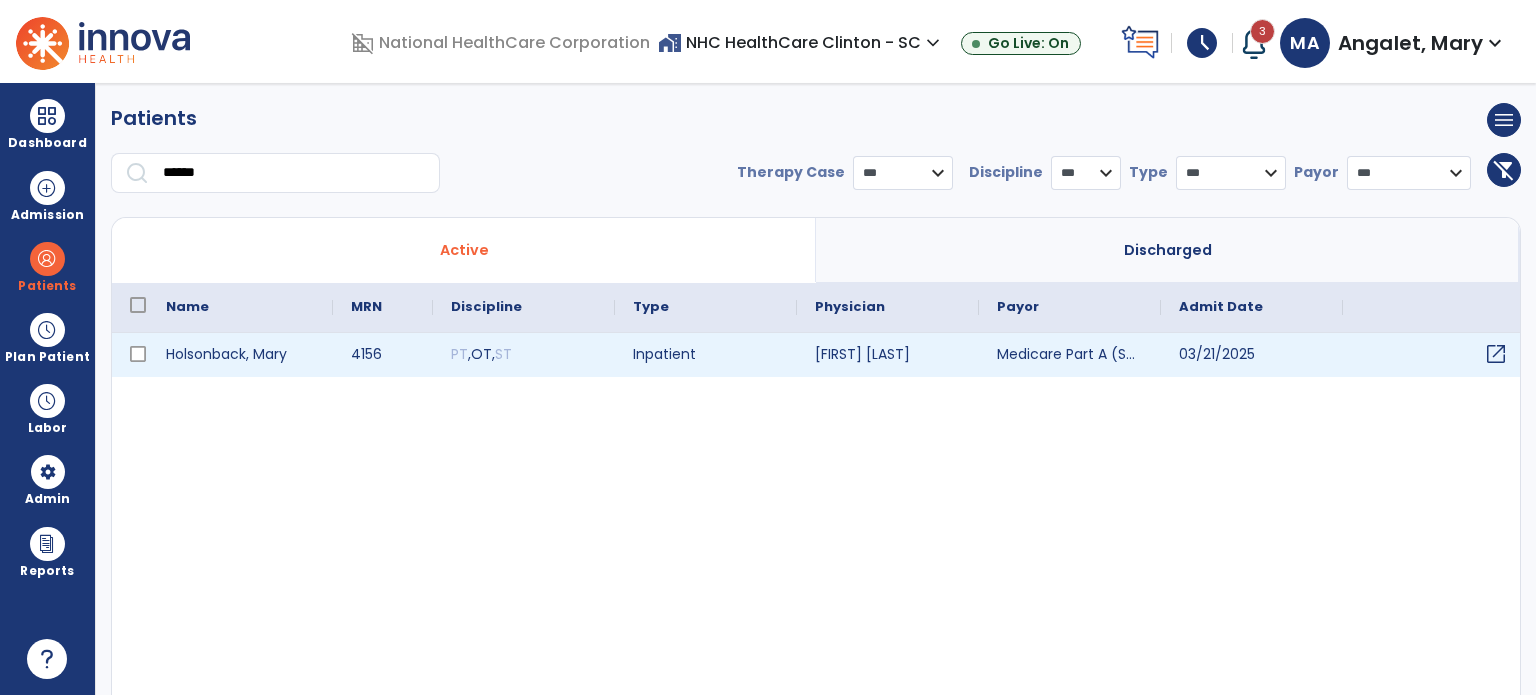 click on "open_in_new" at bounding box center (1496, 354) 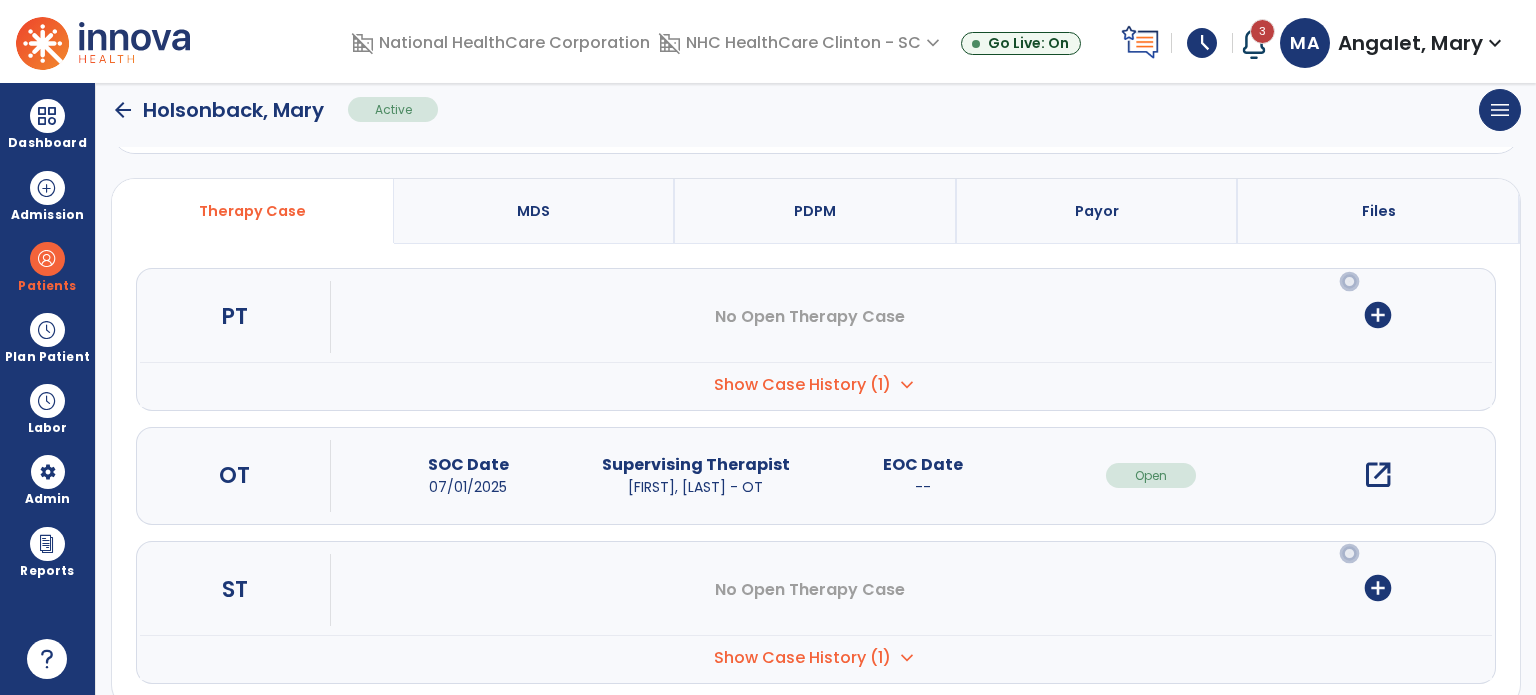 scroll, scrollTop: 196, scrollLeft: 0, axis: vertical 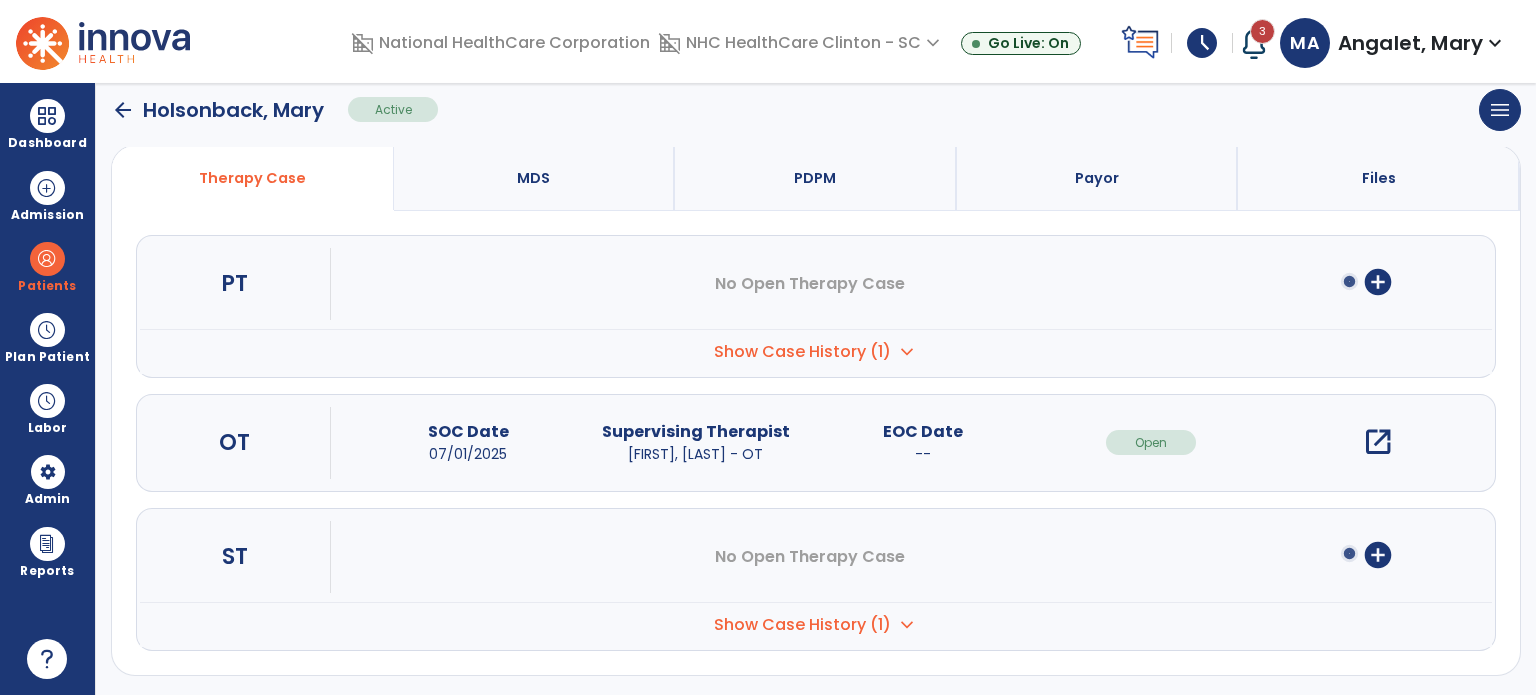 click on "open_in_new" at bounding box center (1378, 442) 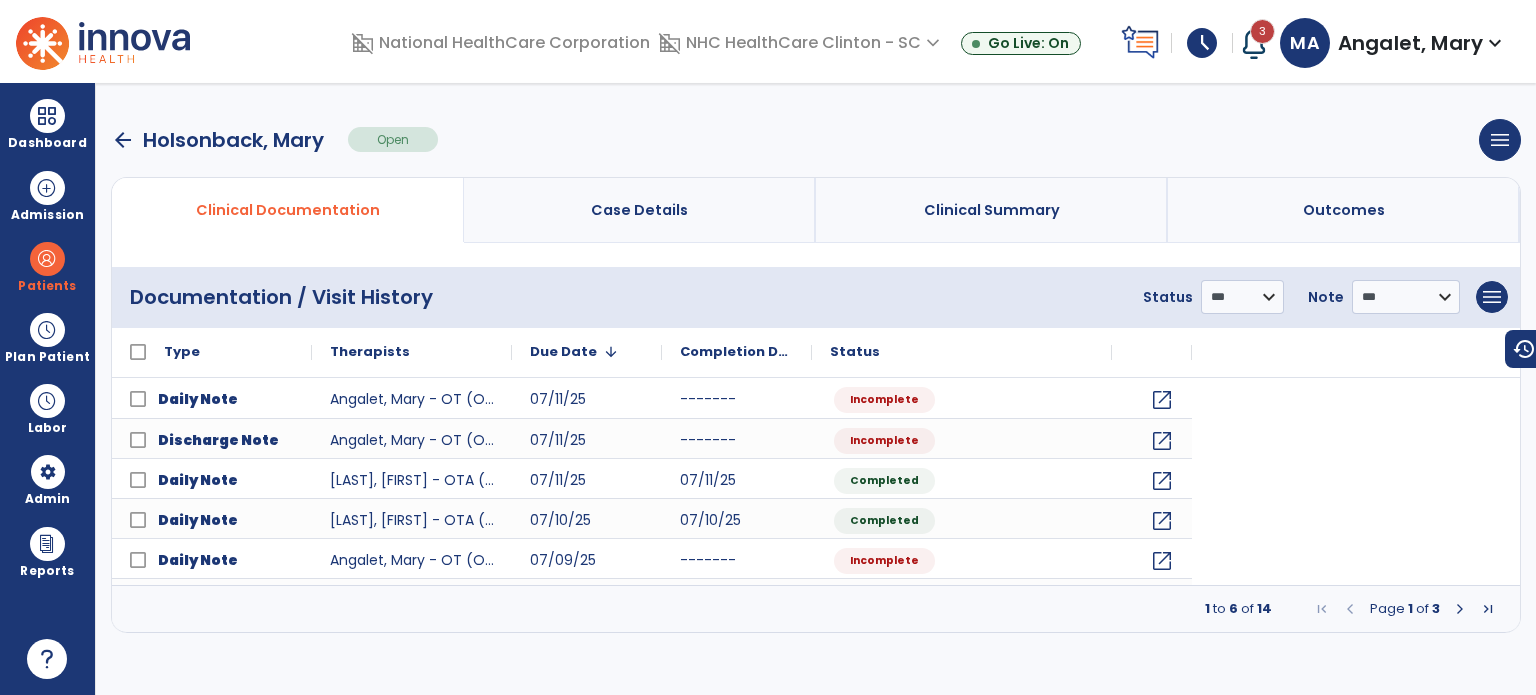 scroll, scrollTop: 0, scrollLeft: 0, axis: both 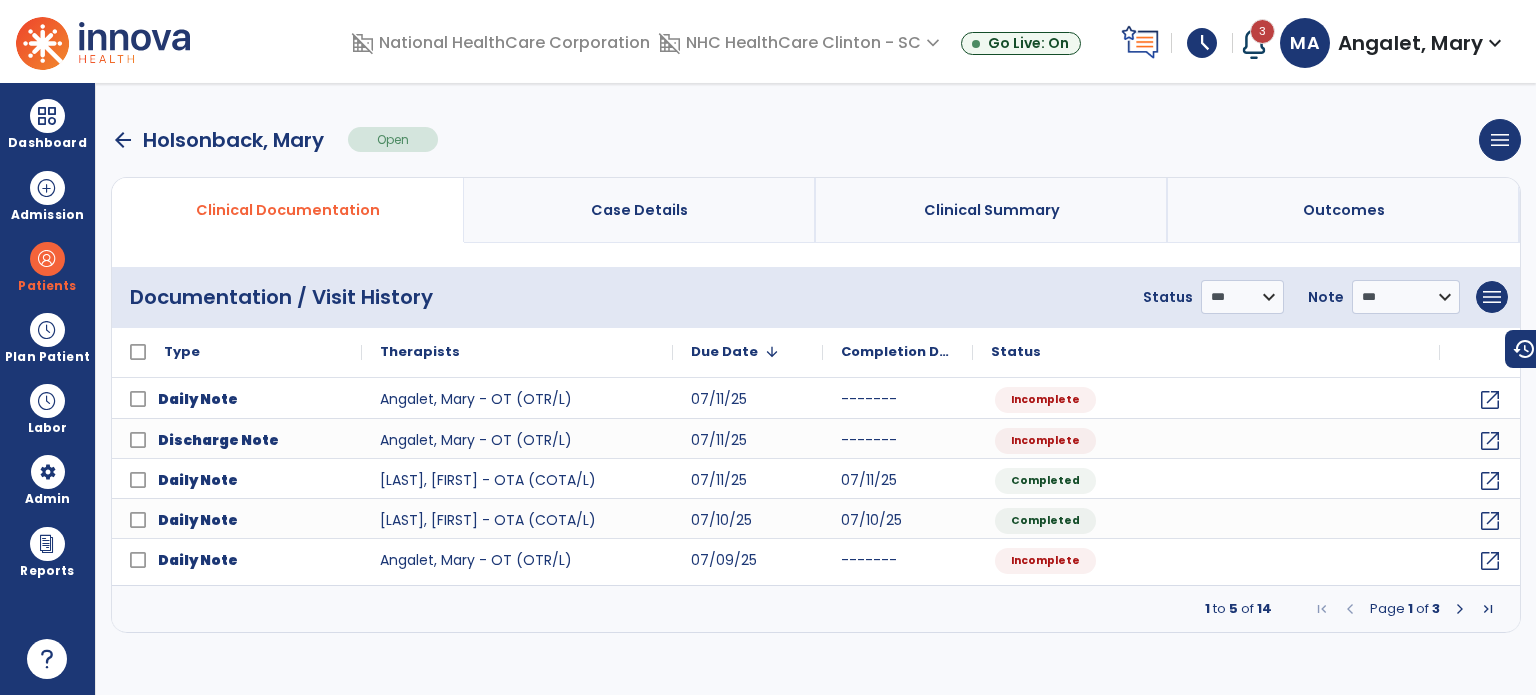 click at bounding box center [1460, 609] 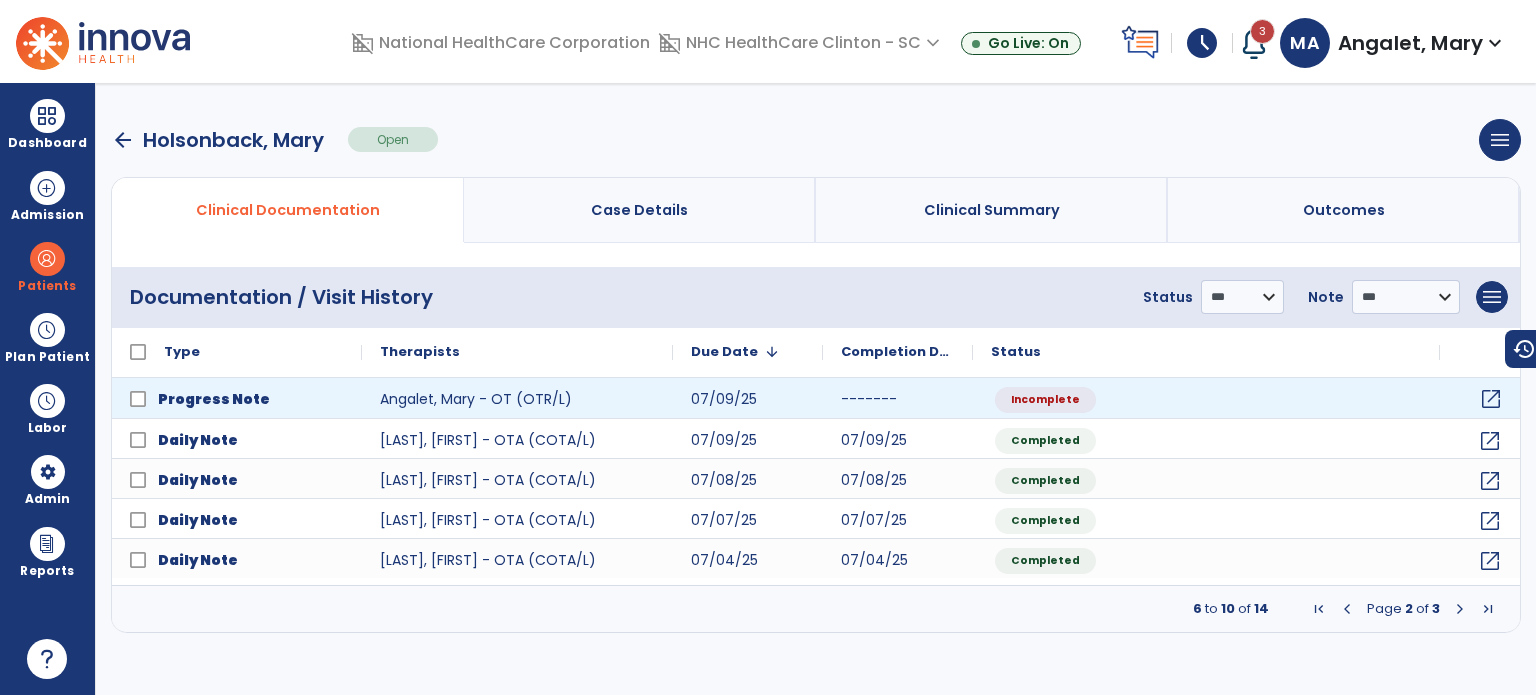 click on "open_in_new" 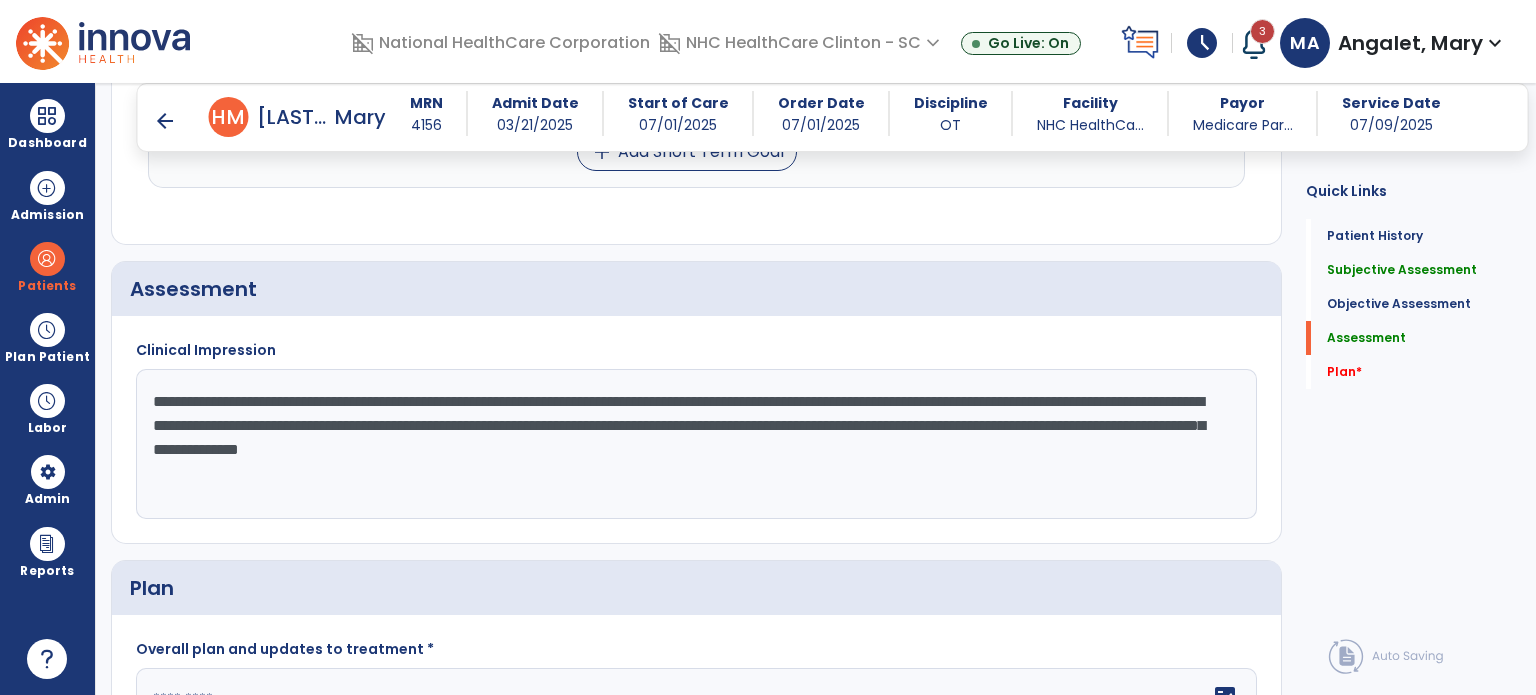 scroll, scrollTop: 2000, scrollLeft: 0, axis: vertical 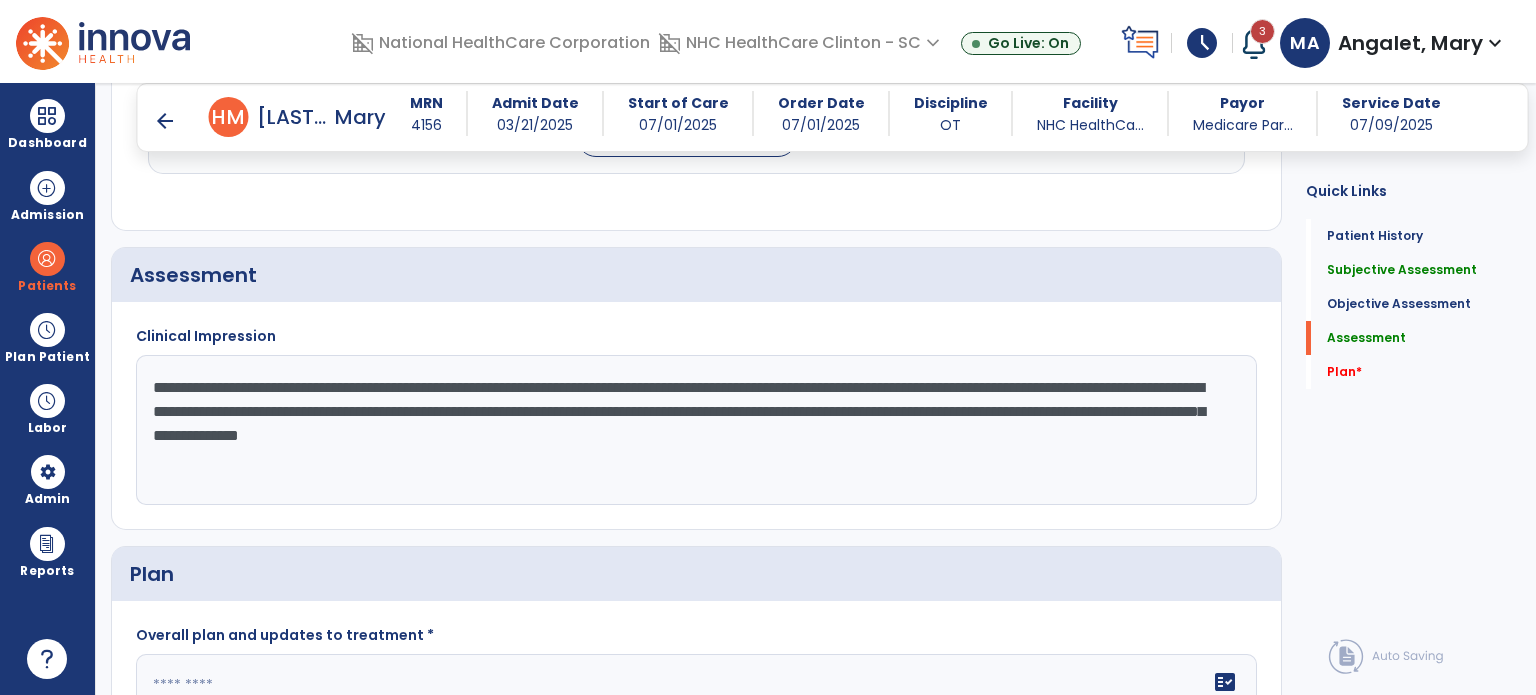 click on "**********" 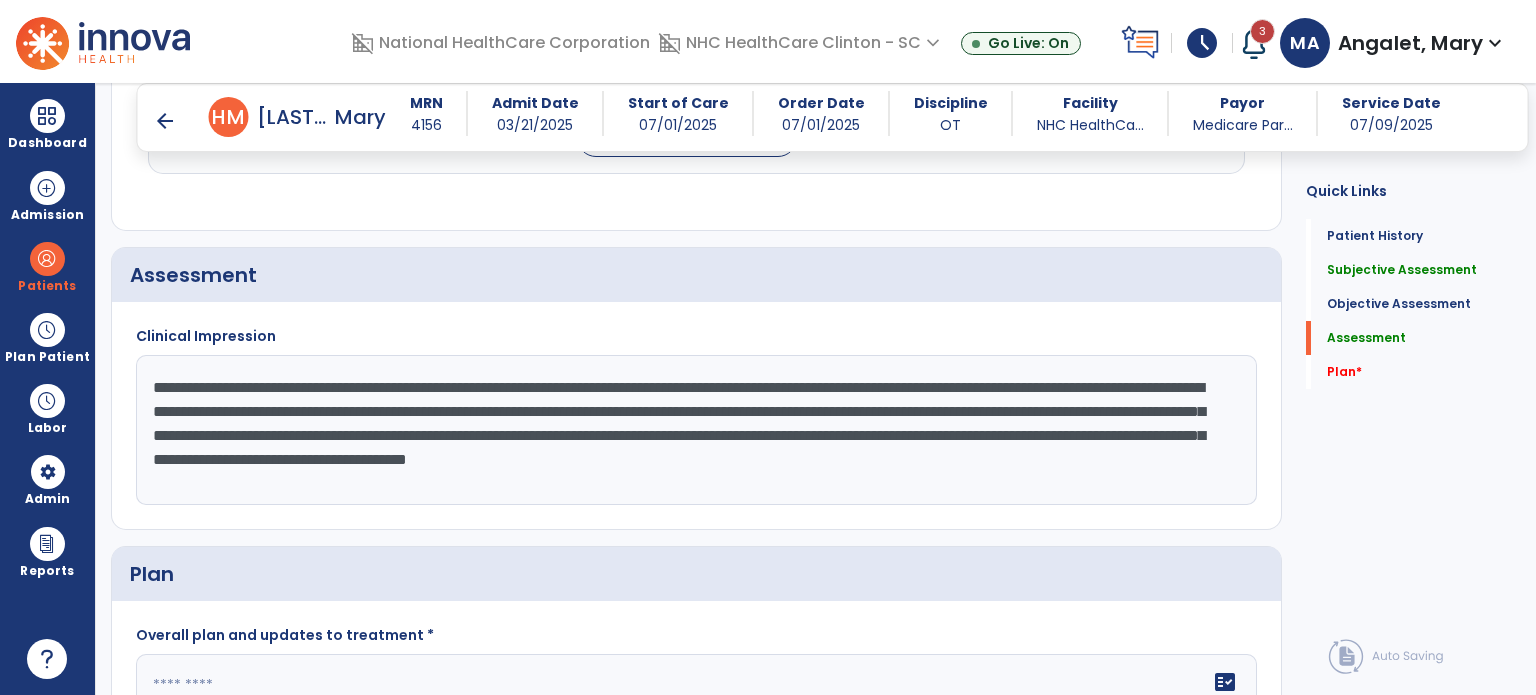drag, startPoint x: 147, startPoint y: 376, endPoint x: 1206, endPoint y: 487, distance: 1064.8014 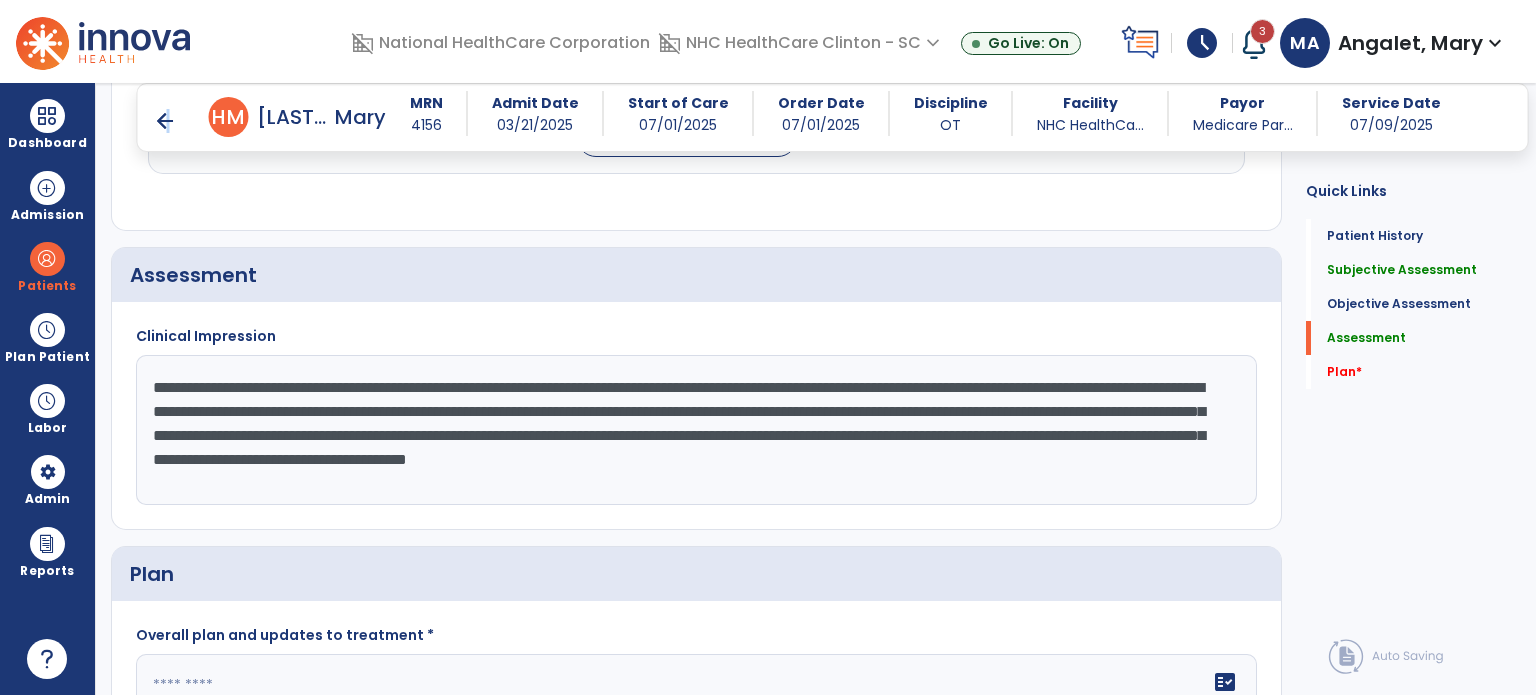 click on "arrow_back" at bounding box center (165, 121) 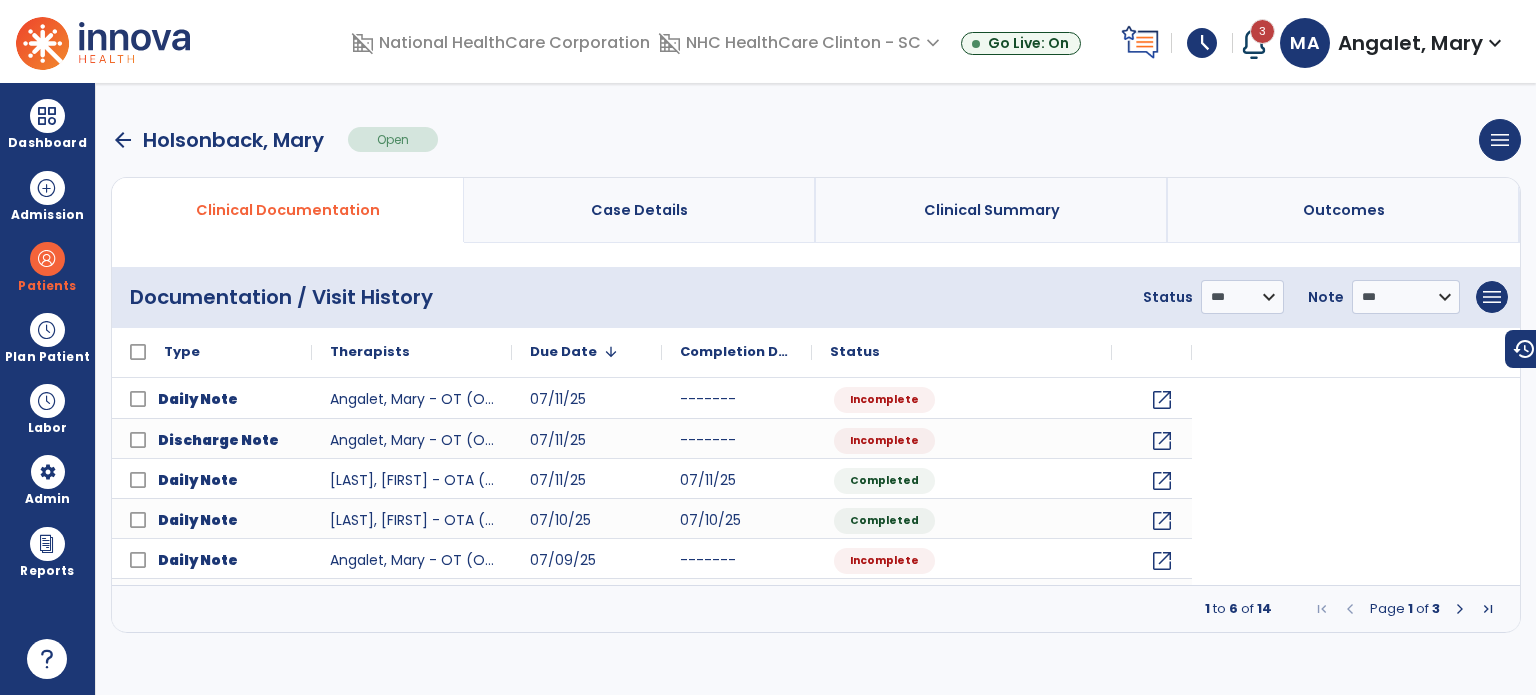 scroll, scrollTop: 0, scrollLeft: 0, axis: both 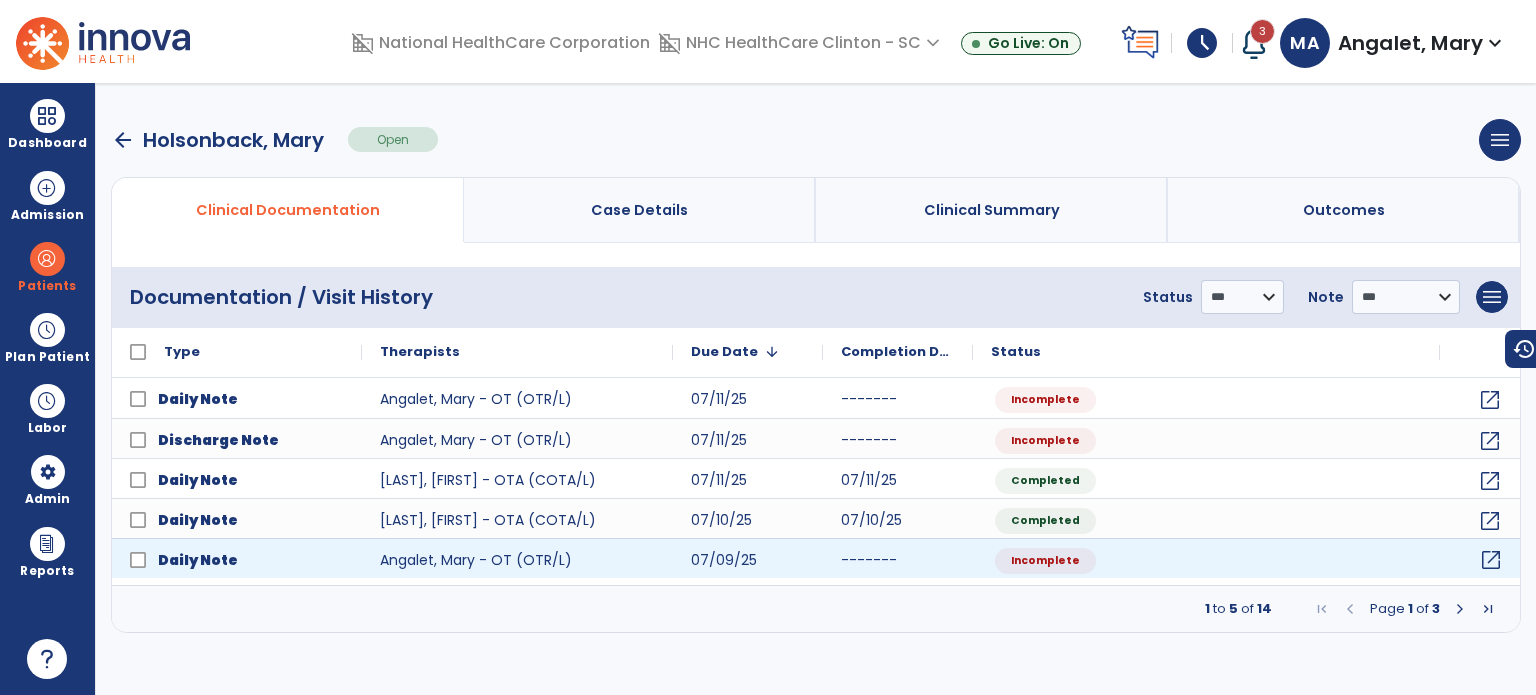 click on "open_in_new" 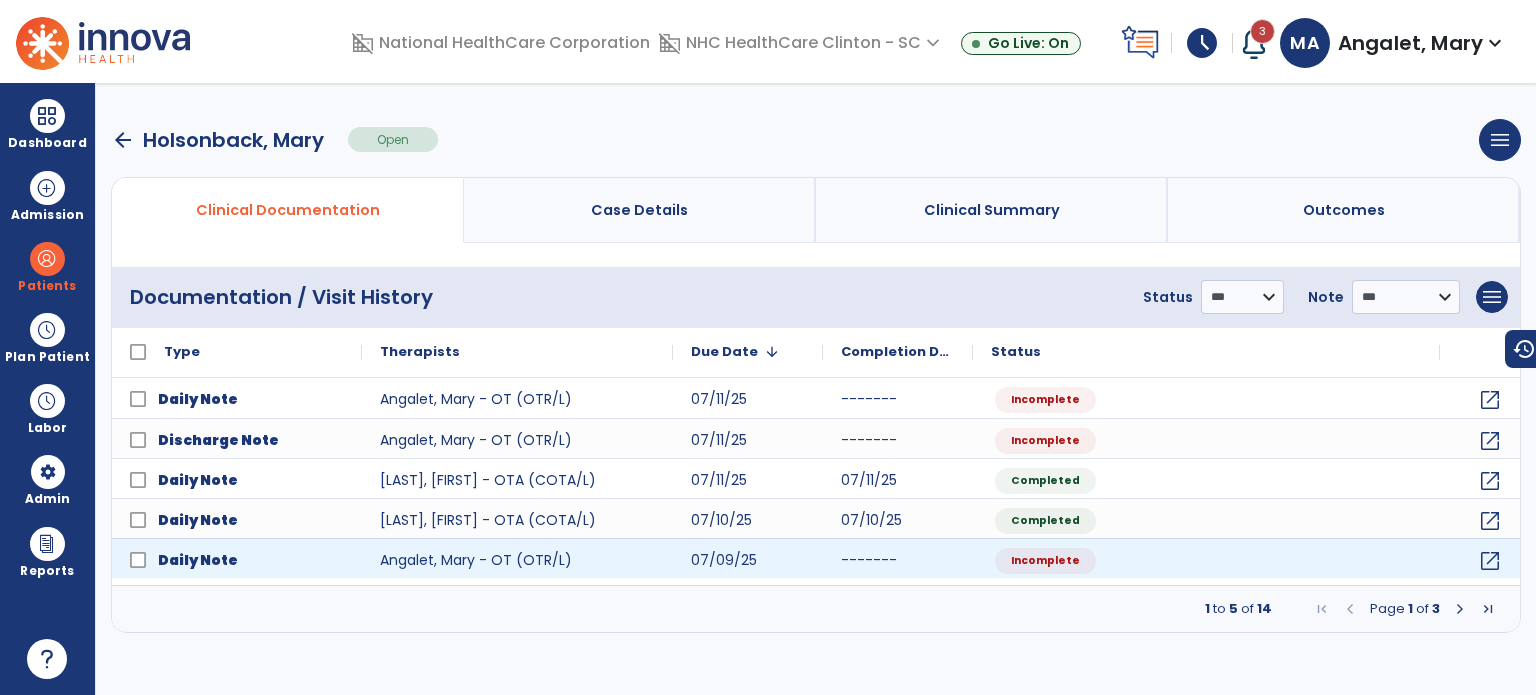 select on "*" 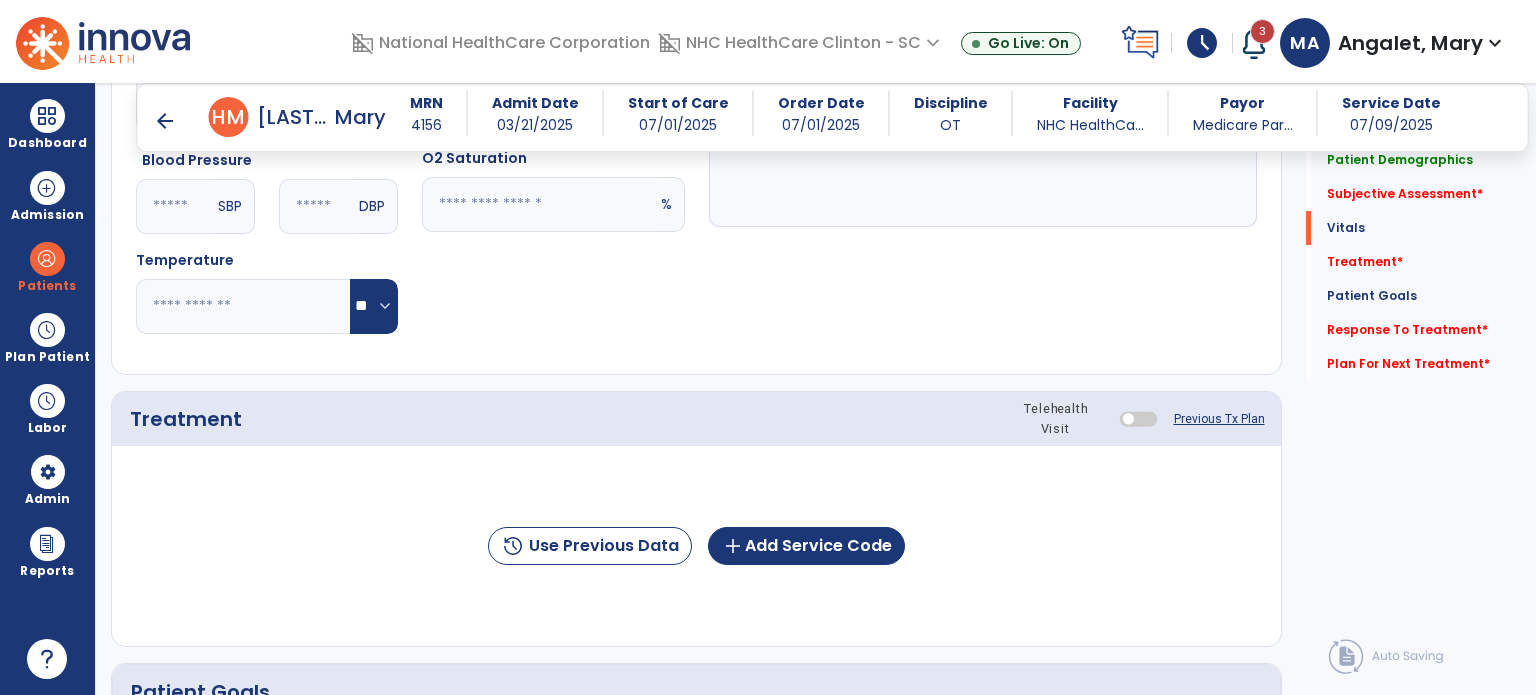scroll, scrollTop: 1000, scrollLeft: 0, axis: vertical 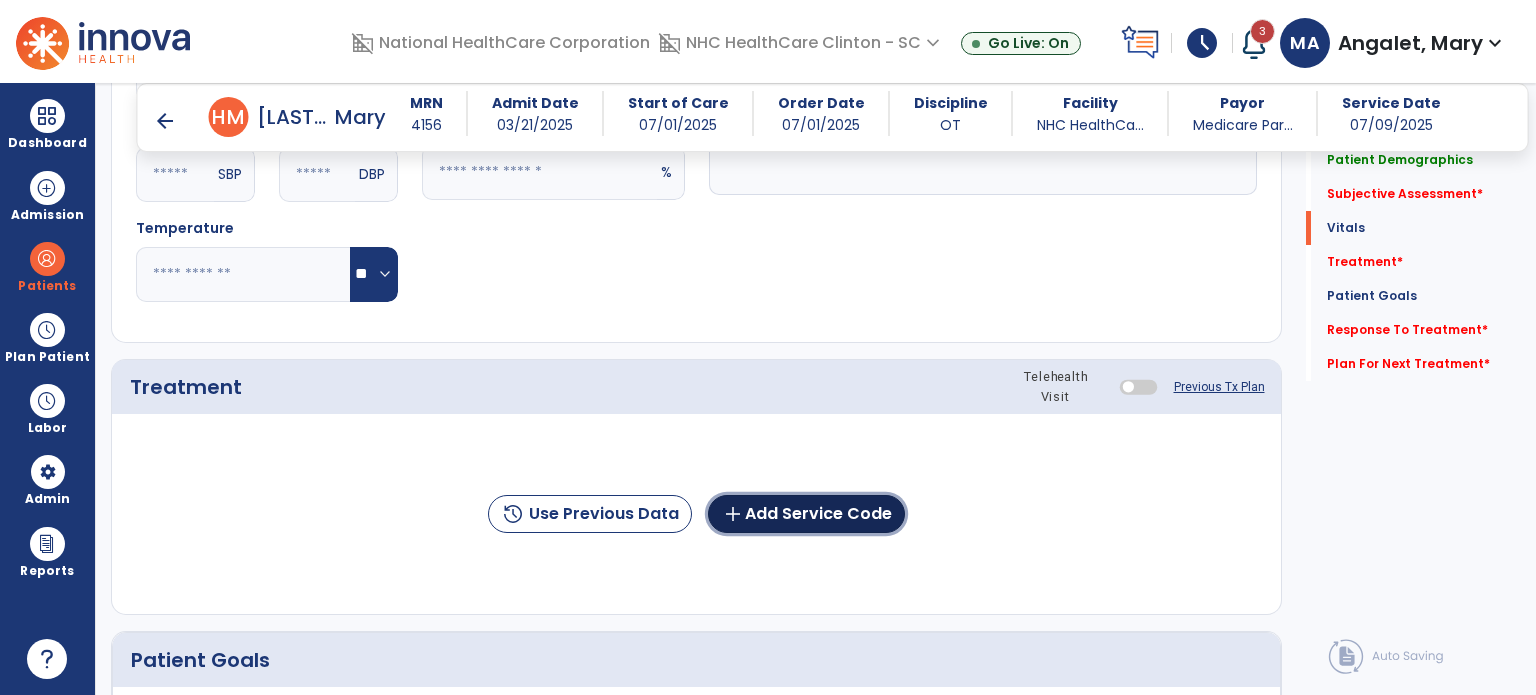 click on "add  Add Service Code" 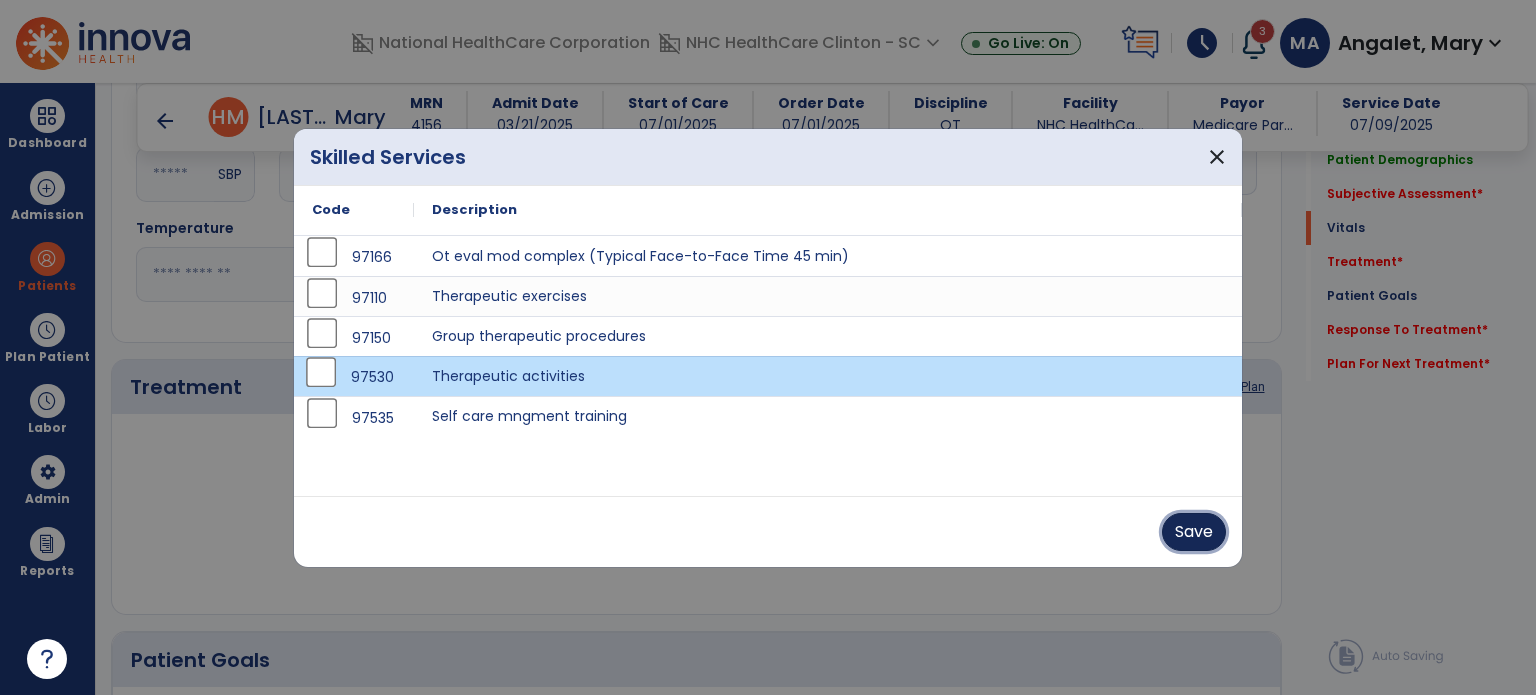 click on "Save" at bounding box center [1194, 532] 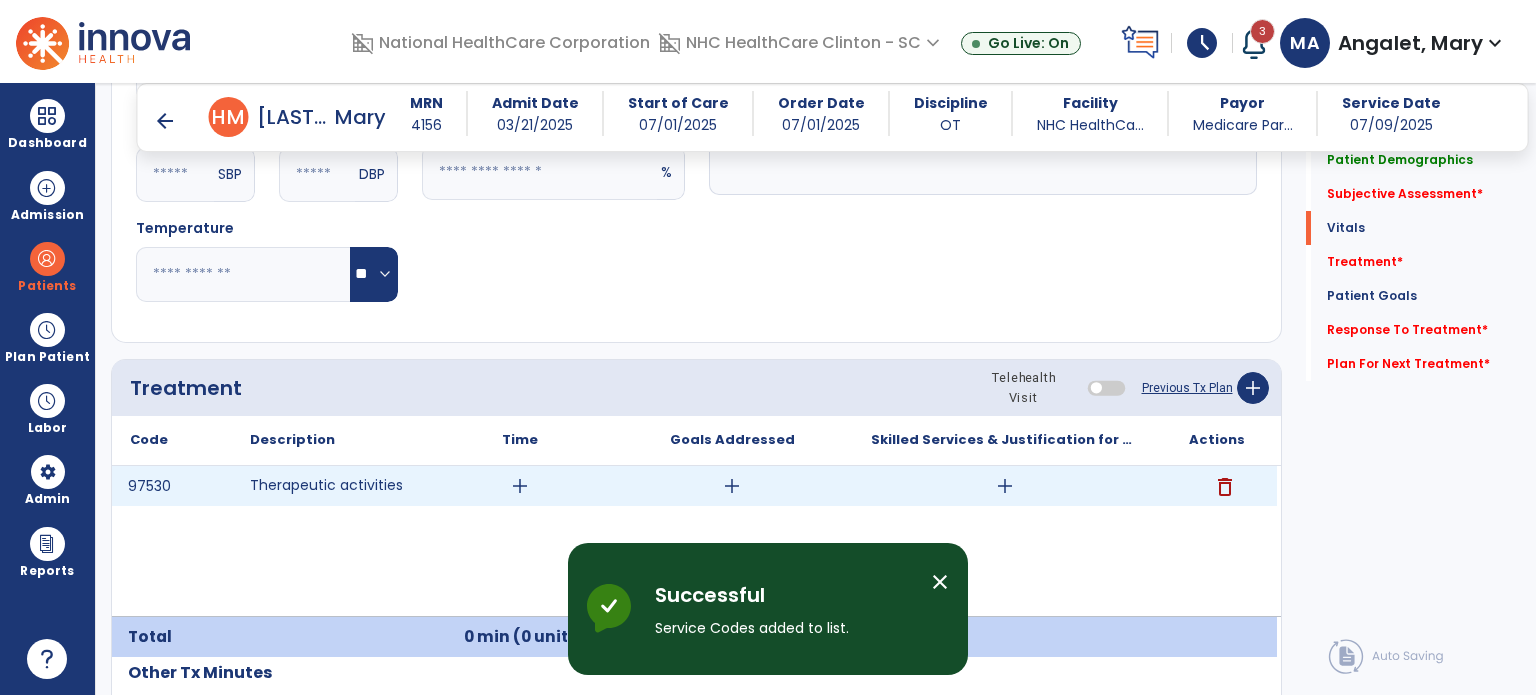 click on "add" at bounding box center [1005, 486] 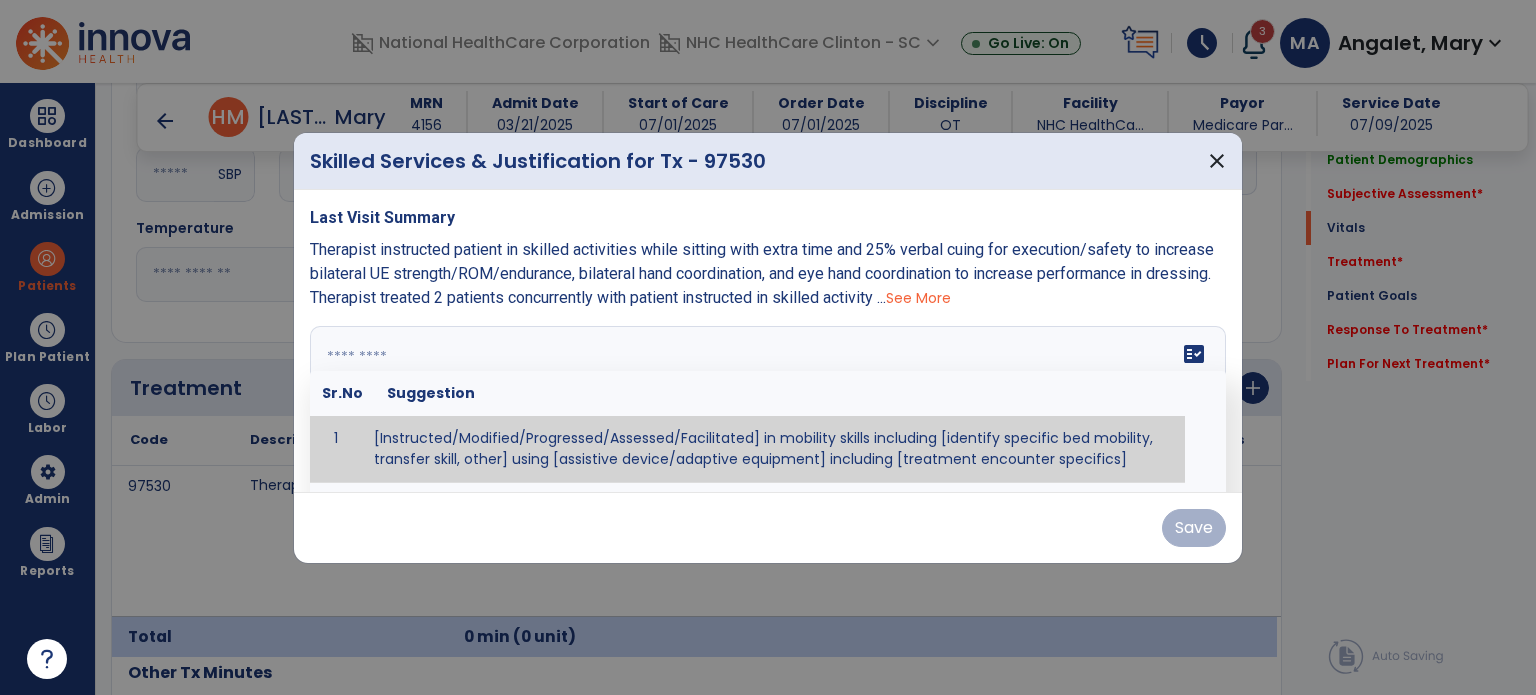 click at bounding box center (766, 401) 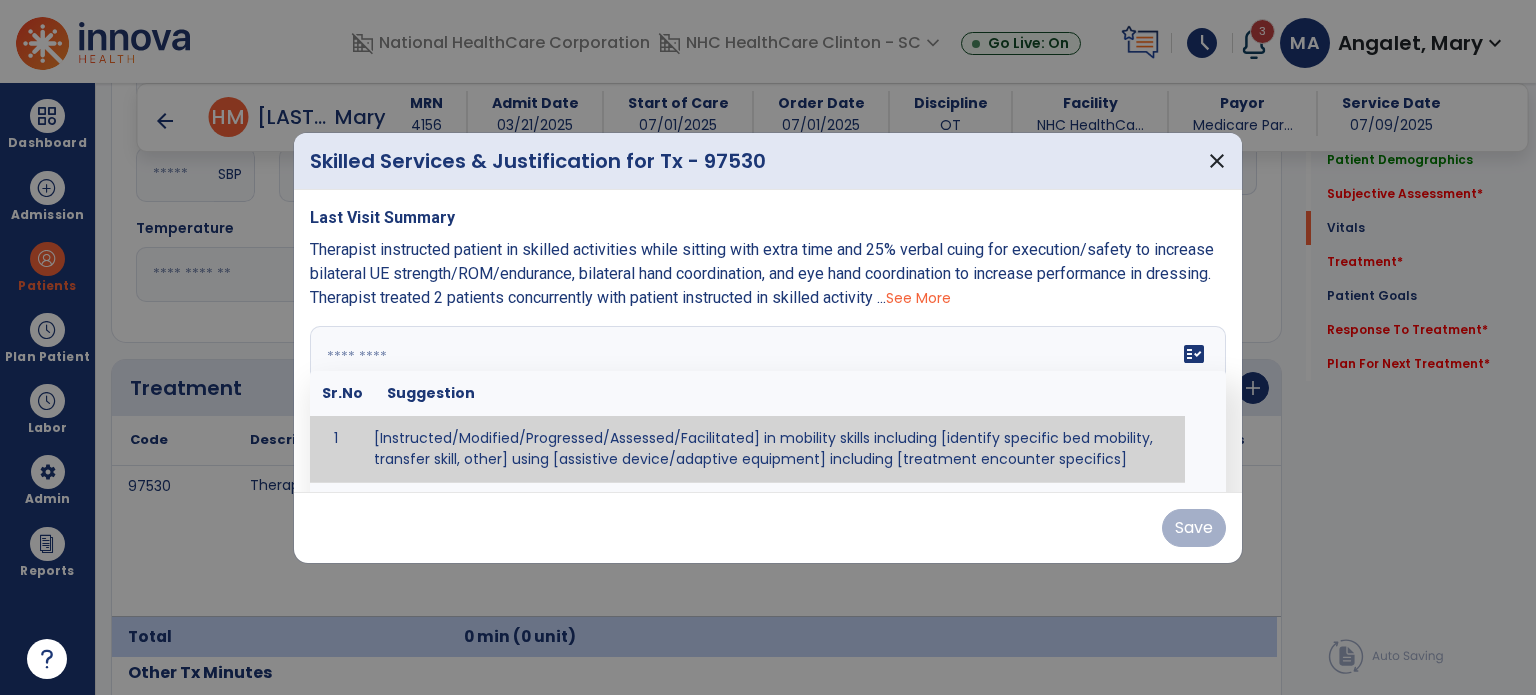paste on "**********" 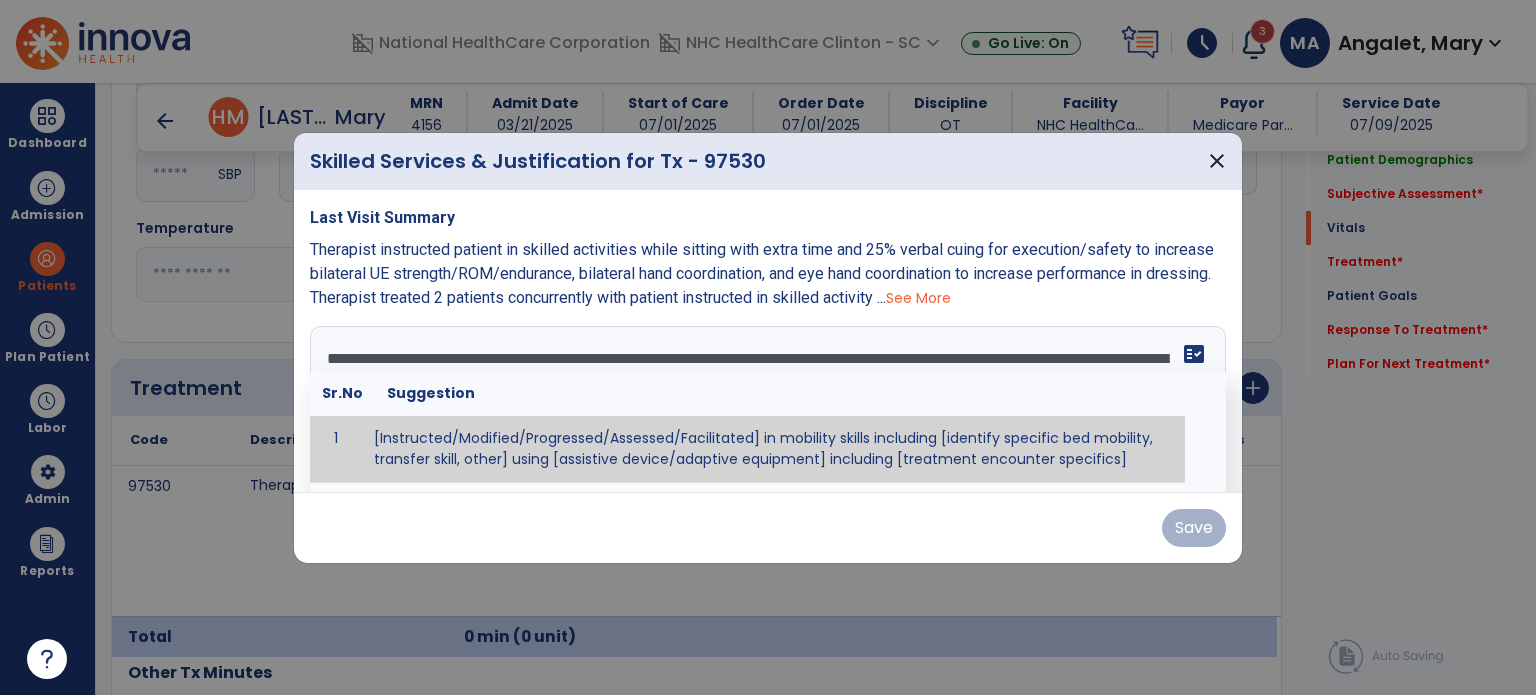 scroll, scrollTop: 15, scrollLeft: 0, axis: vertical 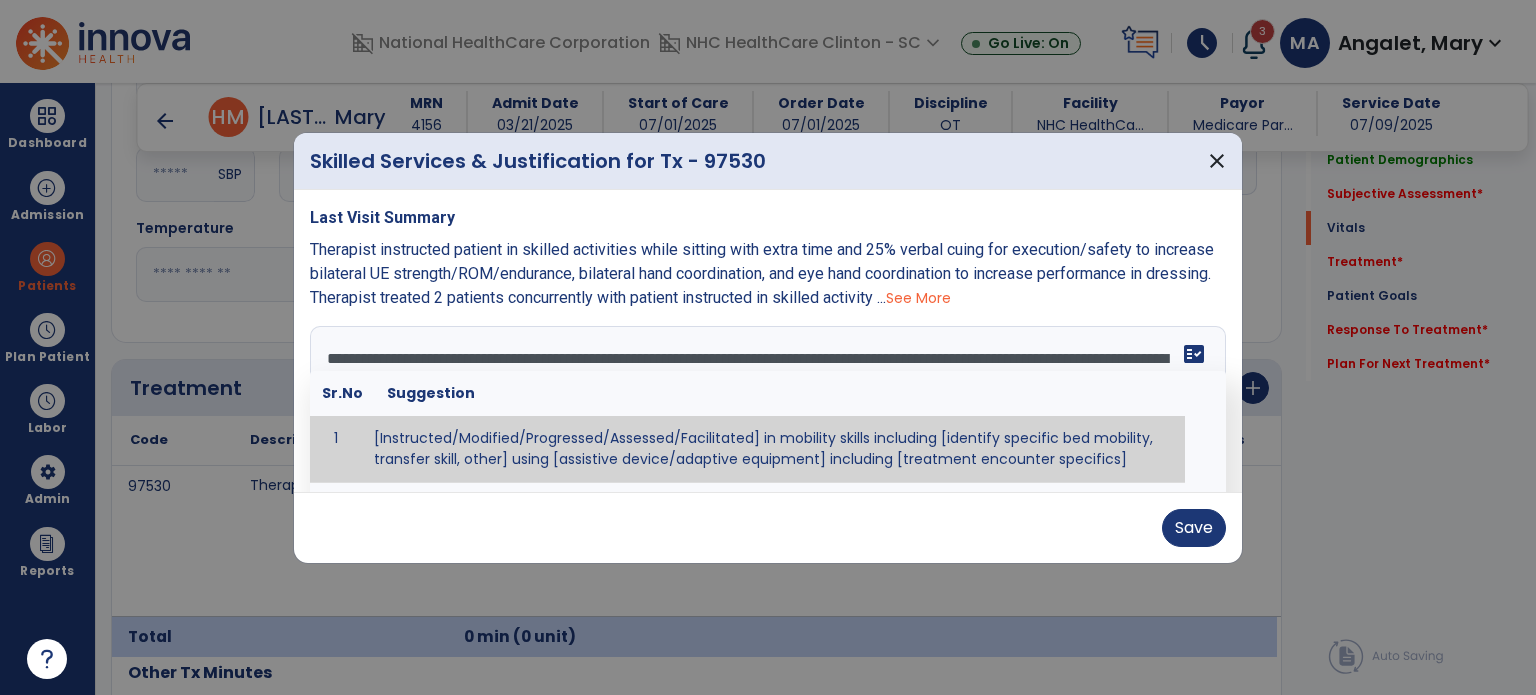 click on "**********" at bounding box center [766, 401] 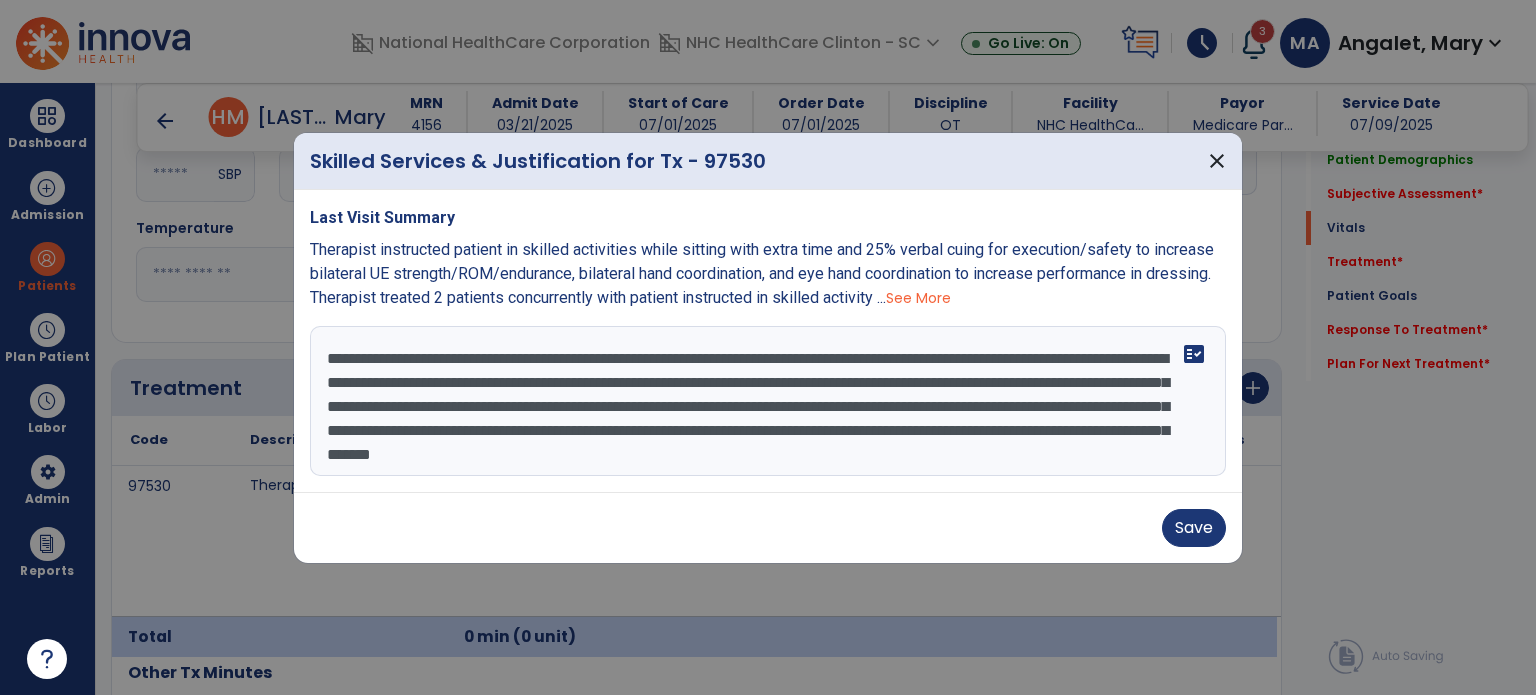 click on "**********" at bounding box center [768, 401] 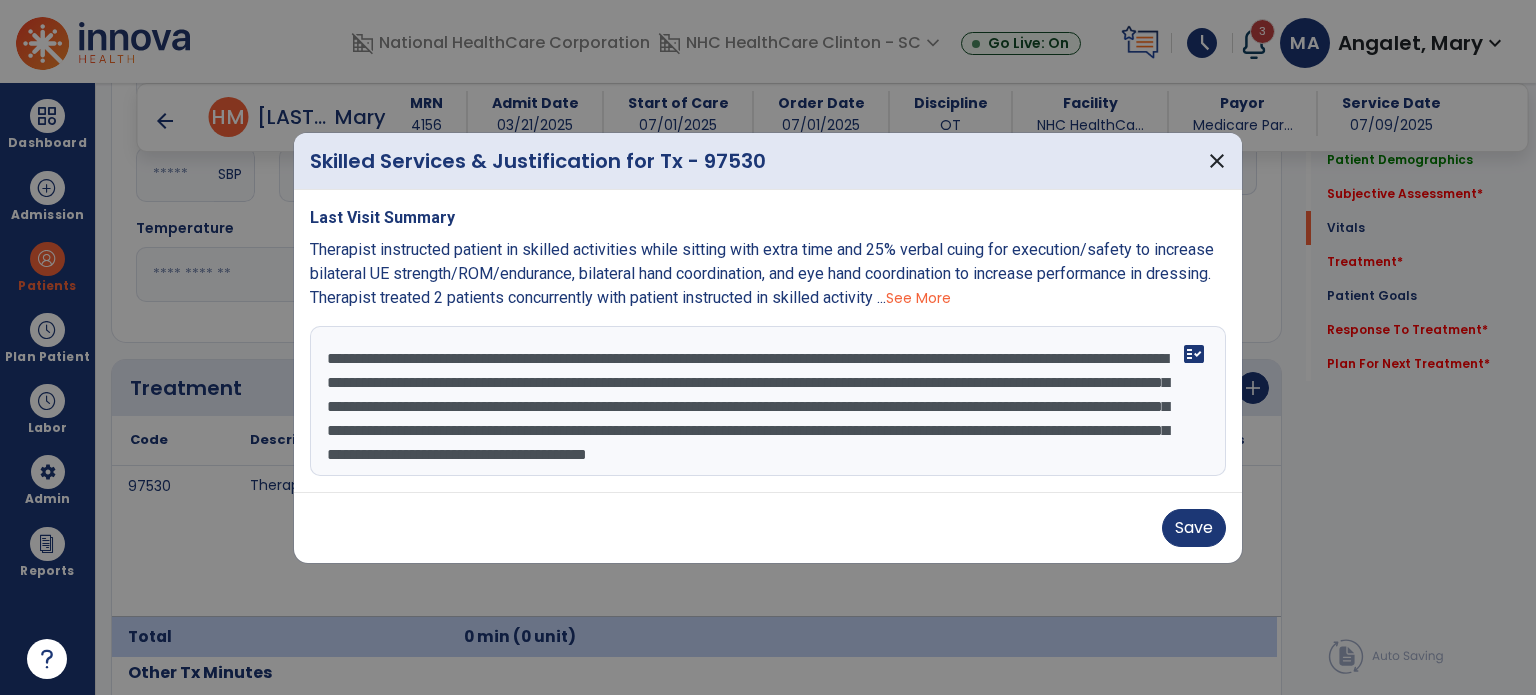click on "**********" at bounding box center [768, 401] 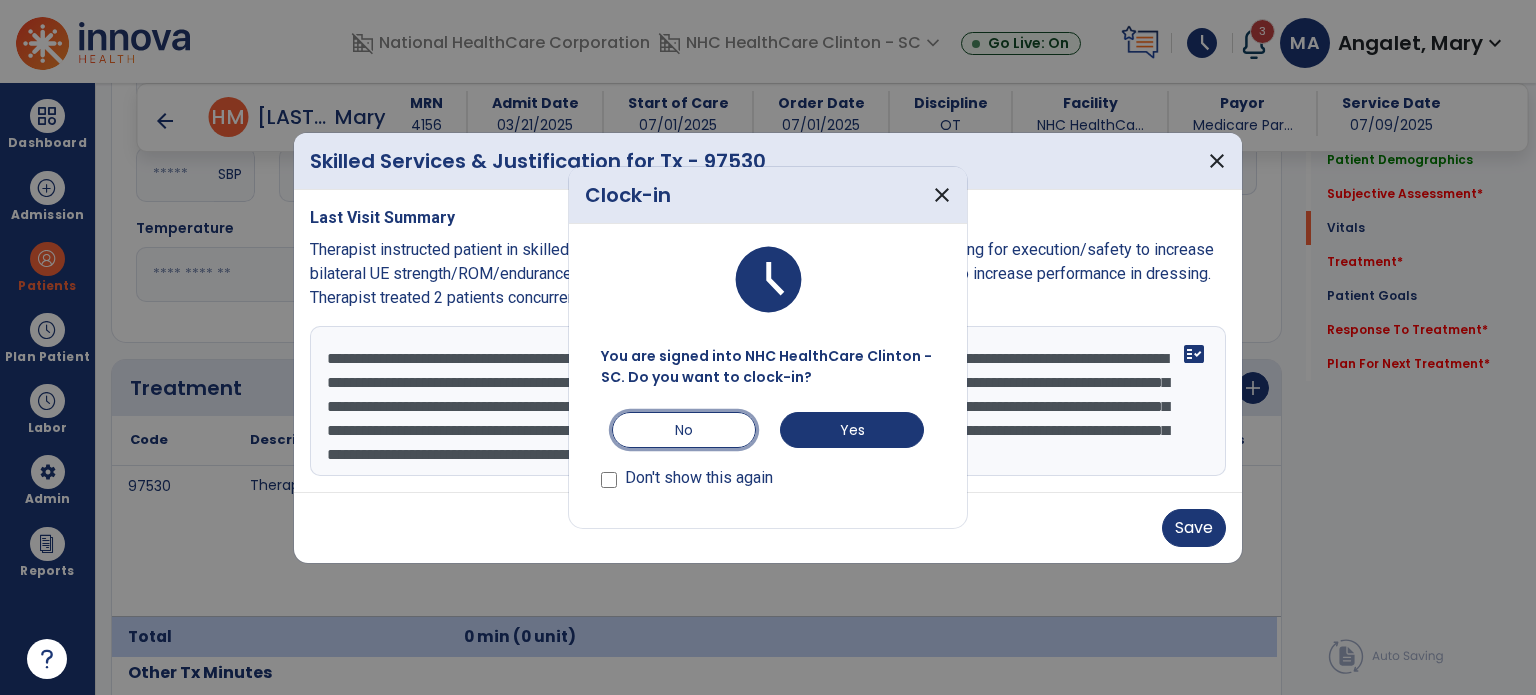 click on "No" at bounding box center (684, 430) 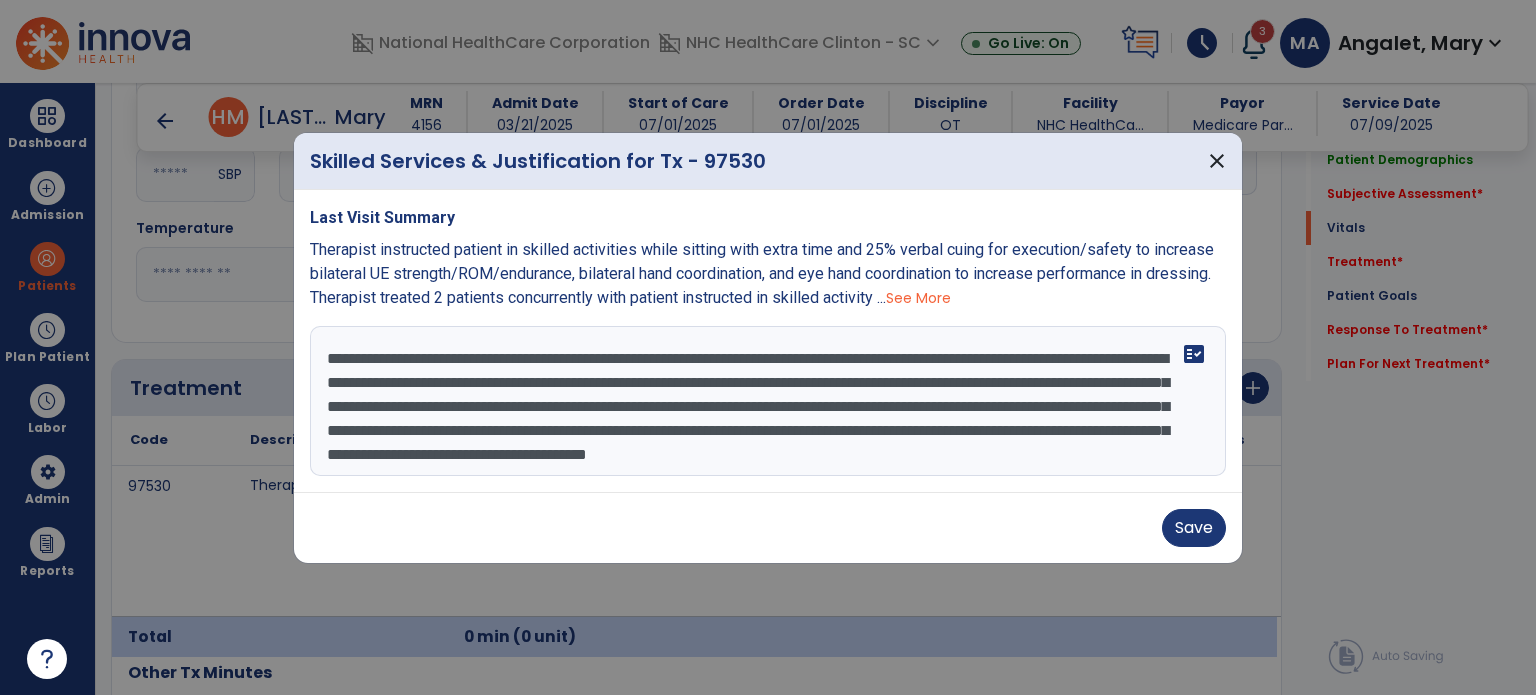 click on "**********" at bounding box center (768, 401) 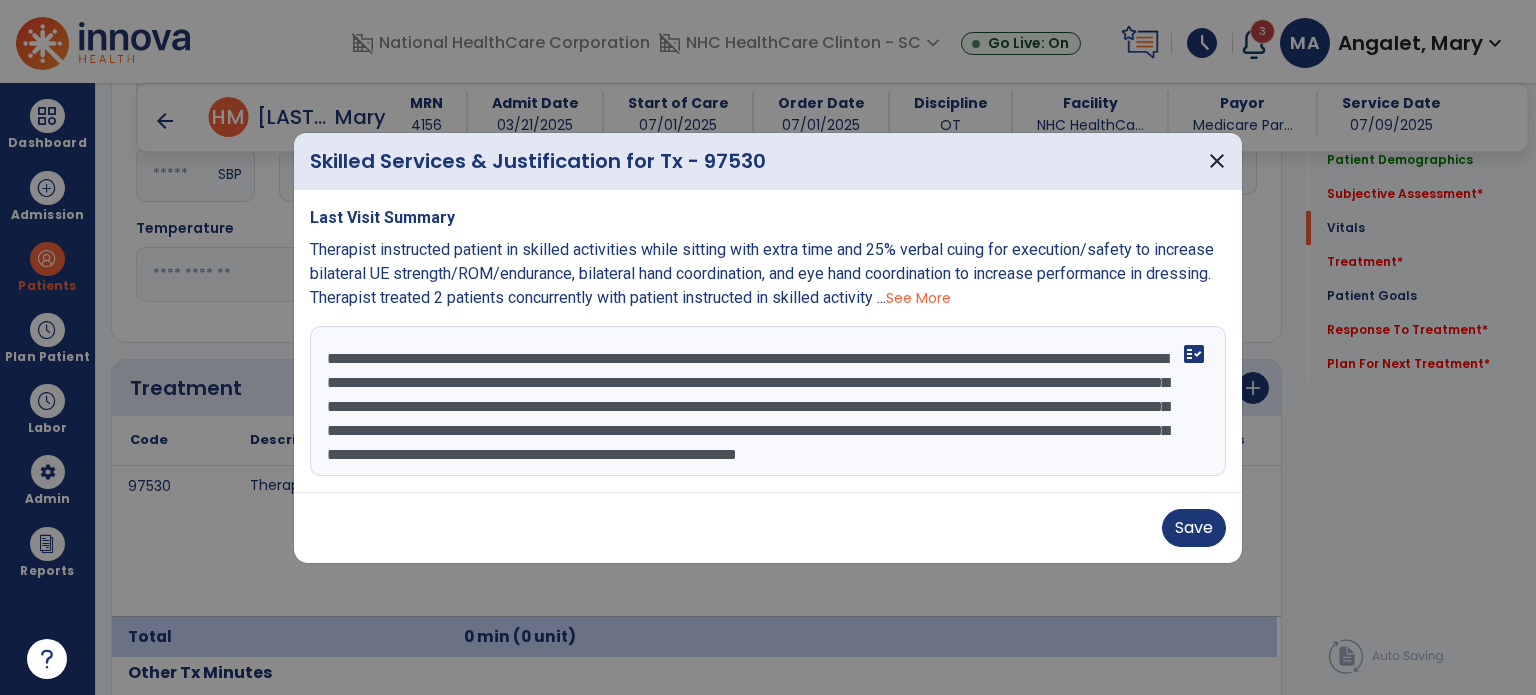 scroll, scrollTop: 39, scrollLeft: 0, axis: vertical 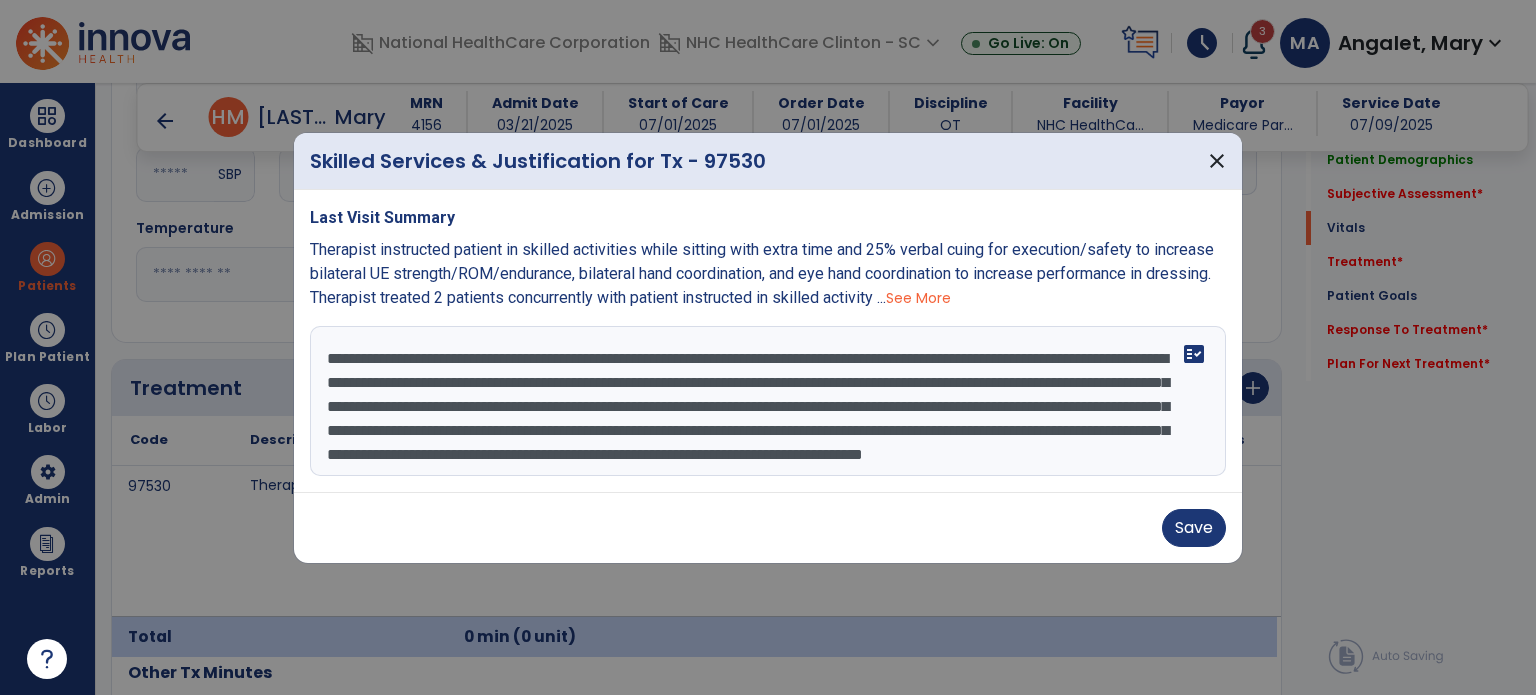 type on "**********" 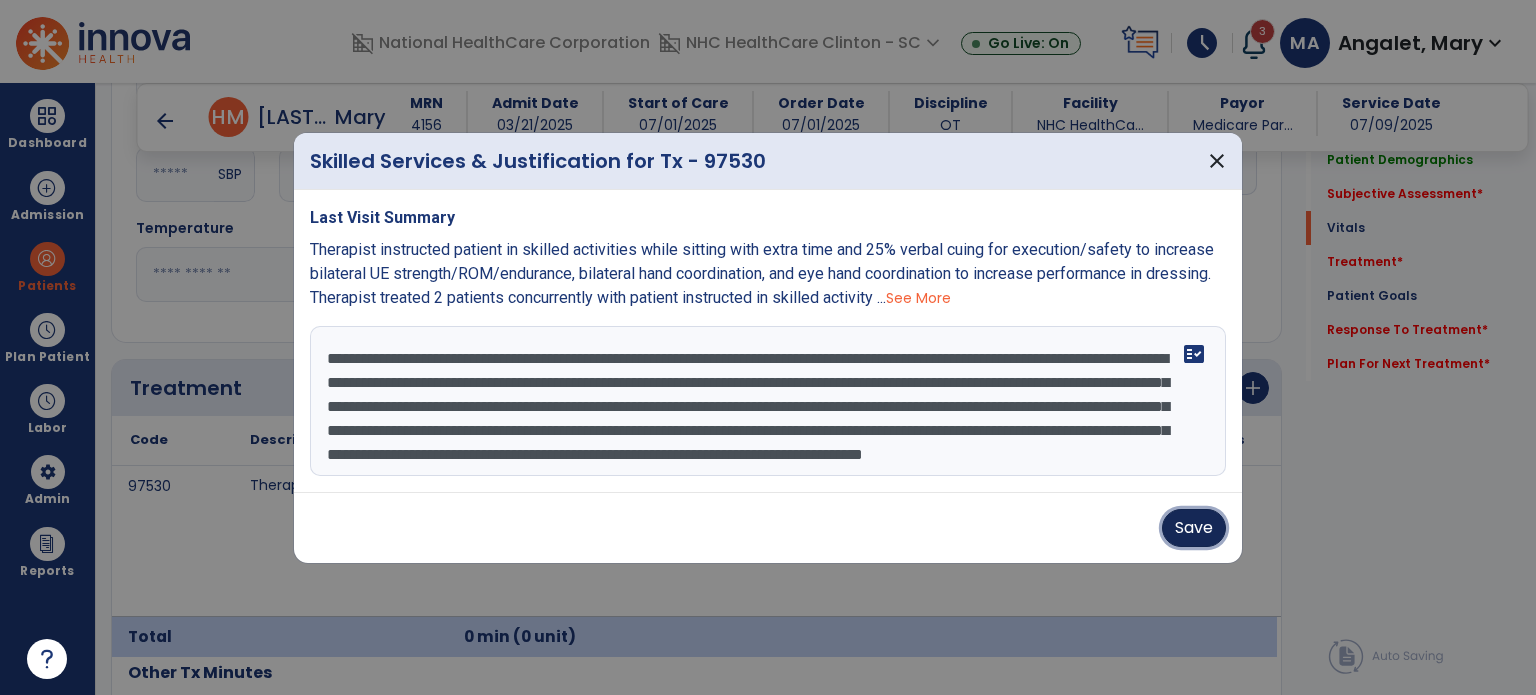 click on "Save" at bounding box center [1194, 528] 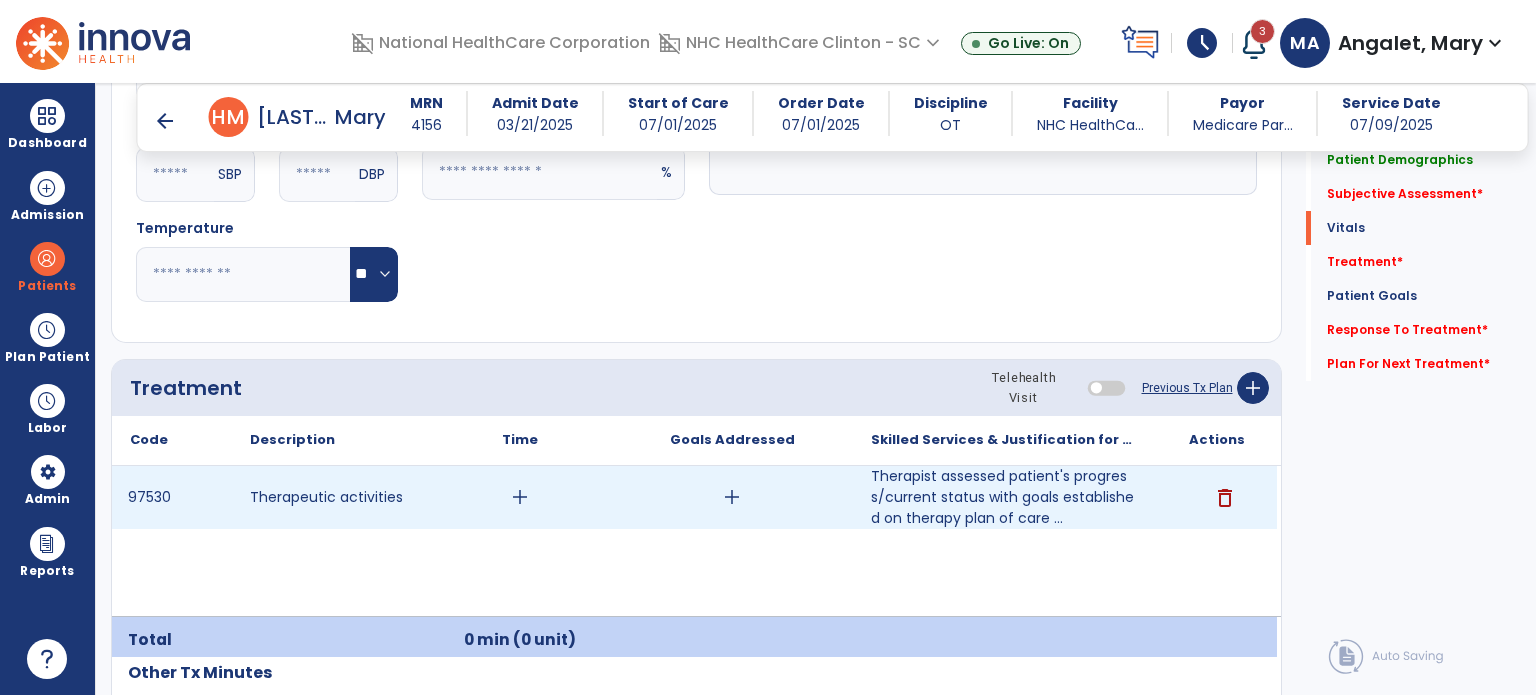 click on "add" at bounding box center [520, 497] 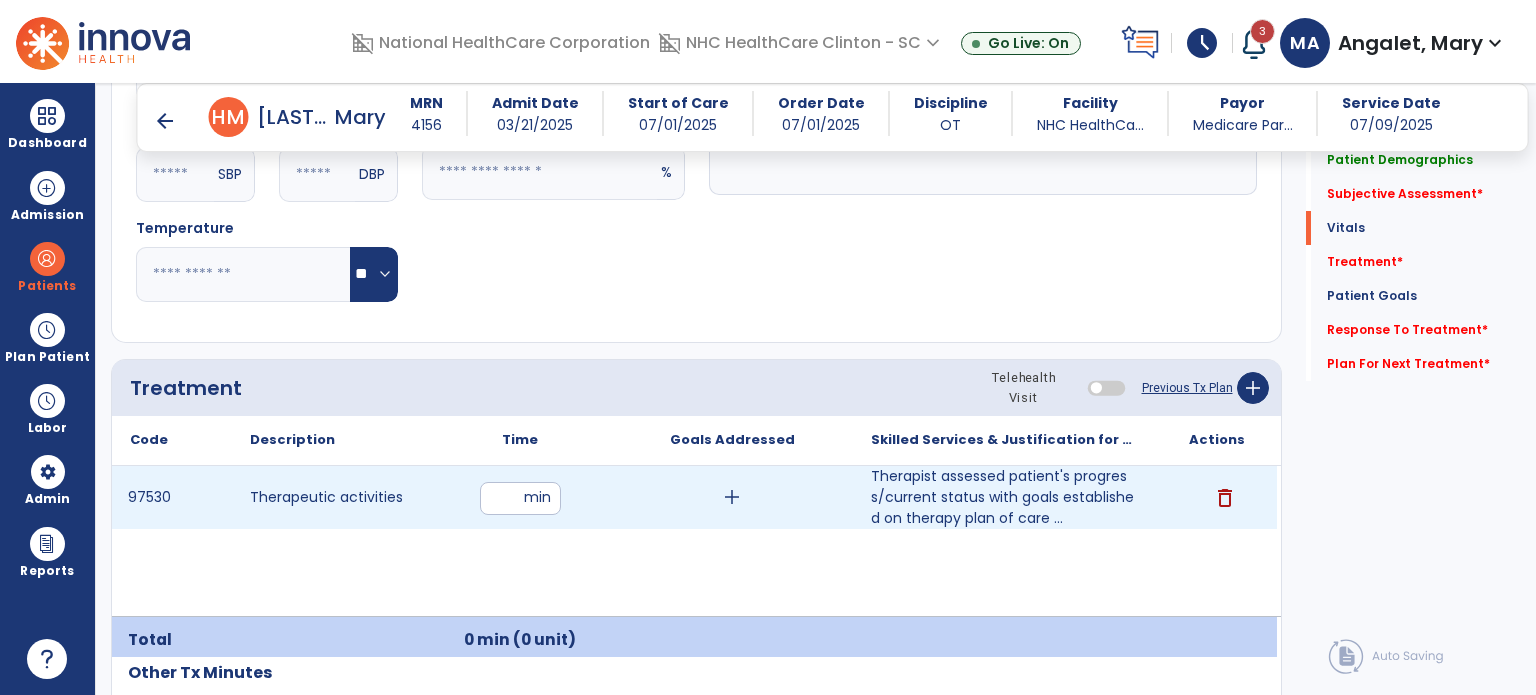 type on "**" 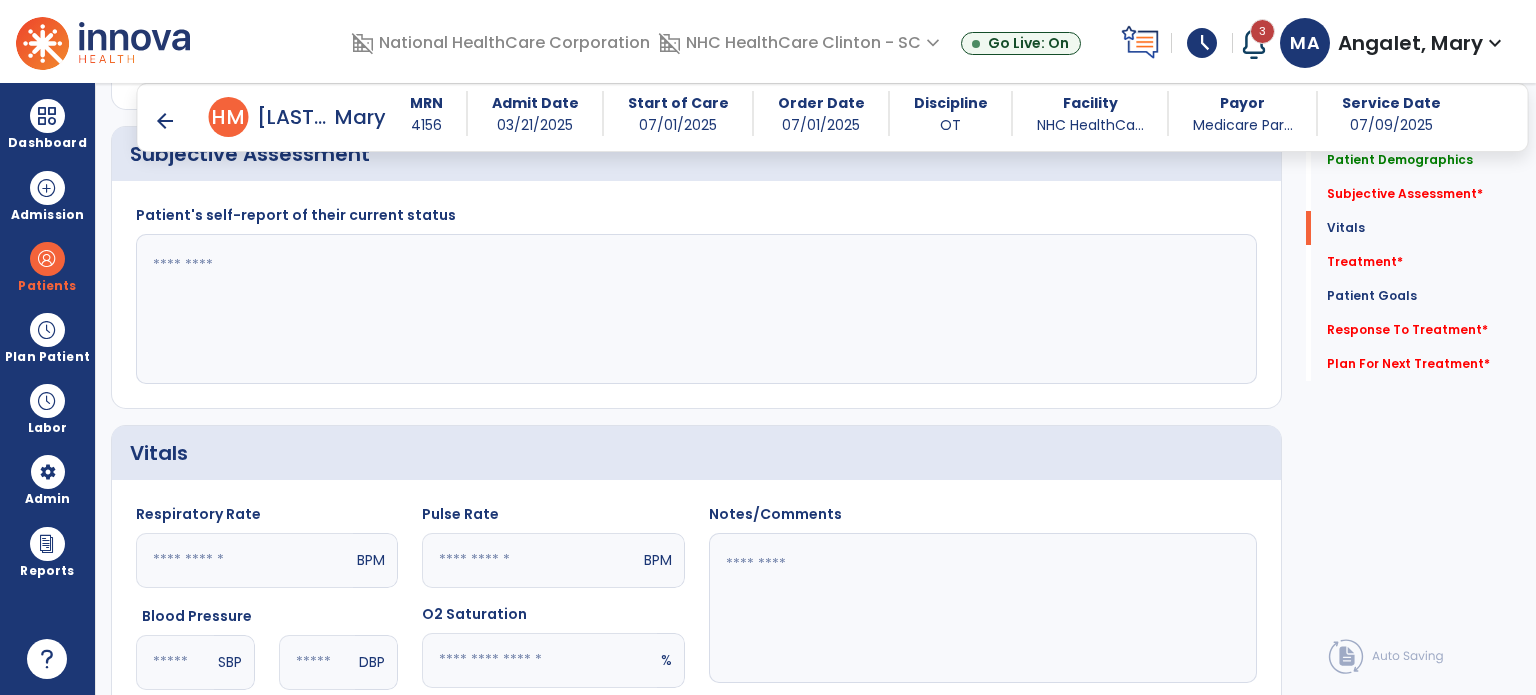 scroll, scrollTop: 500, scrollLeft: 0, axis: vertical 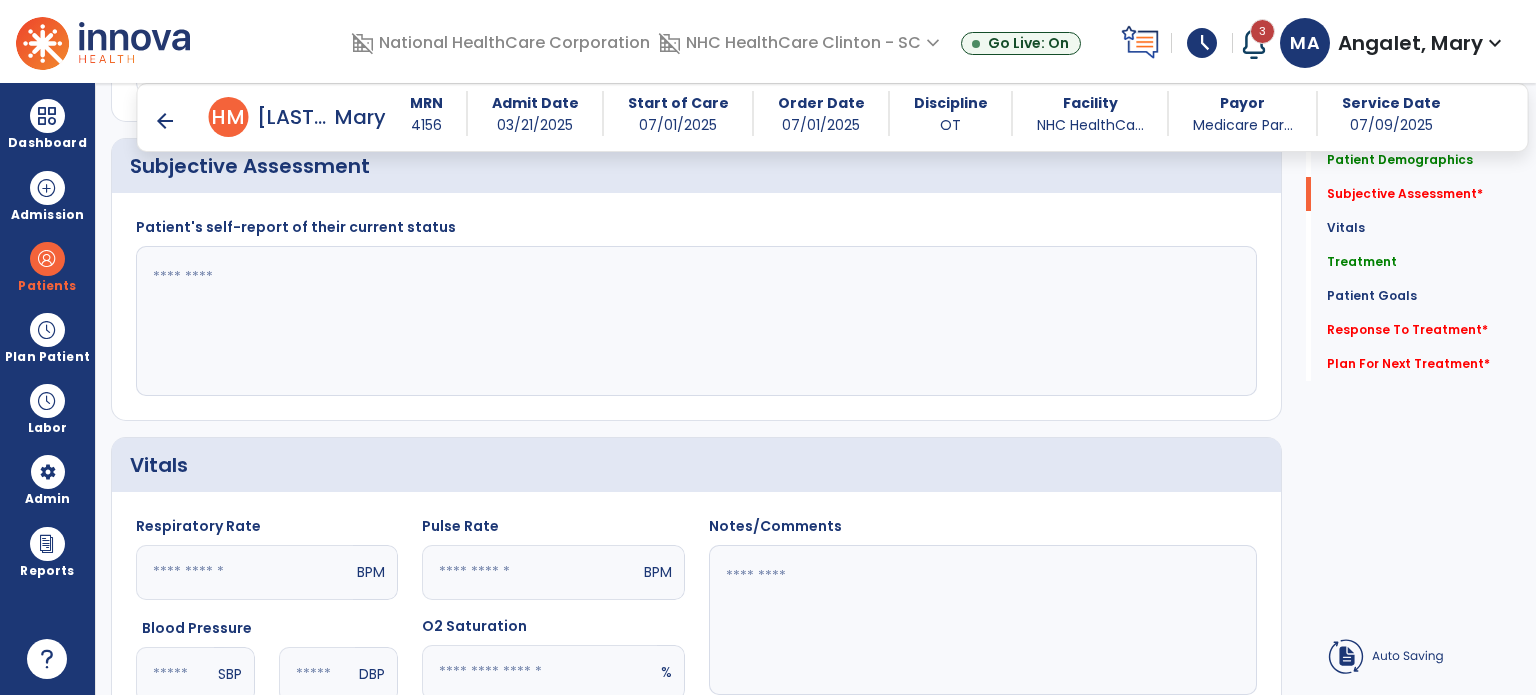 click 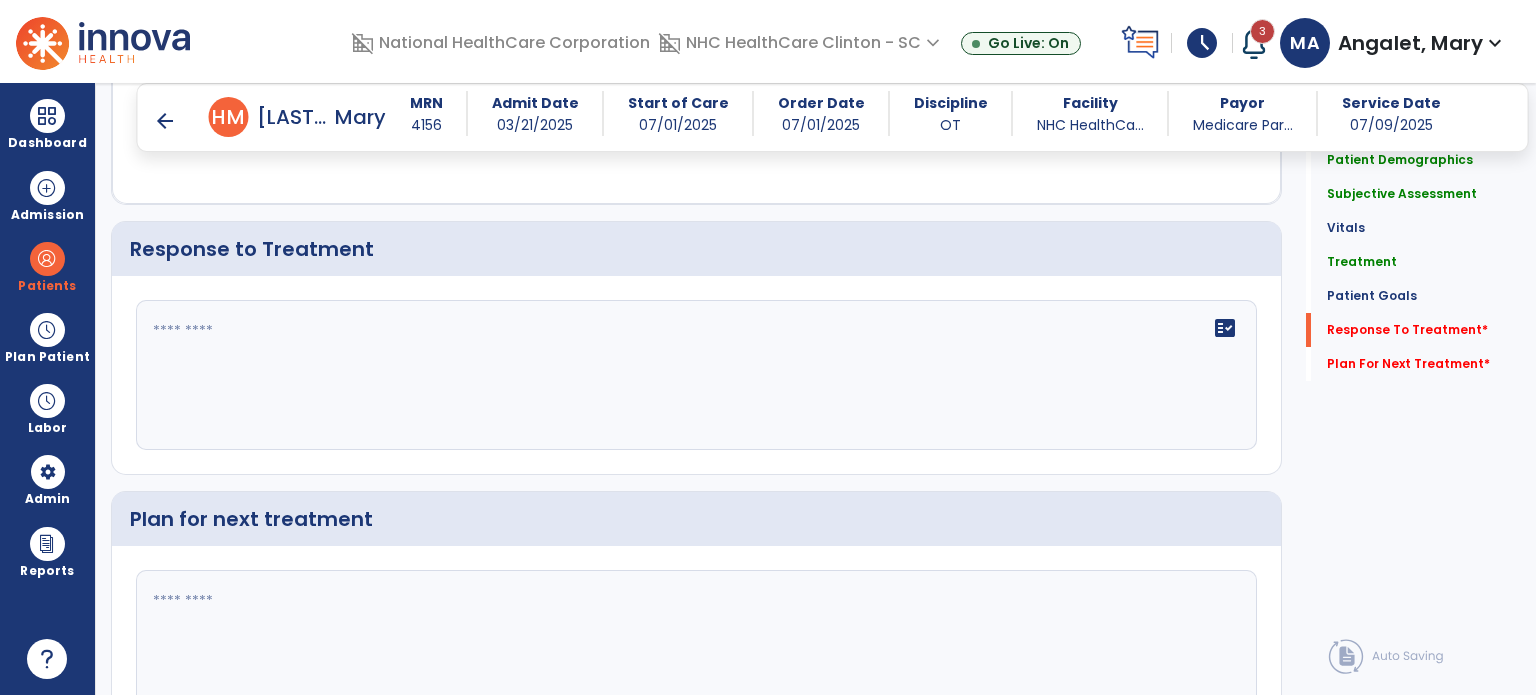 scroll, scrollTop: 2700, scrollLeft: 0, axis: vertical 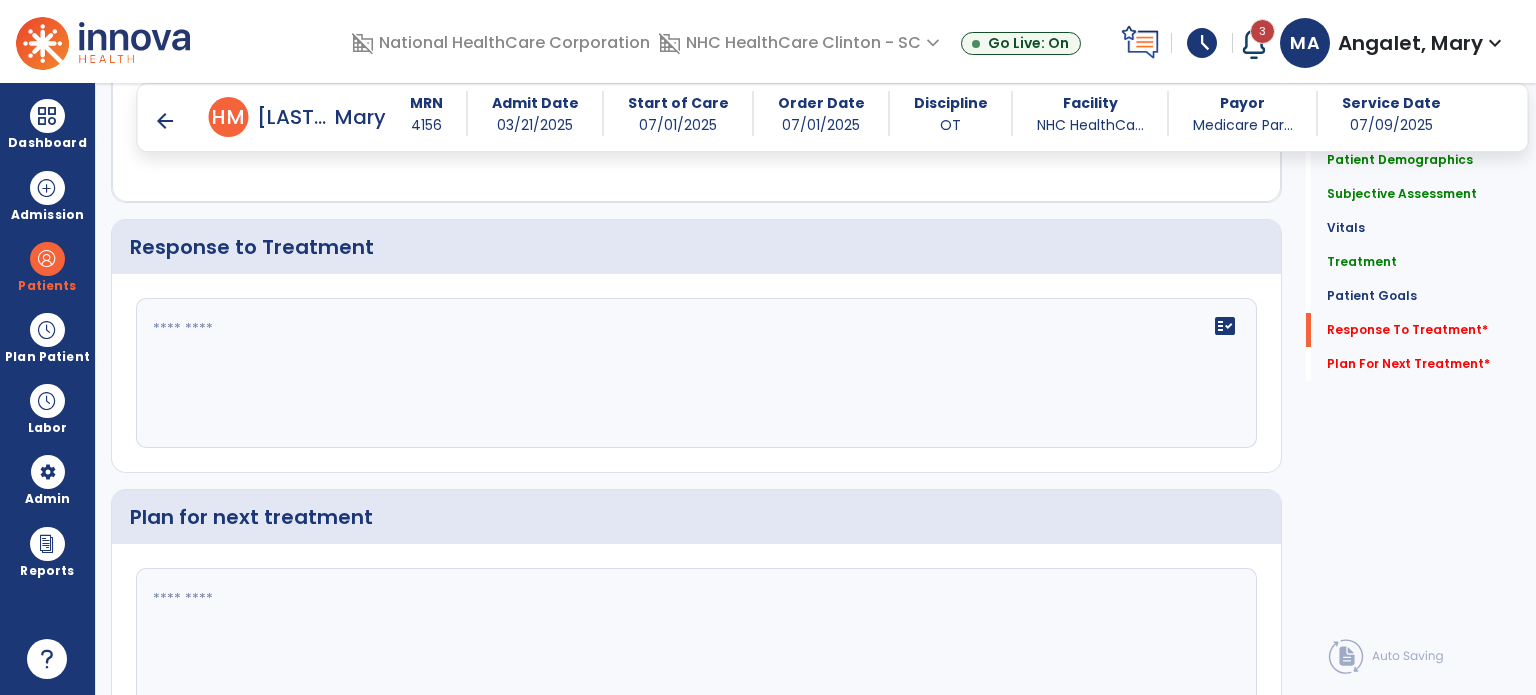 type on "**********" 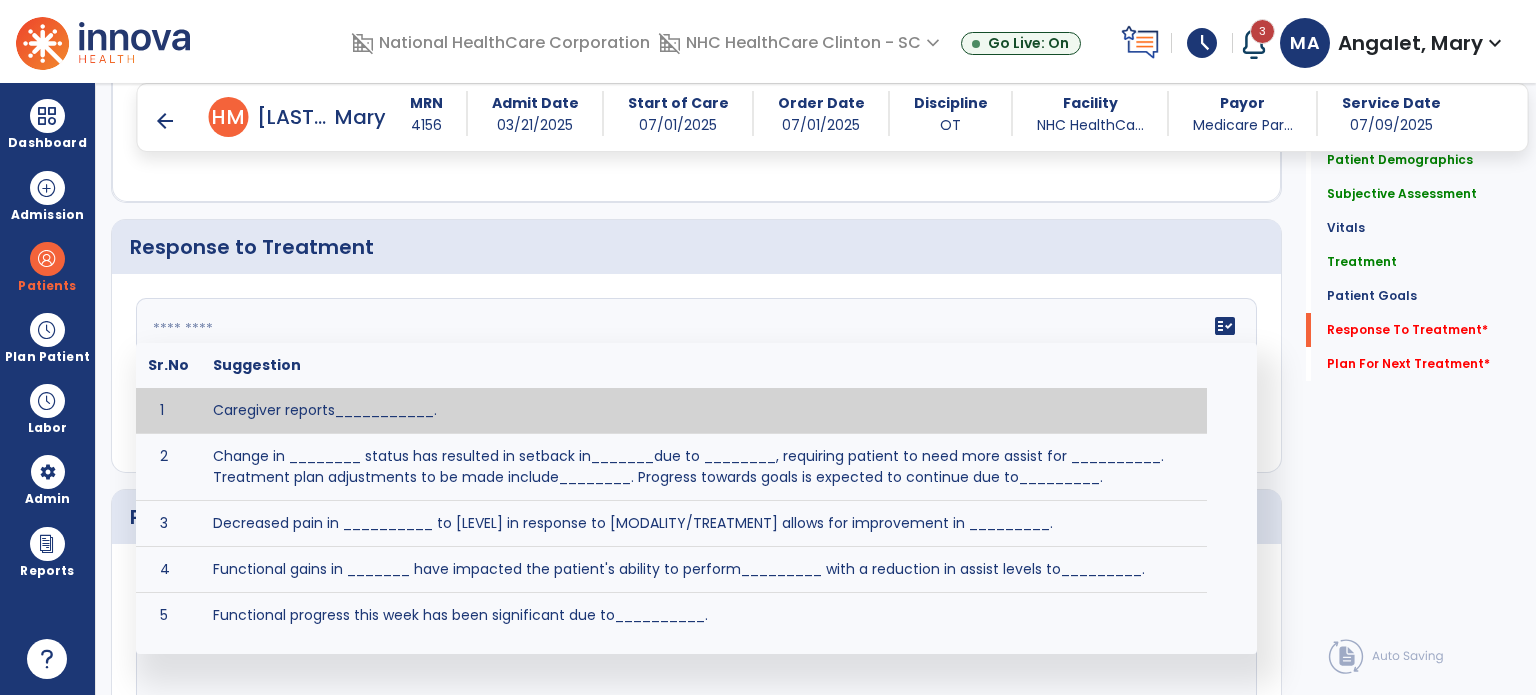 click 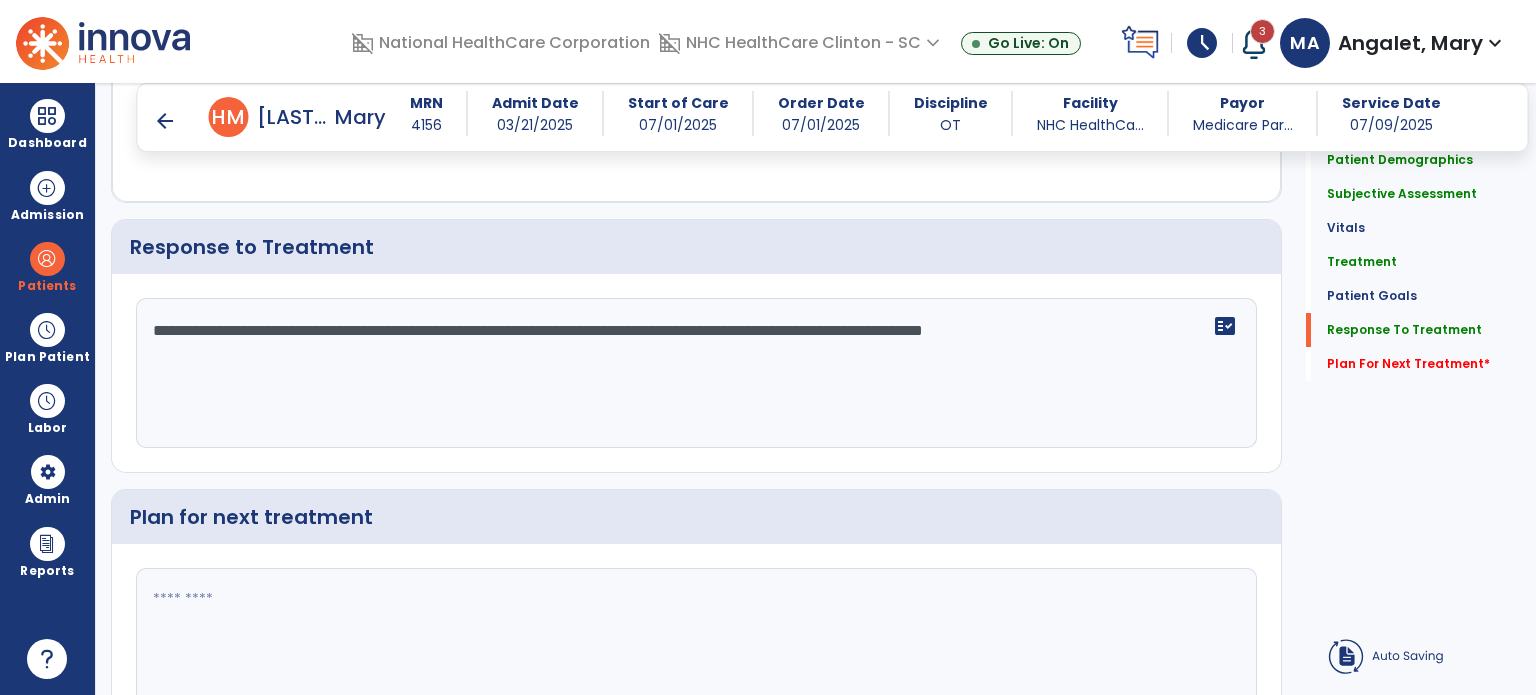 type on "**********" 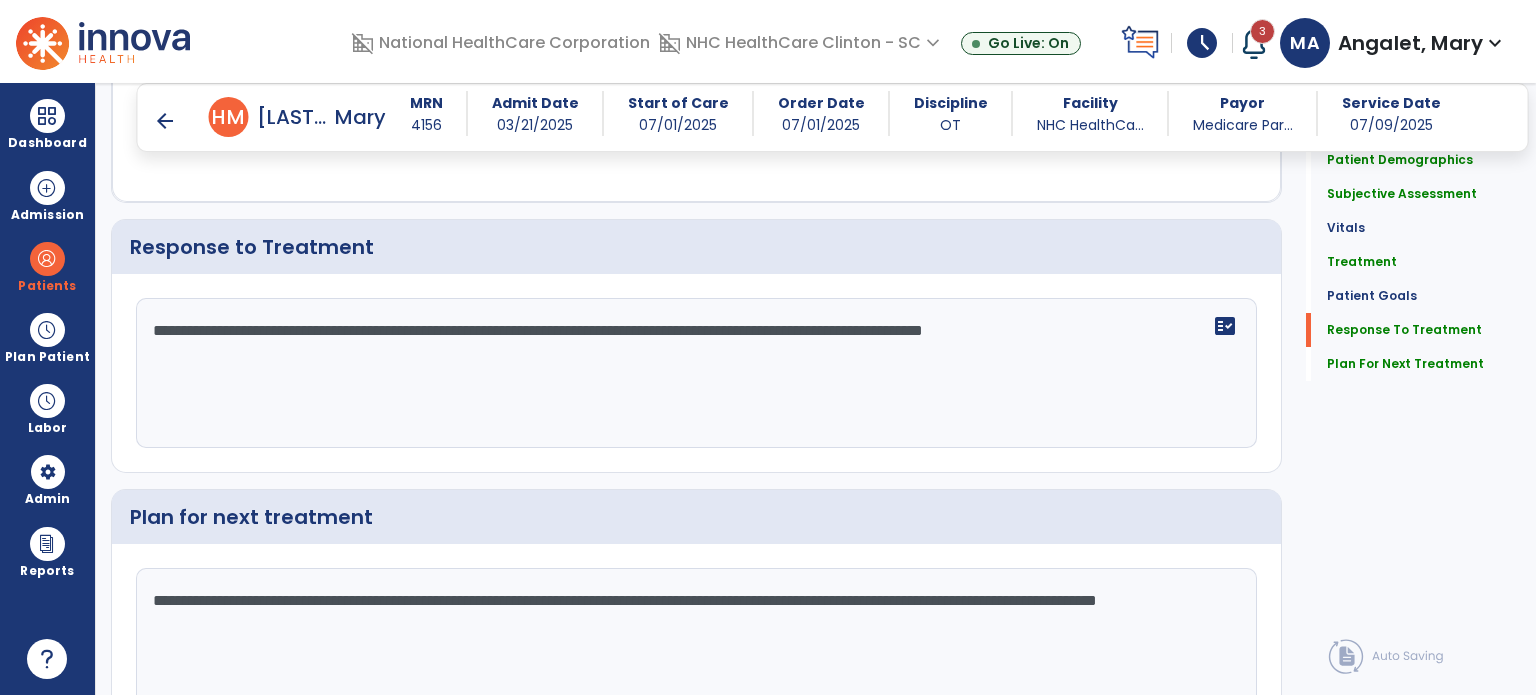 scroll, scrollTop: 2806, scrollLeft: 0, axis: vertical 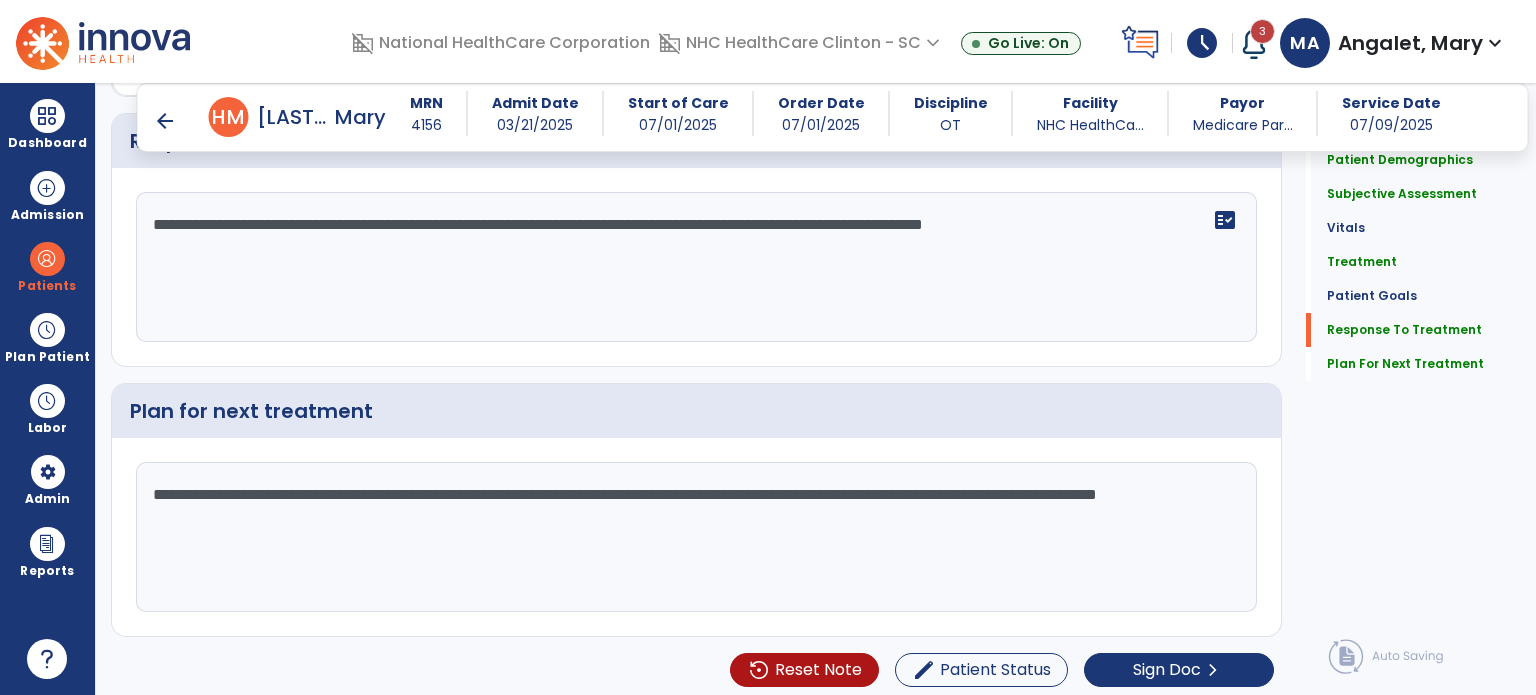 type on "**********" 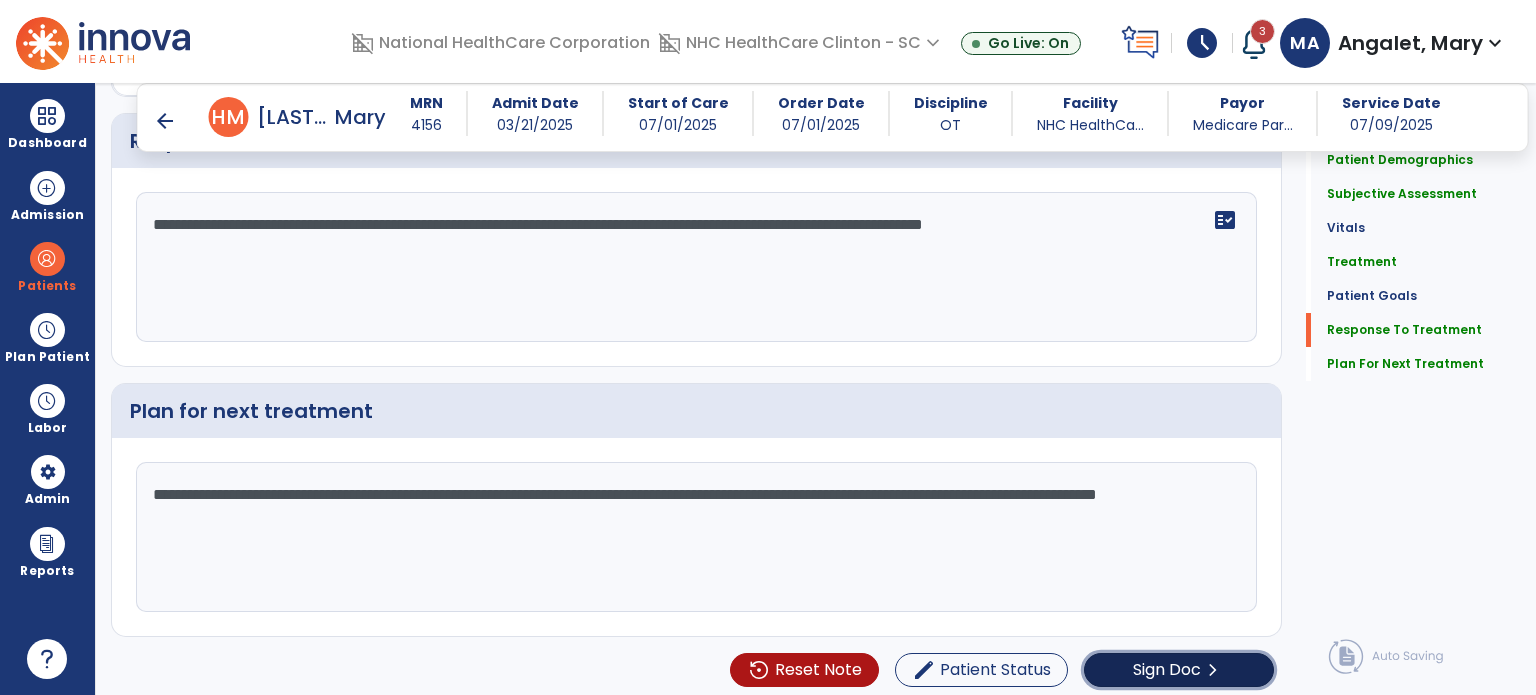 click on "chevron_right" 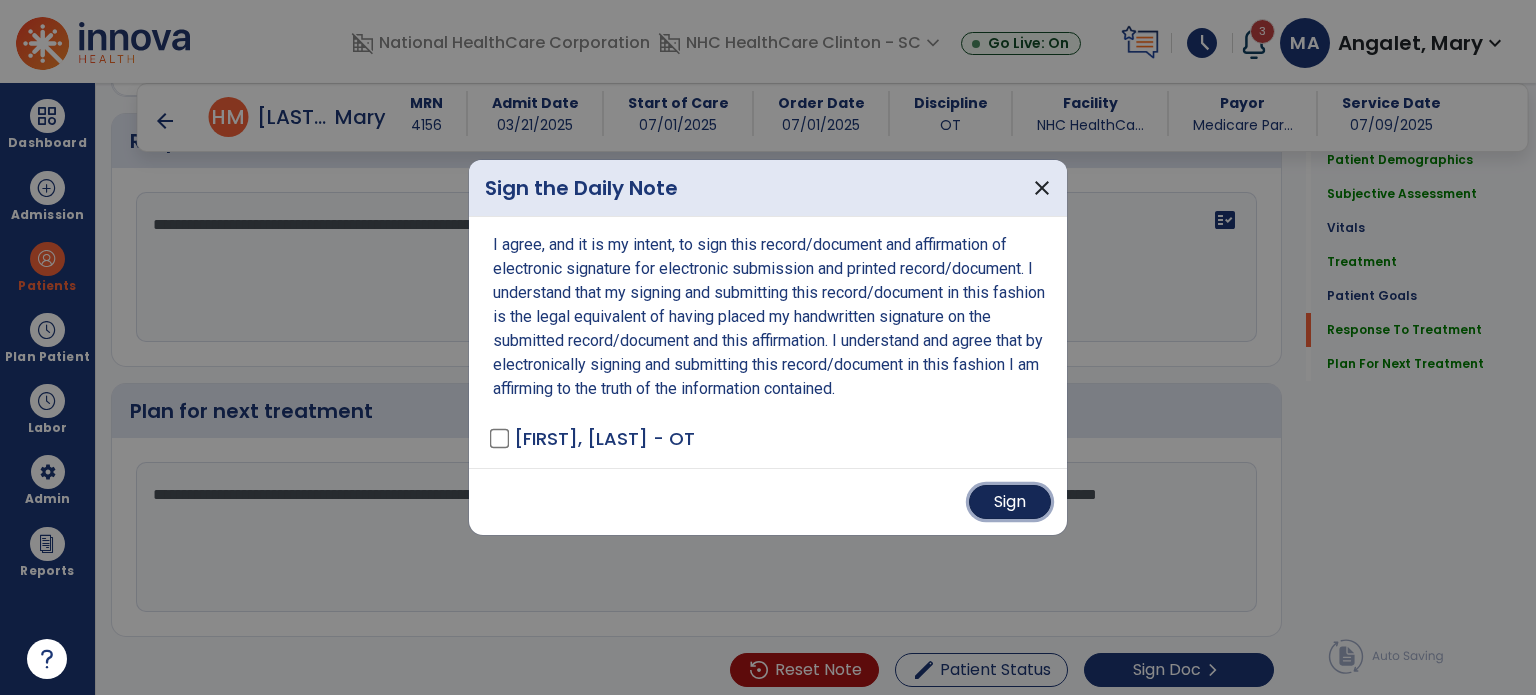 click on "Sign" at bounding box center (1010, 502) 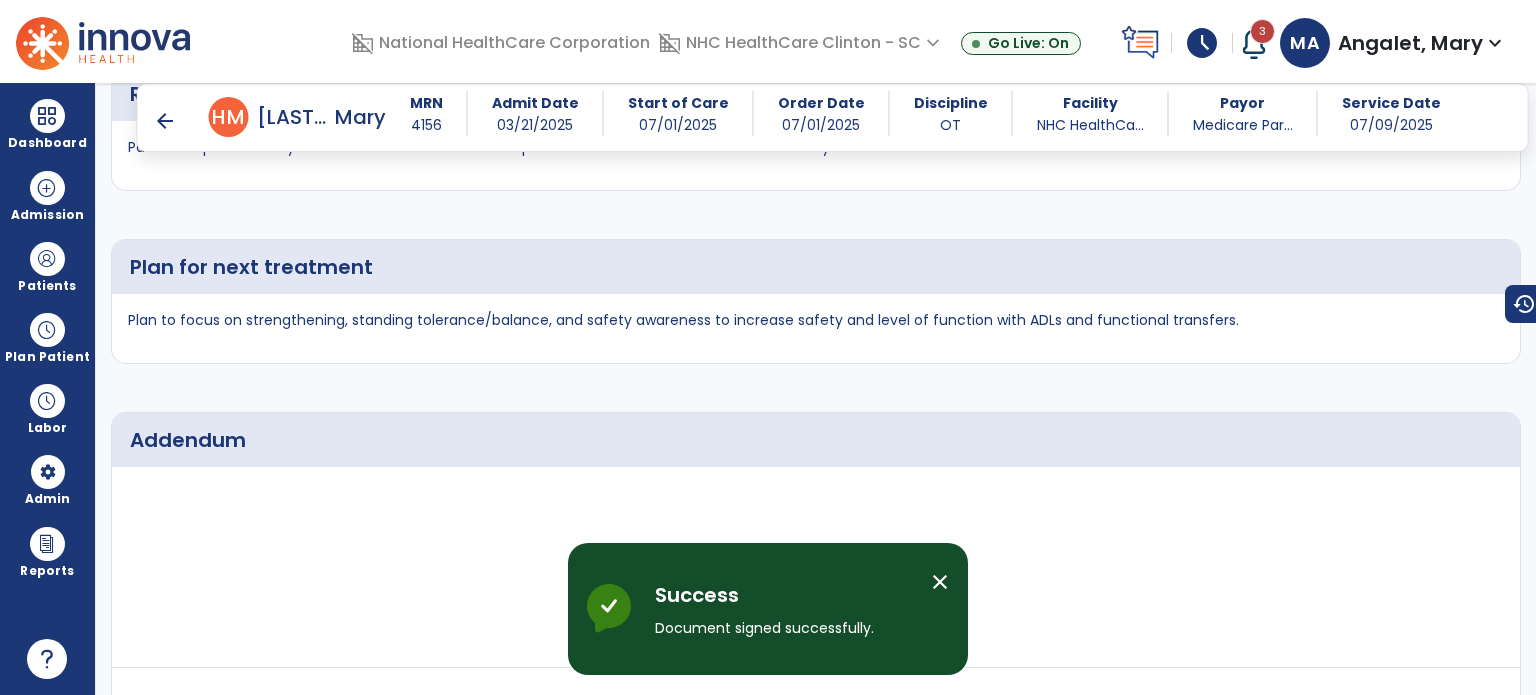 scroll, scrollTop: 3536, scrollLeft: 0, axis: vertical 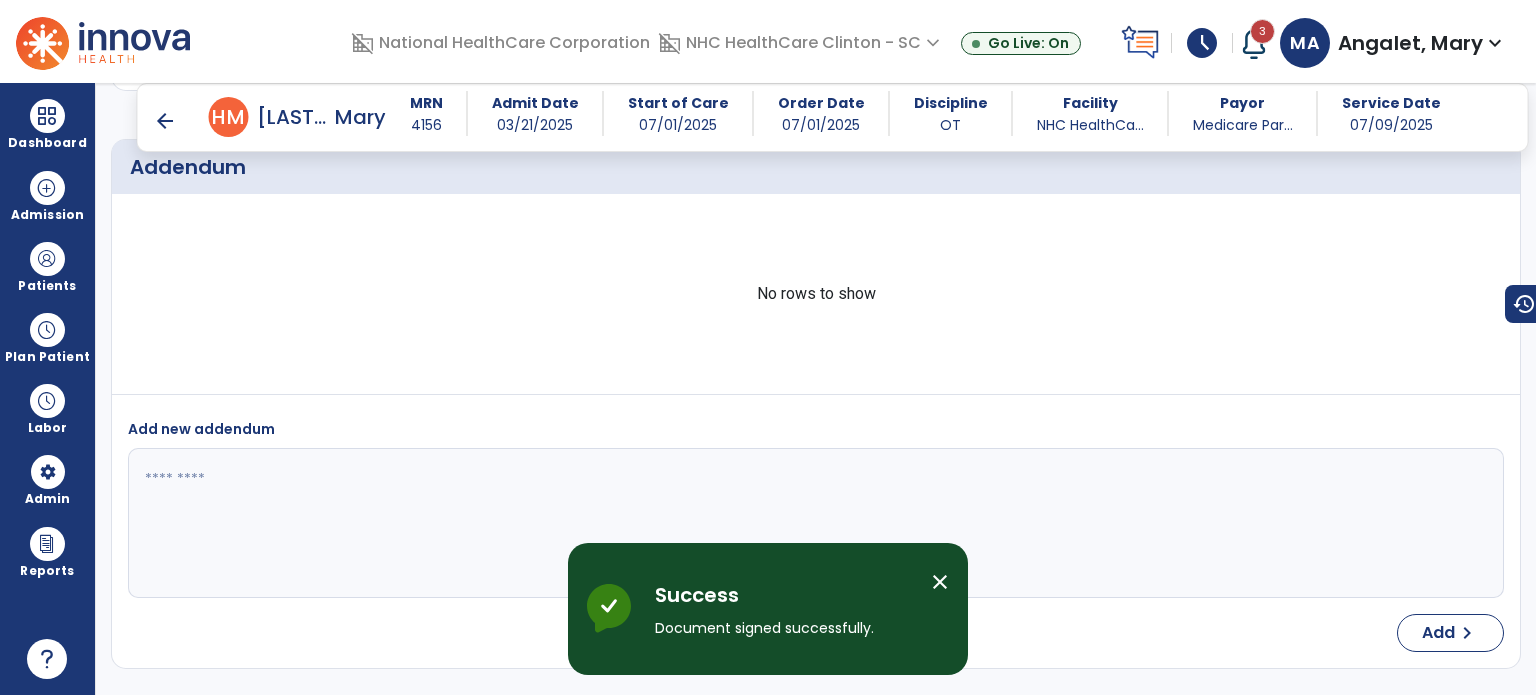 click on "arrow_back" at bounding box center [165, 121] 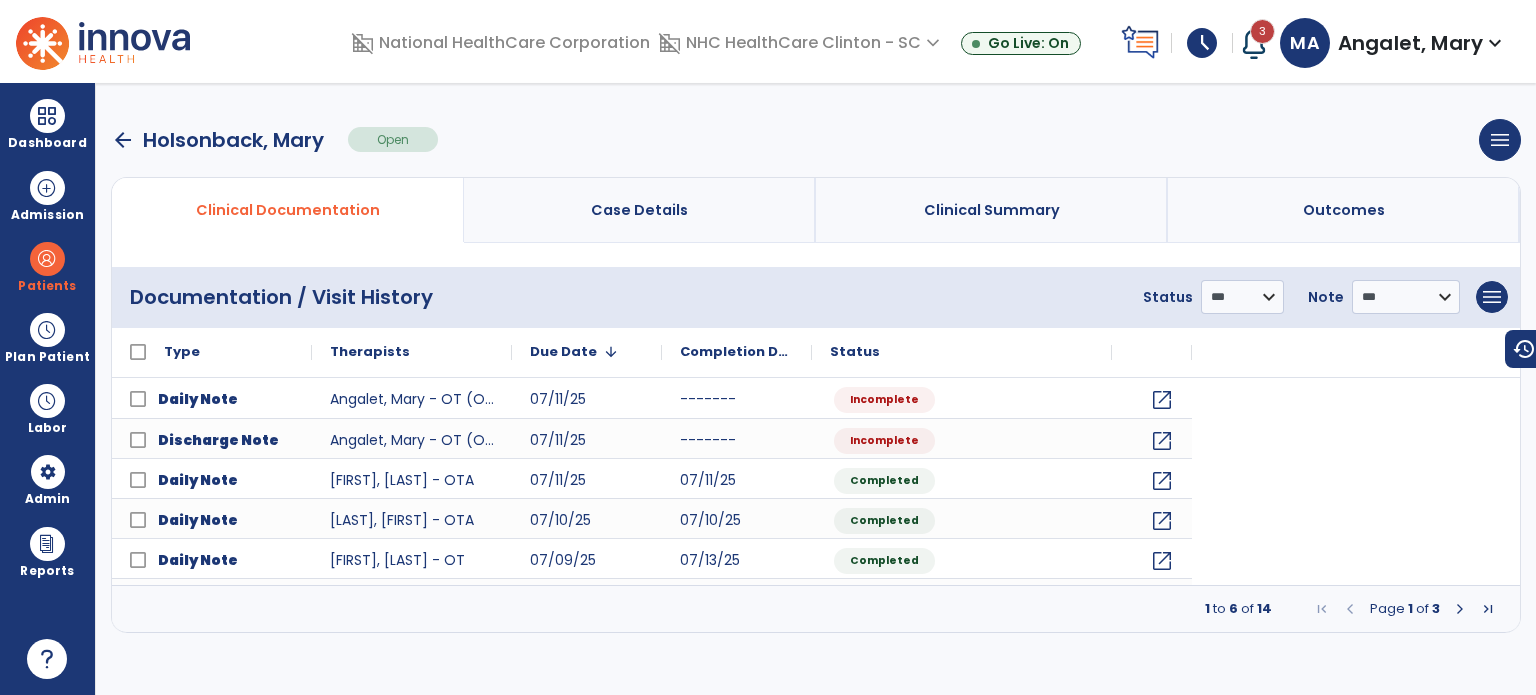 scroll, scrollTop: 0, scrollLeft: 0, axis: both 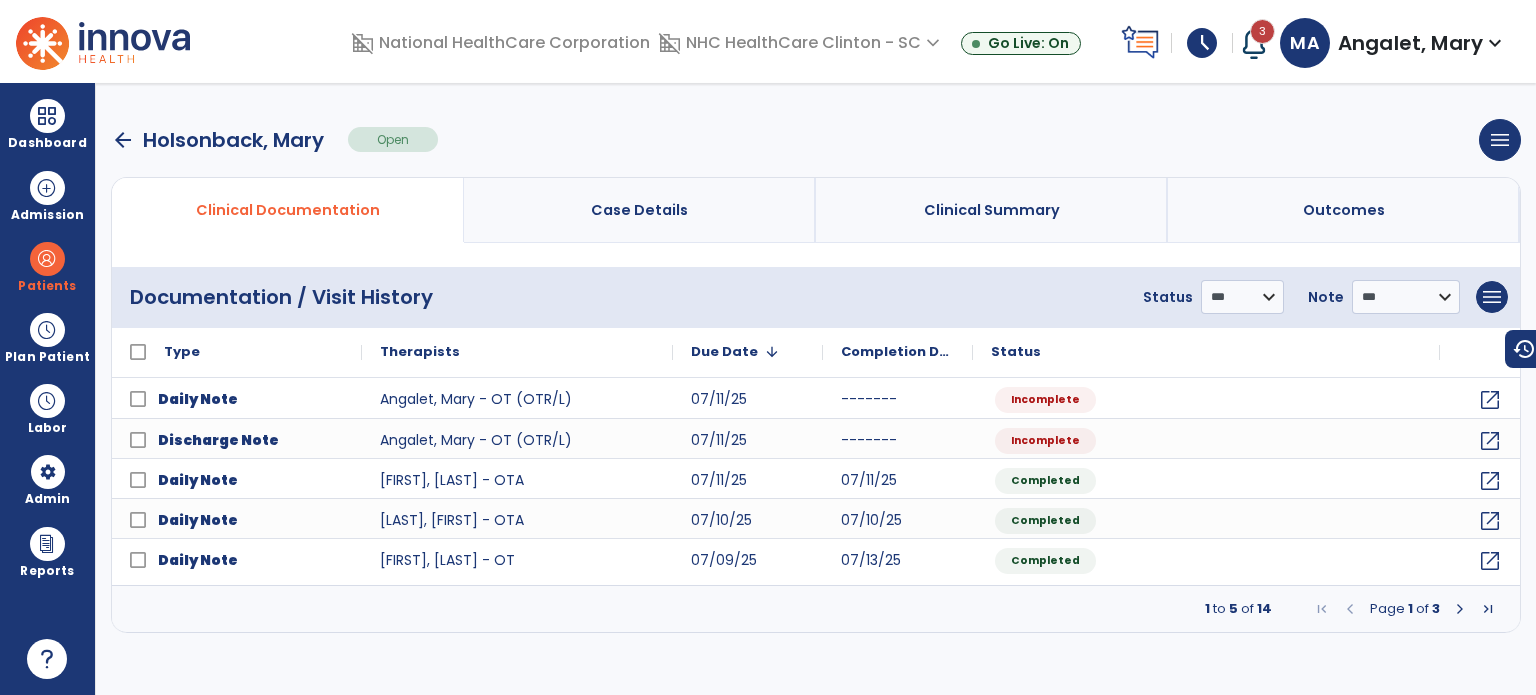 click at bounding box center [1460, 609] 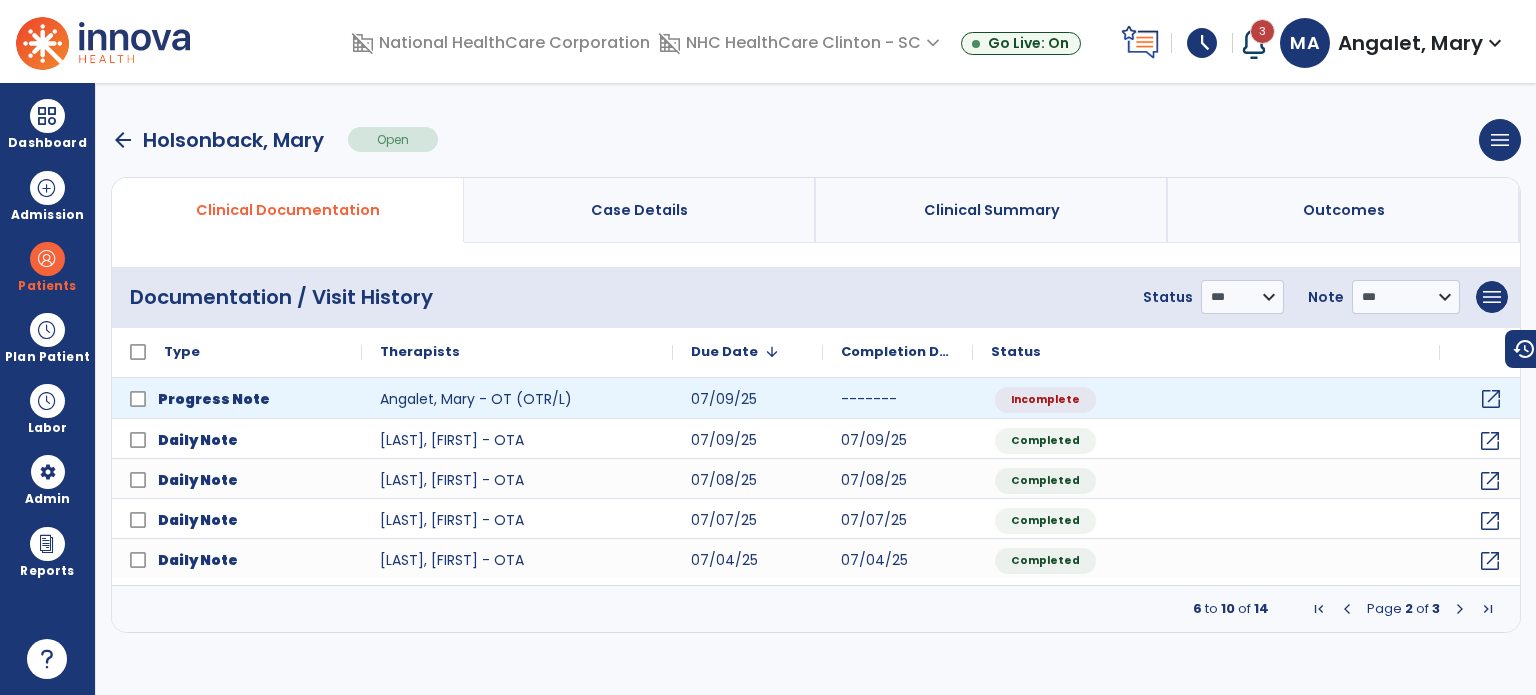 click on "open_in_new" 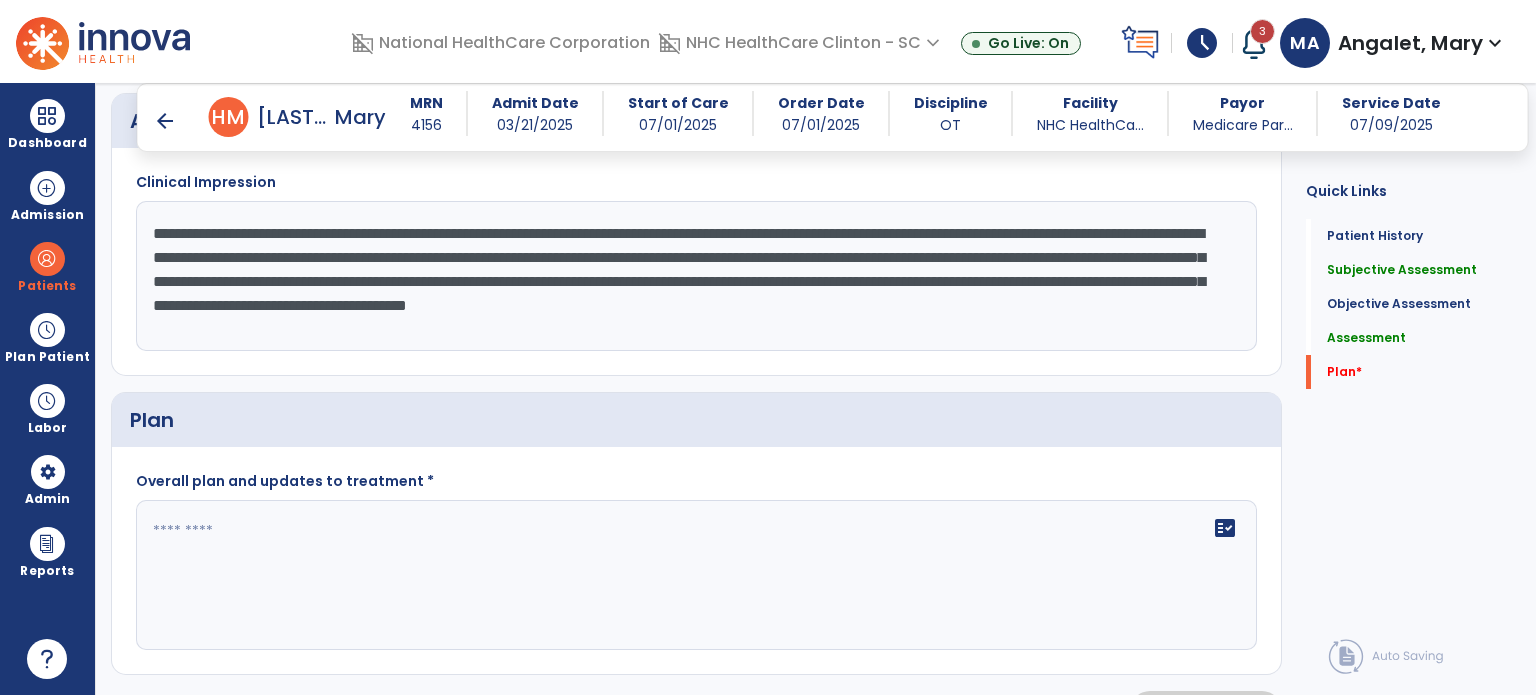 scroll, scrollTop: 2088, scrollLeft: 0, axis: vertical 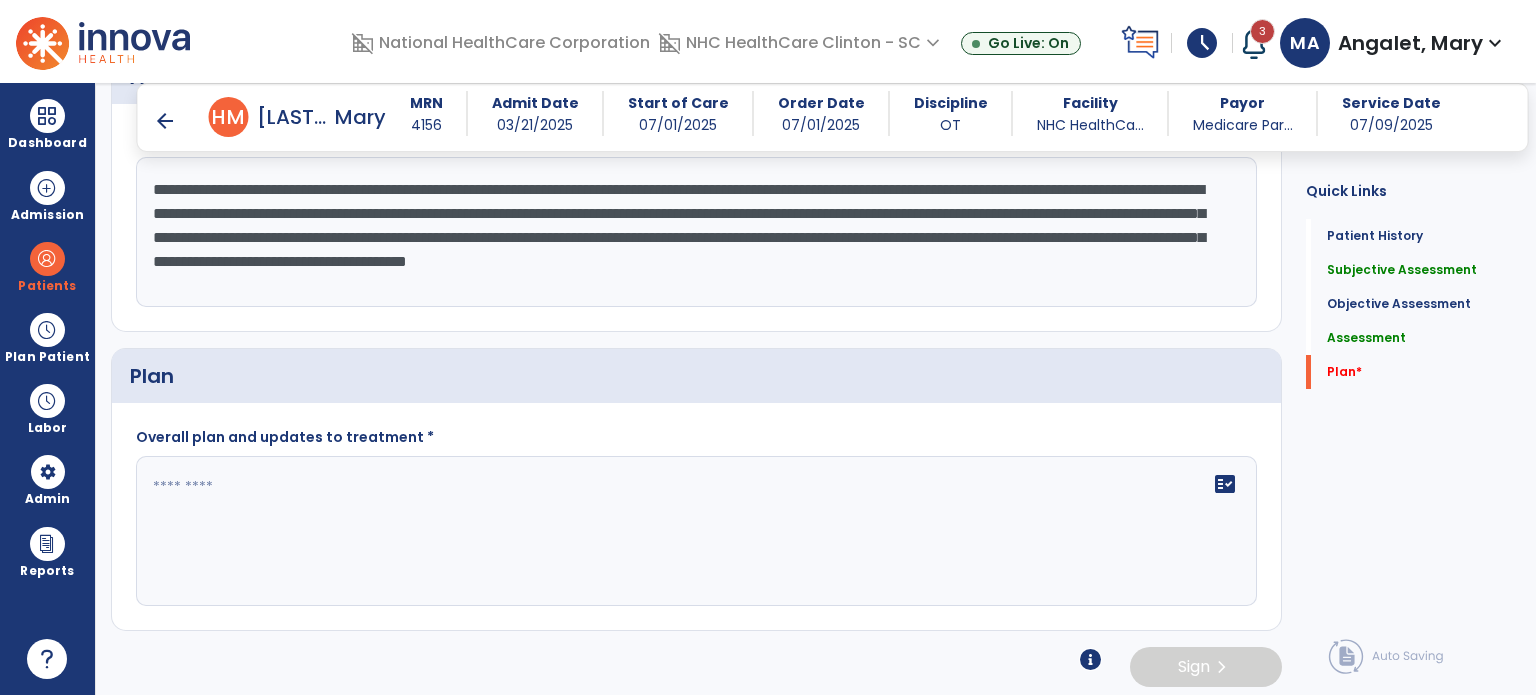 click 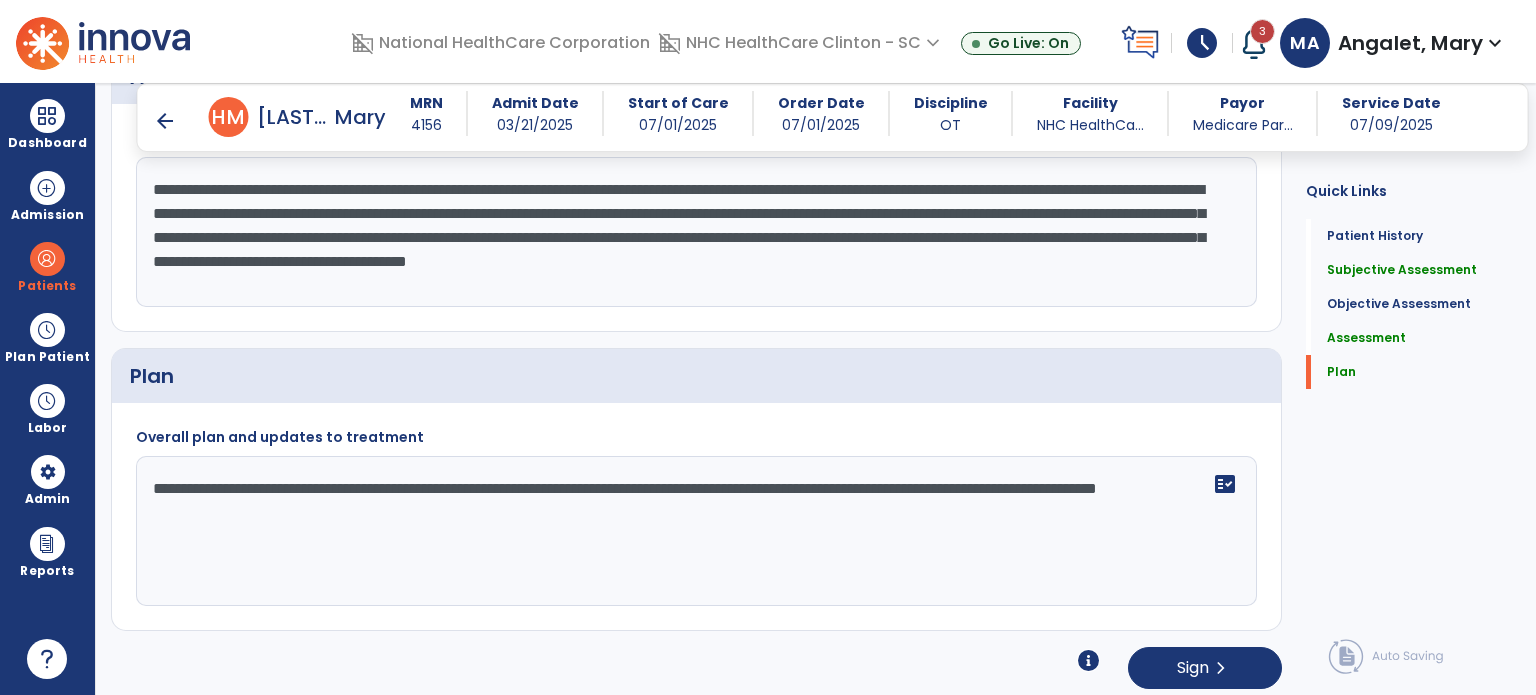 type on "**********" 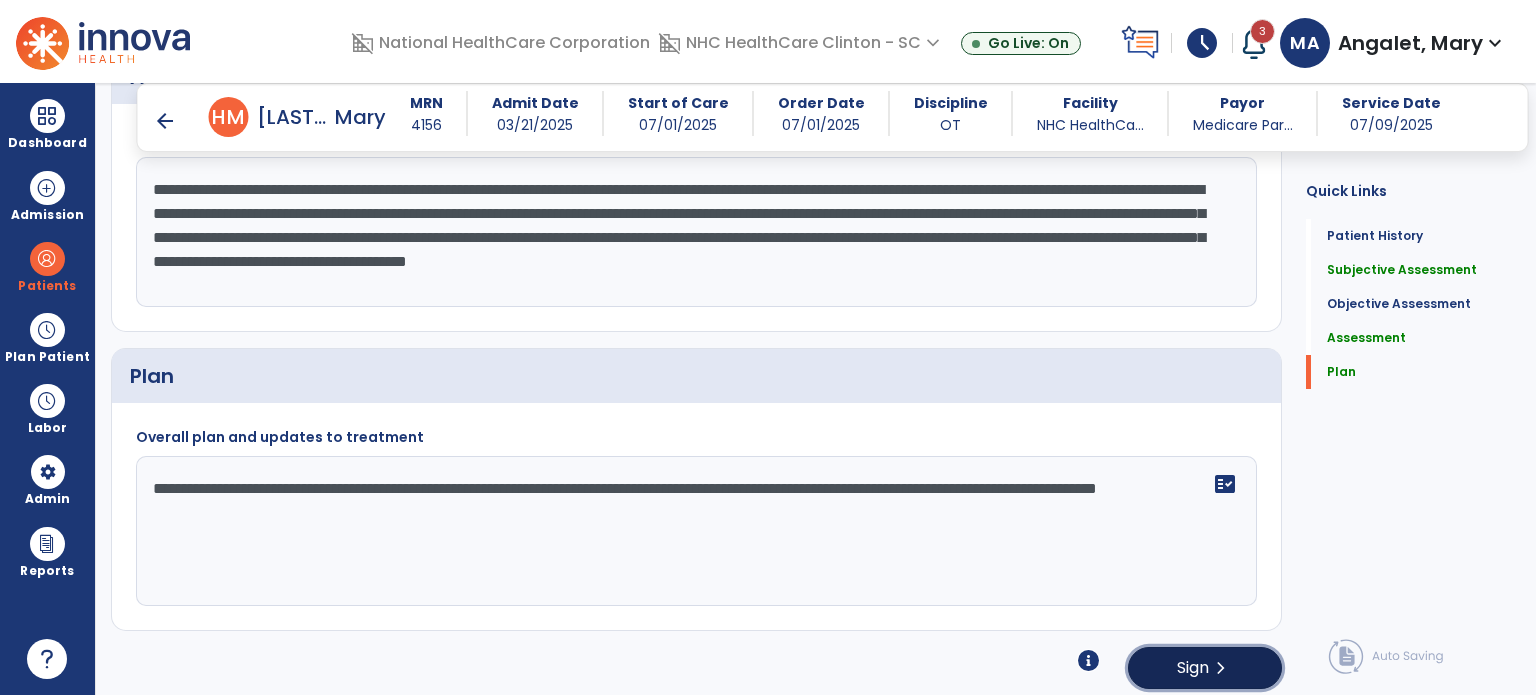 click on "Sign  chevron_right" 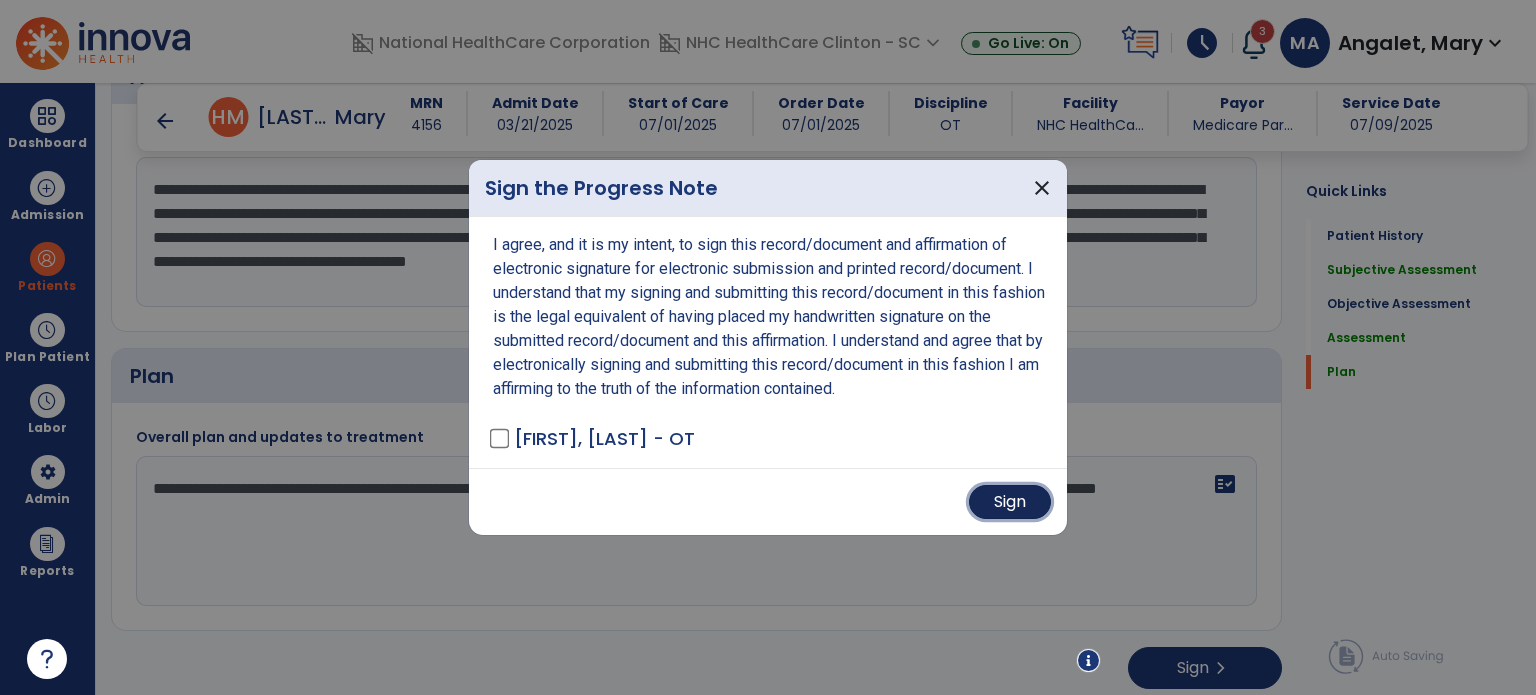 click on "Sign" at bounding box center (1010, 502) 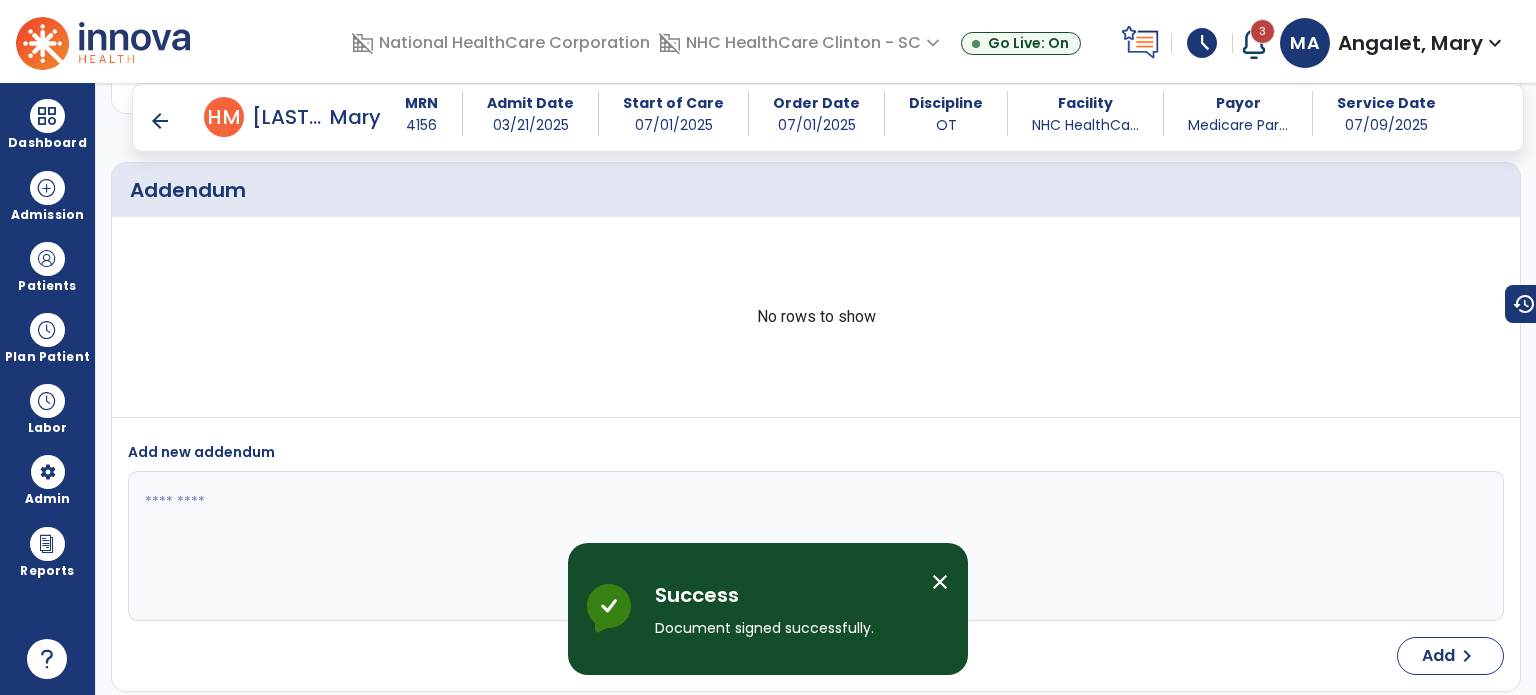 scroll, scrollTop: 2352, scrollLeft: 0, axis: vertical 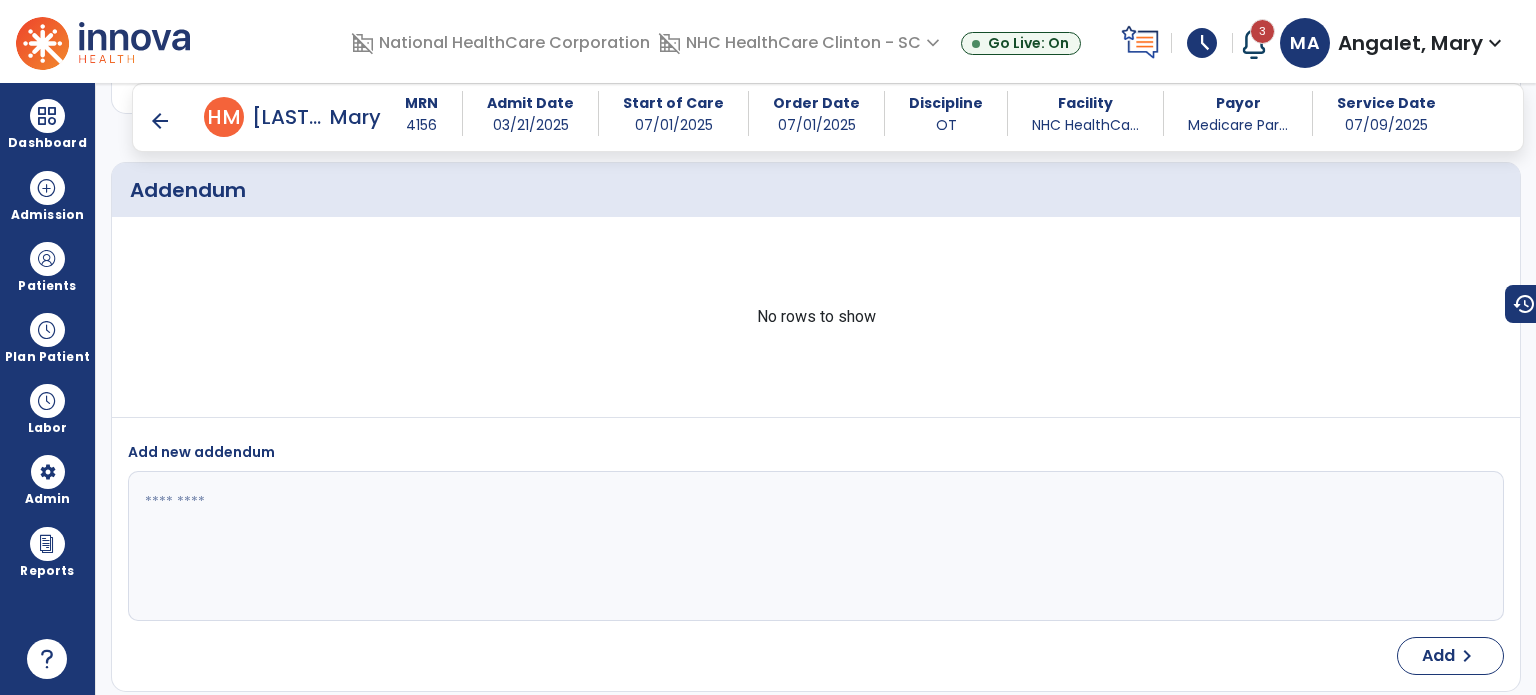 click on "arrow_back" at bounding box center (160, 121) 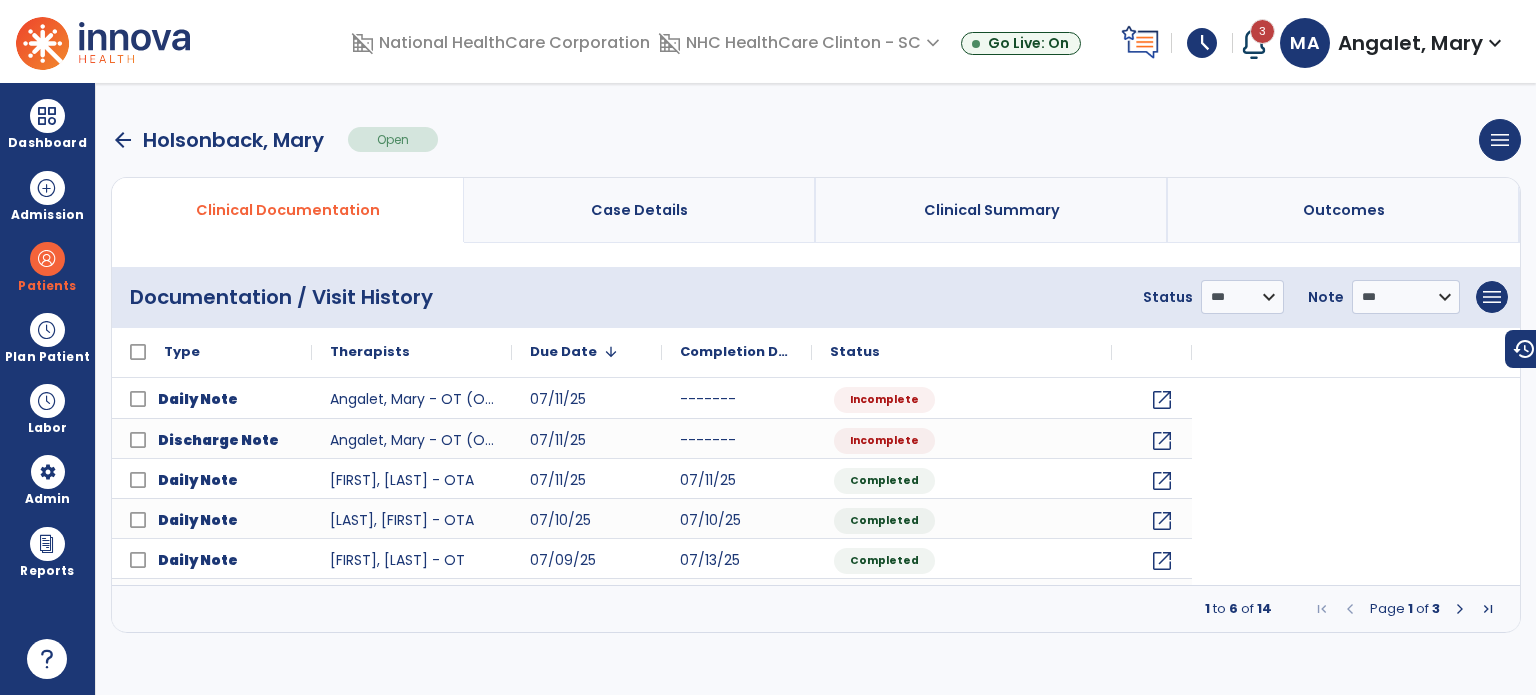 scroll, scrollTop: 0, scrollLeft: 0, axis: both 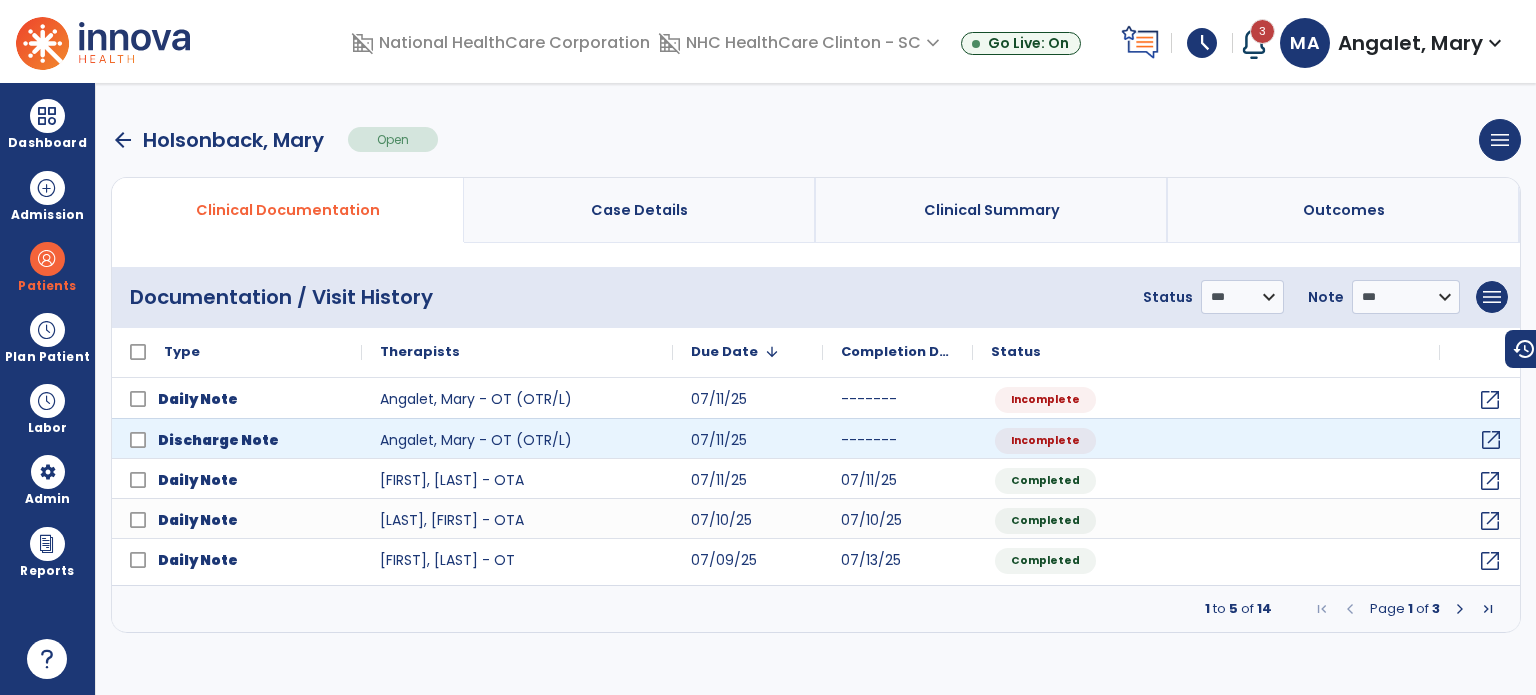 click on "open_in_new" 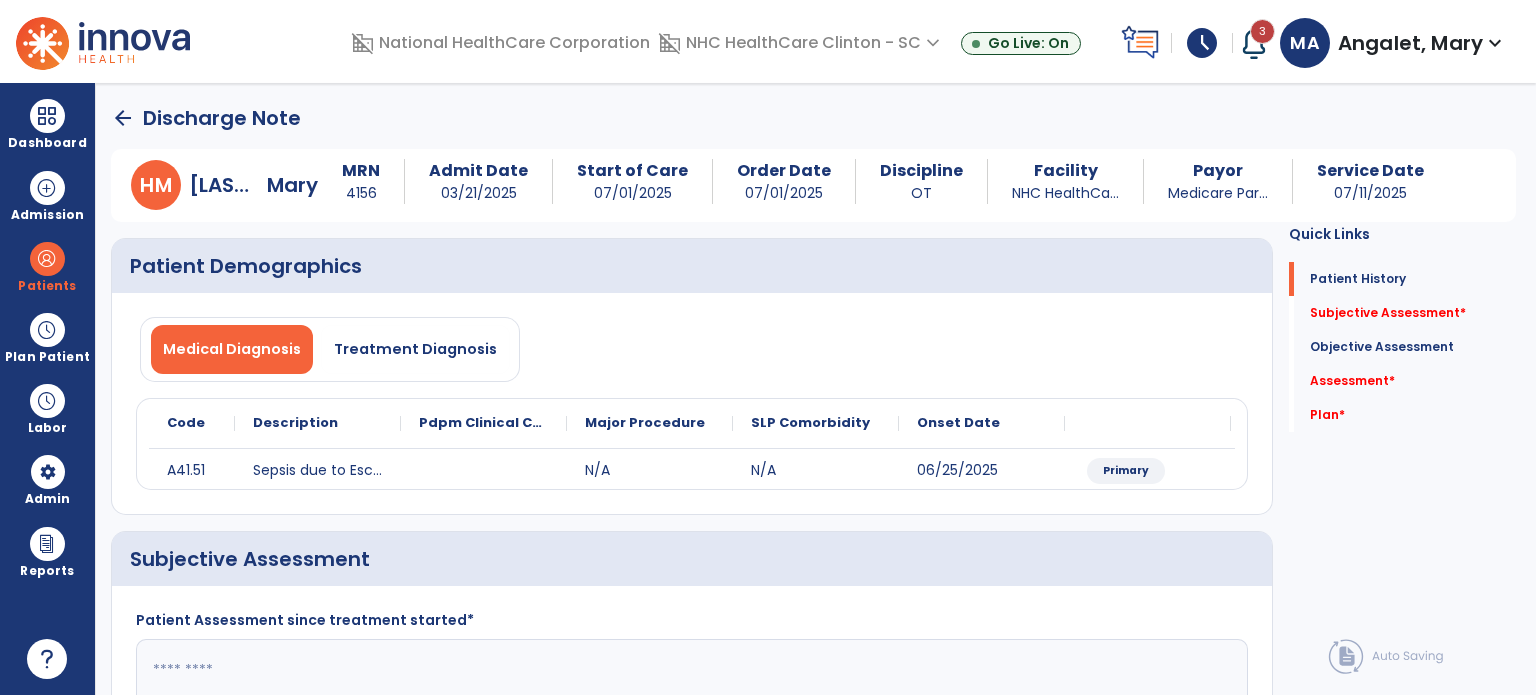 click on "arrow_back" 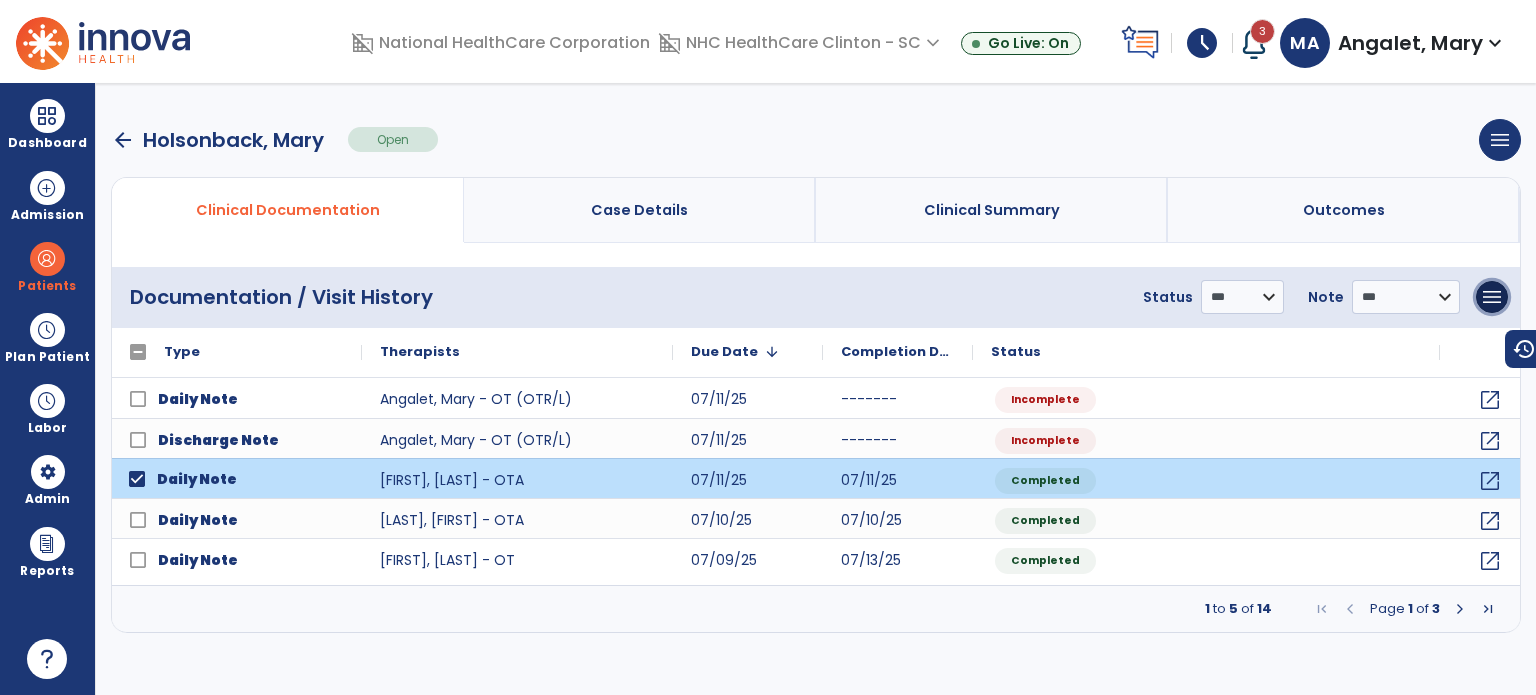 click on "menu" at bounding box center [1492, 297] 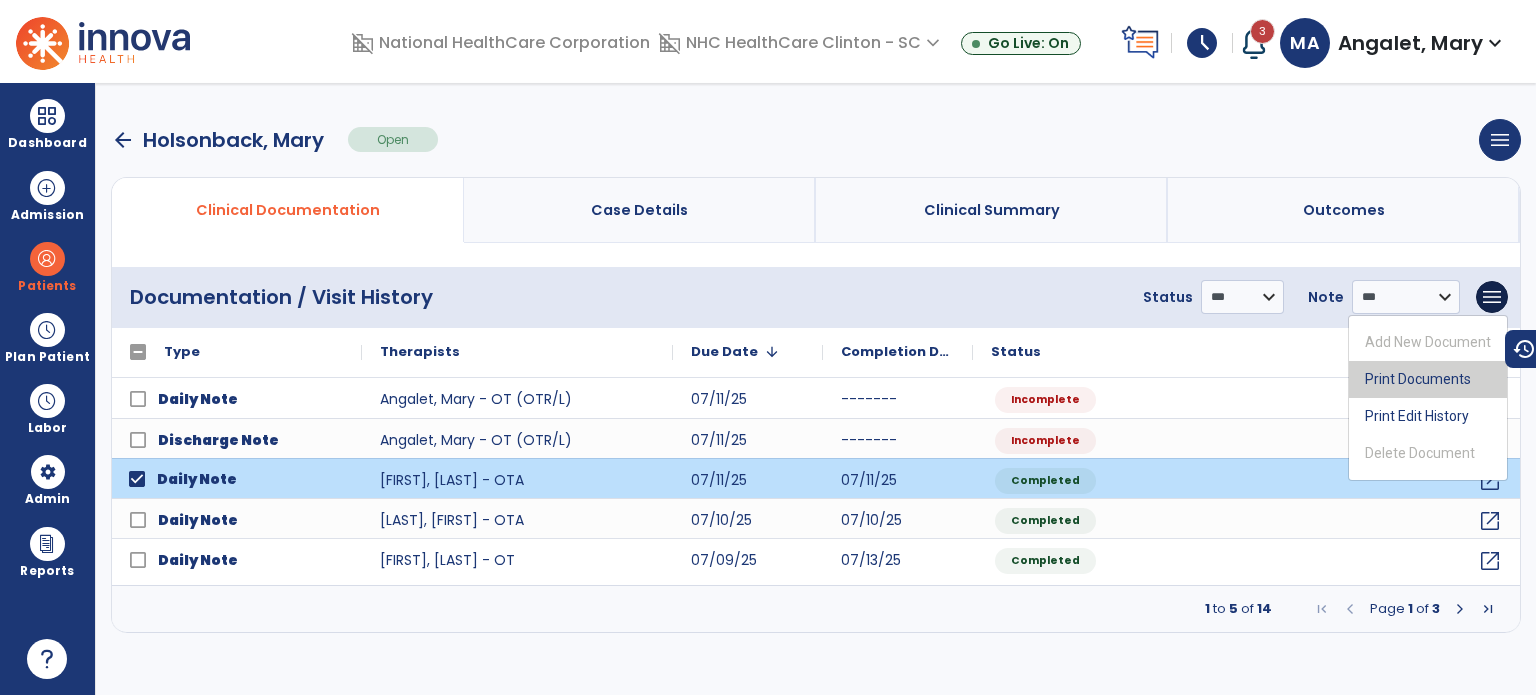click on "Print Documents" at bounding box center (1428, 379) 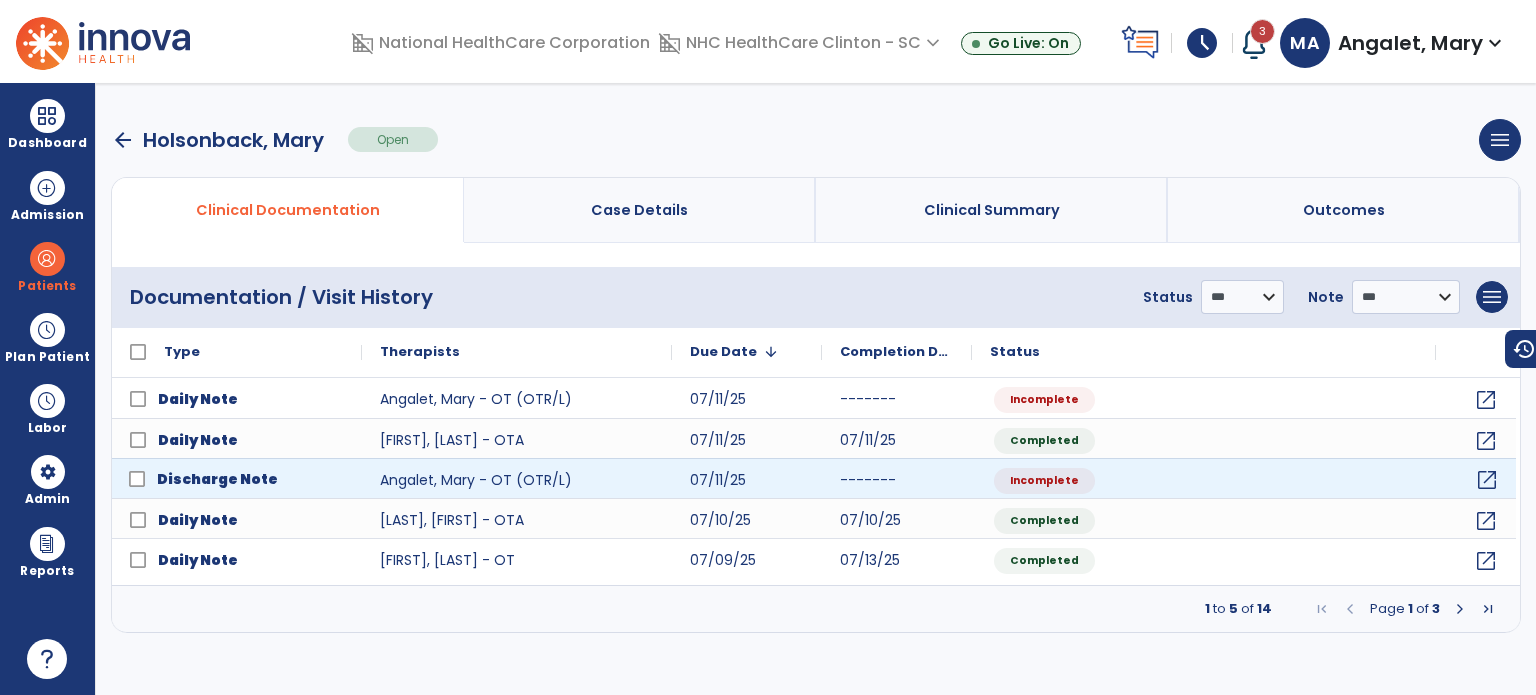 click on "open_in_new" 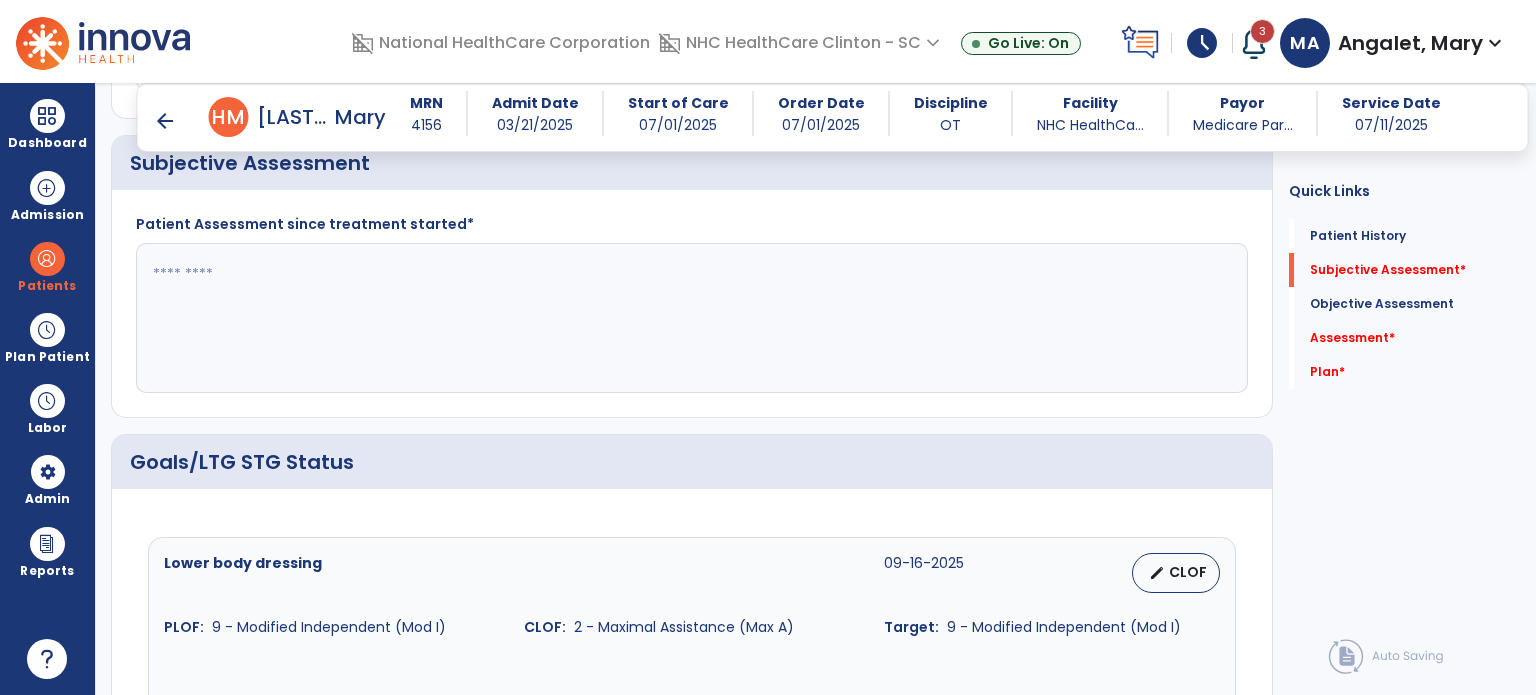 scroll, scrollTop: 400, scrollLeft: 0, axis: vertical 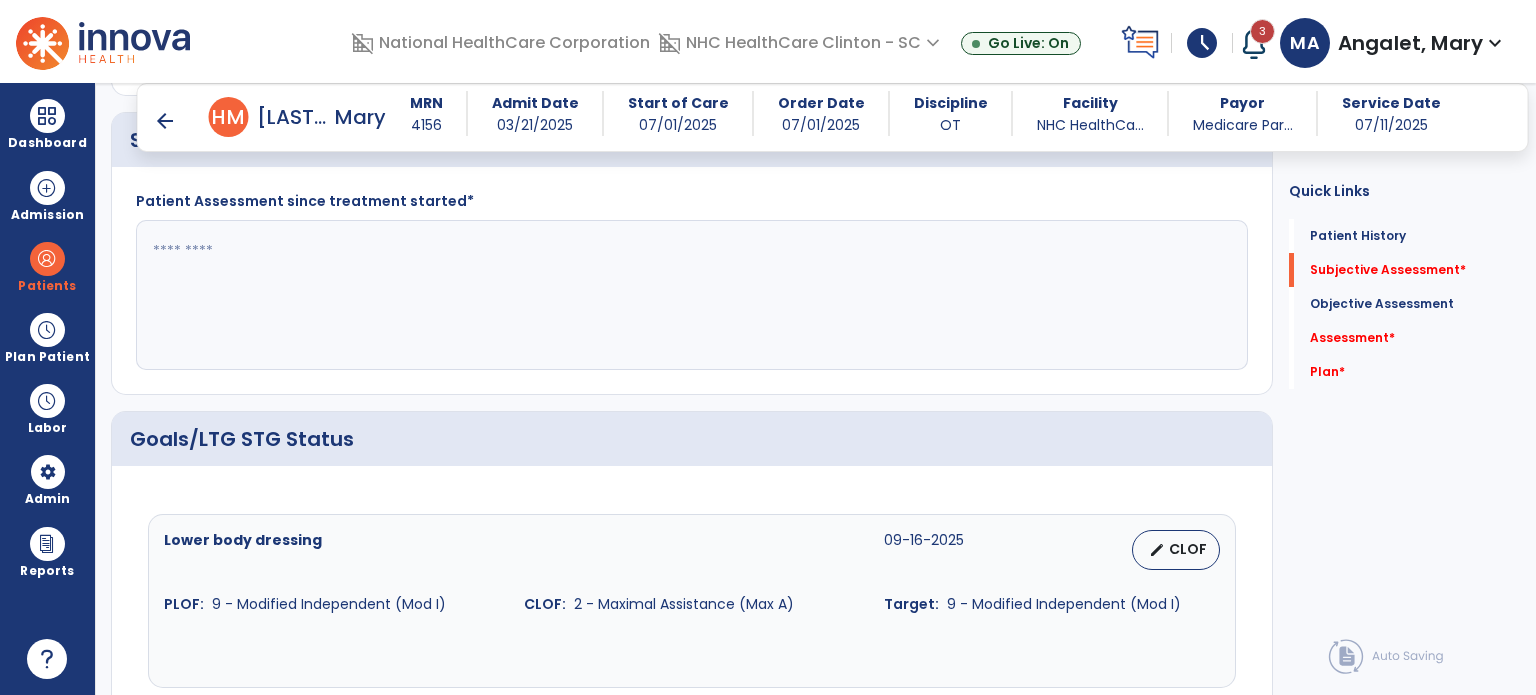 click 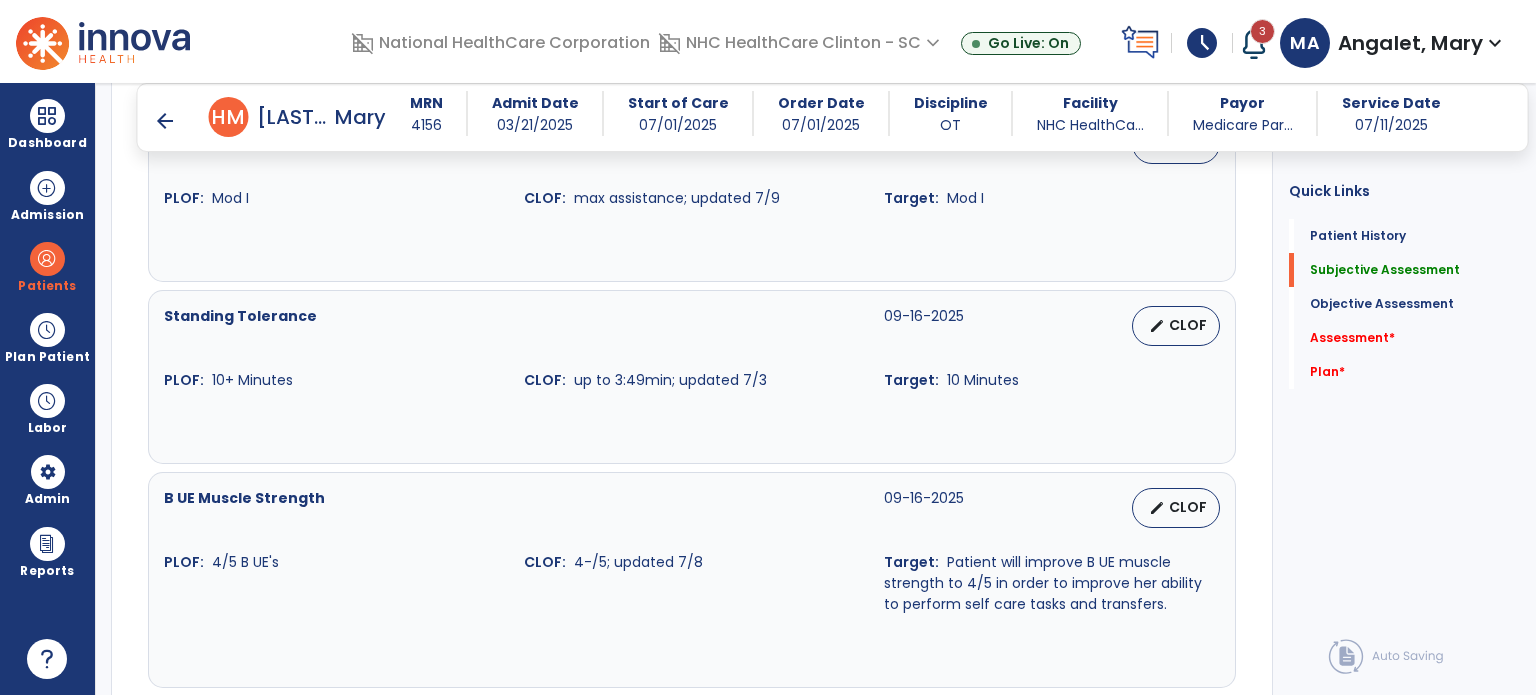 scroll, scrollTop: 1000, scrollLeft: 0, axis: vertical 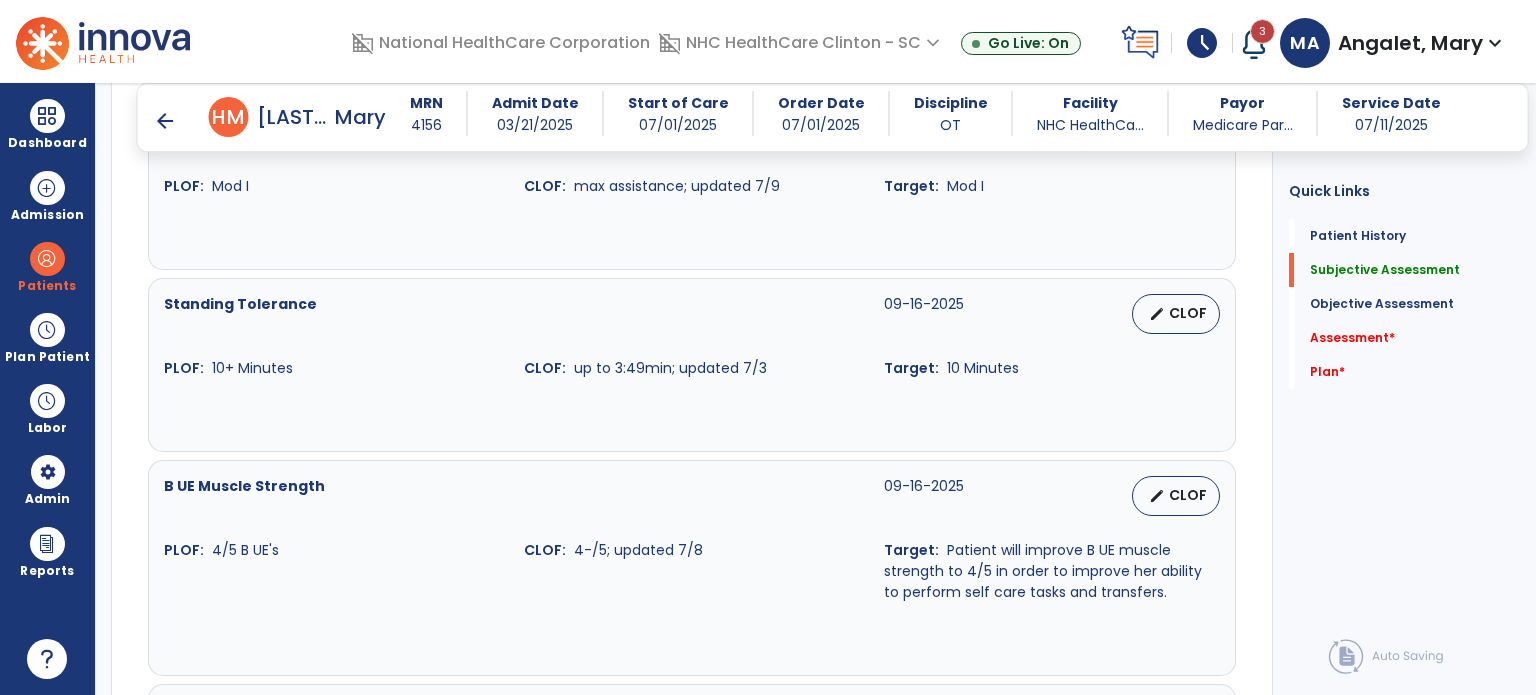 type on "**********" 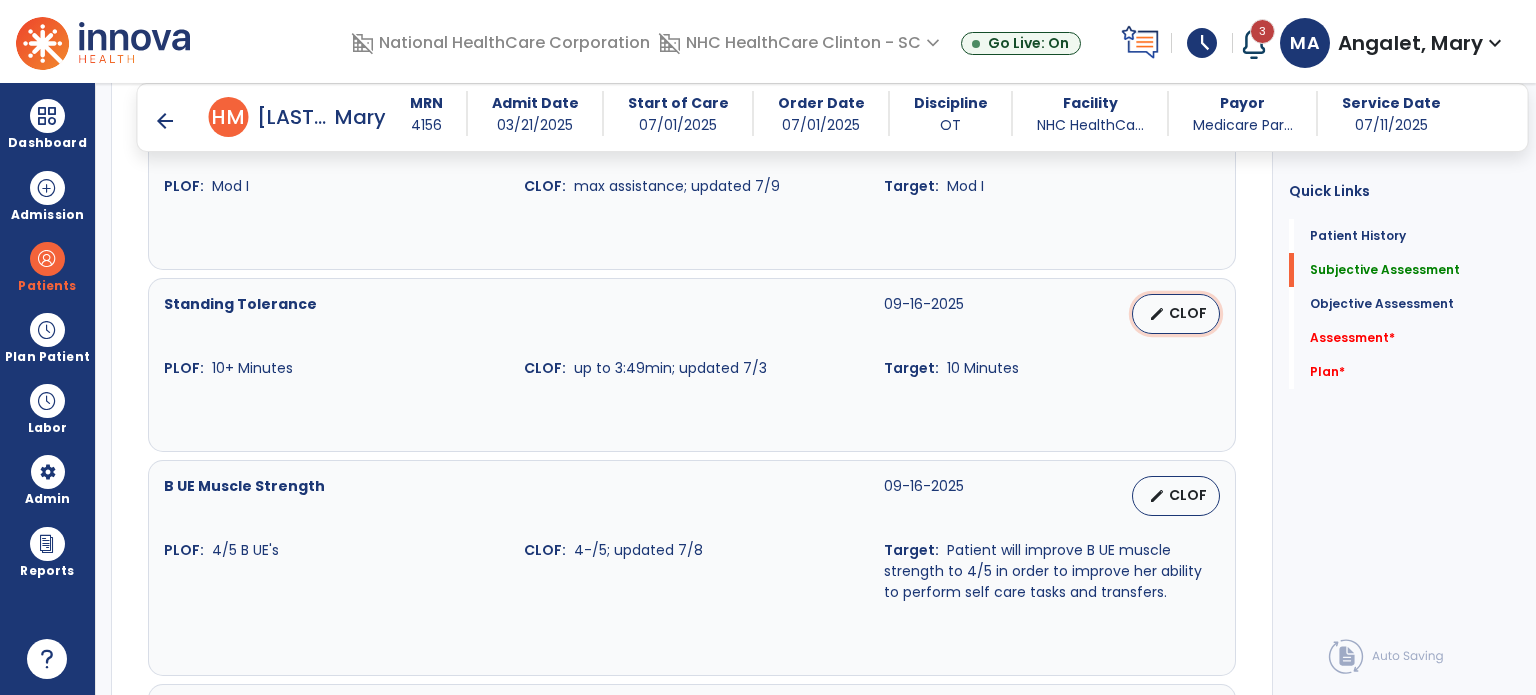 click on "CLOF" at bounding box center (1188, 313) 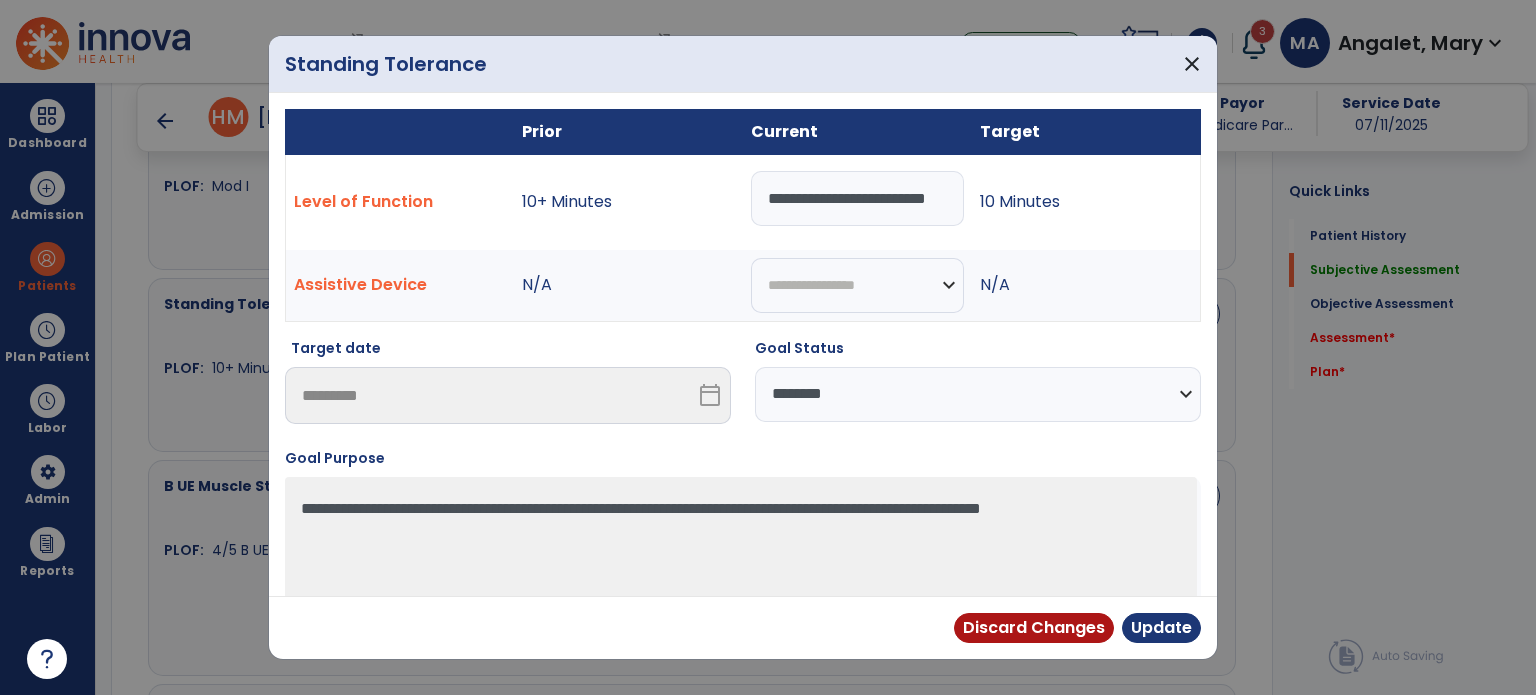 scroll, scrollTop: 0, scrollLeft: 38, axis: horizontal 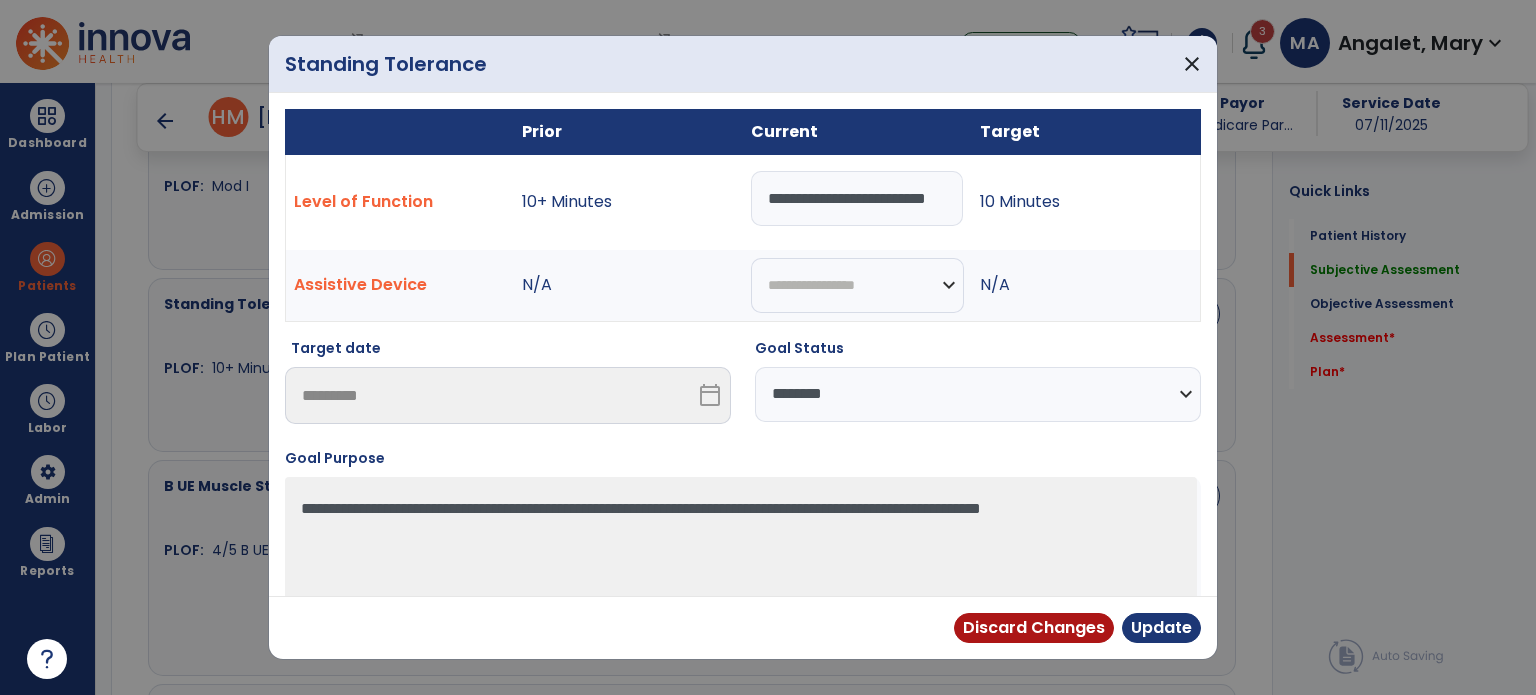 drag, startPoint x: 956, startPoint y: 195, endPoint x: 846, endPoint y: 203, distance: 110.29053 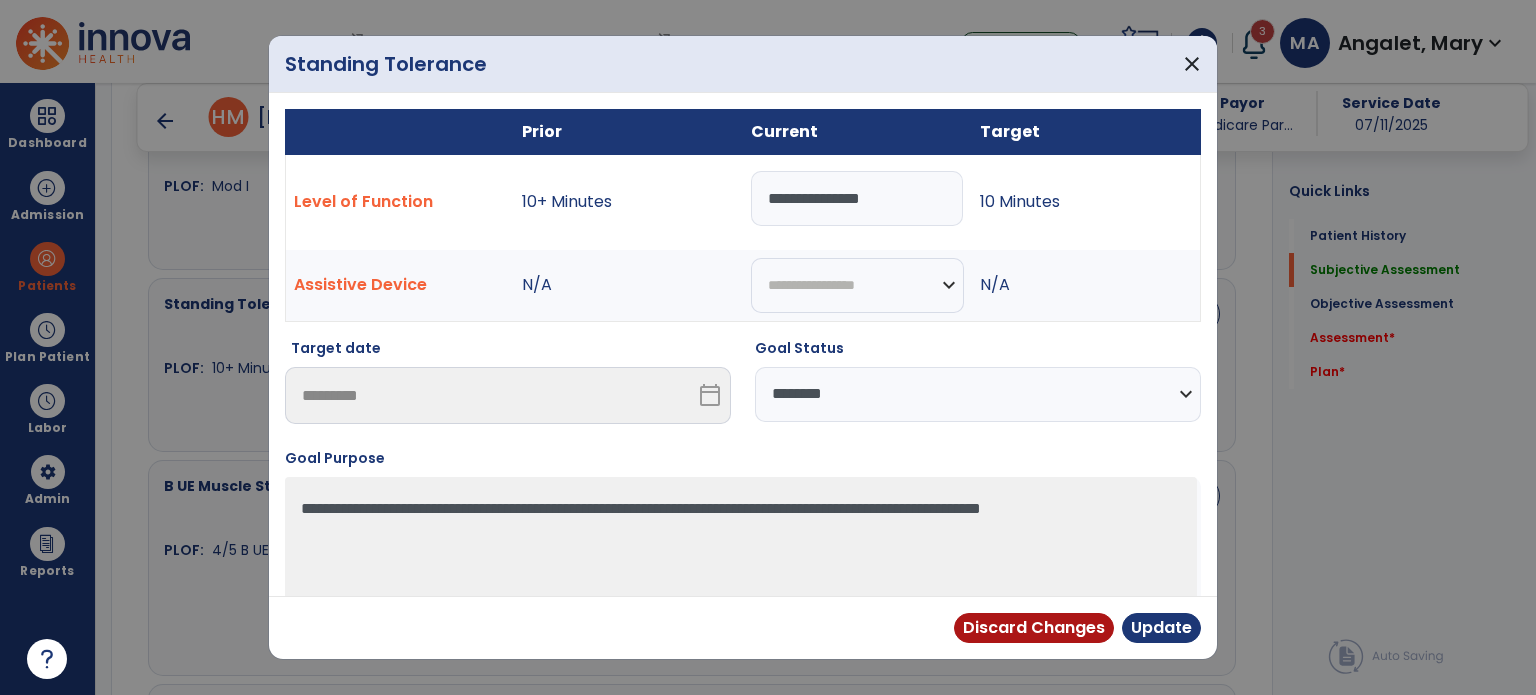 scroll, scrollTop: 0, scrollLeft: 0, axis: both 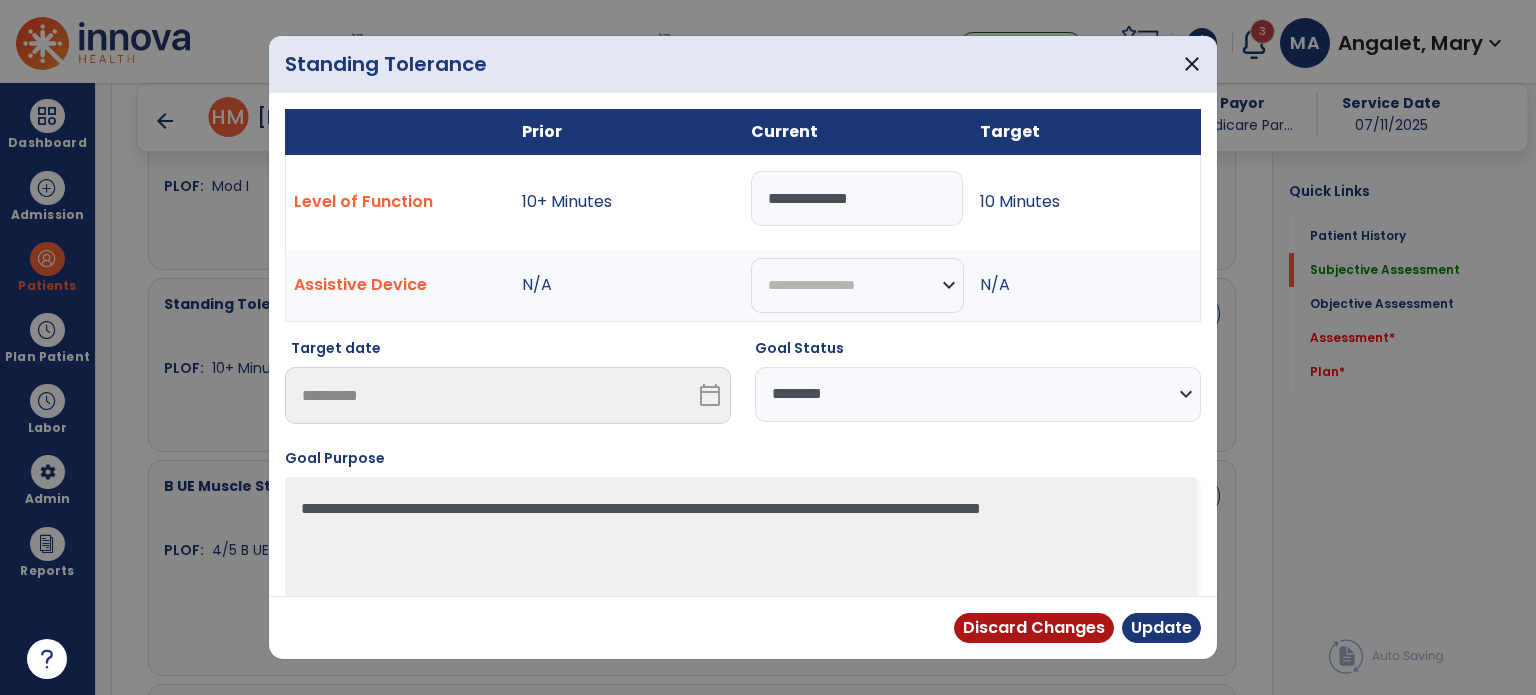 type on "**********" 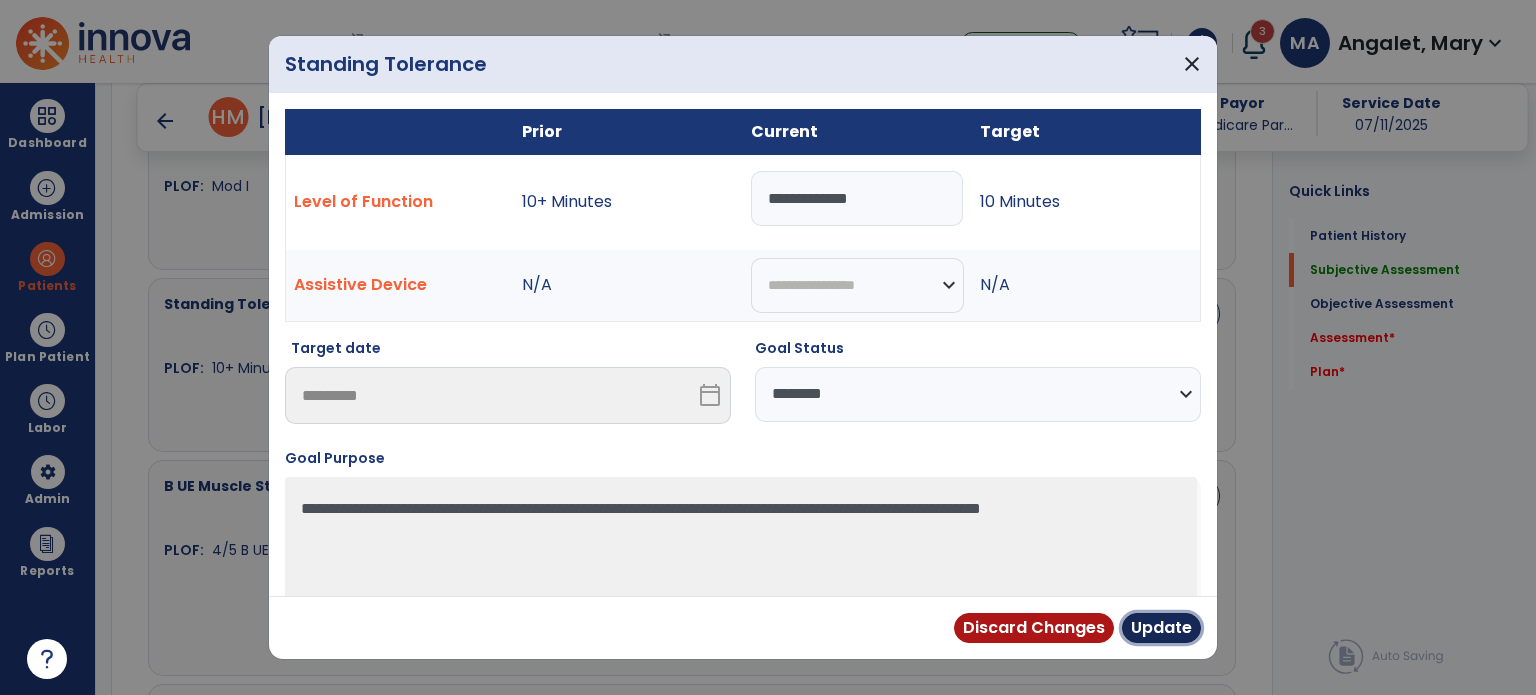 click on "Update" at bounding box center (1161, 628) 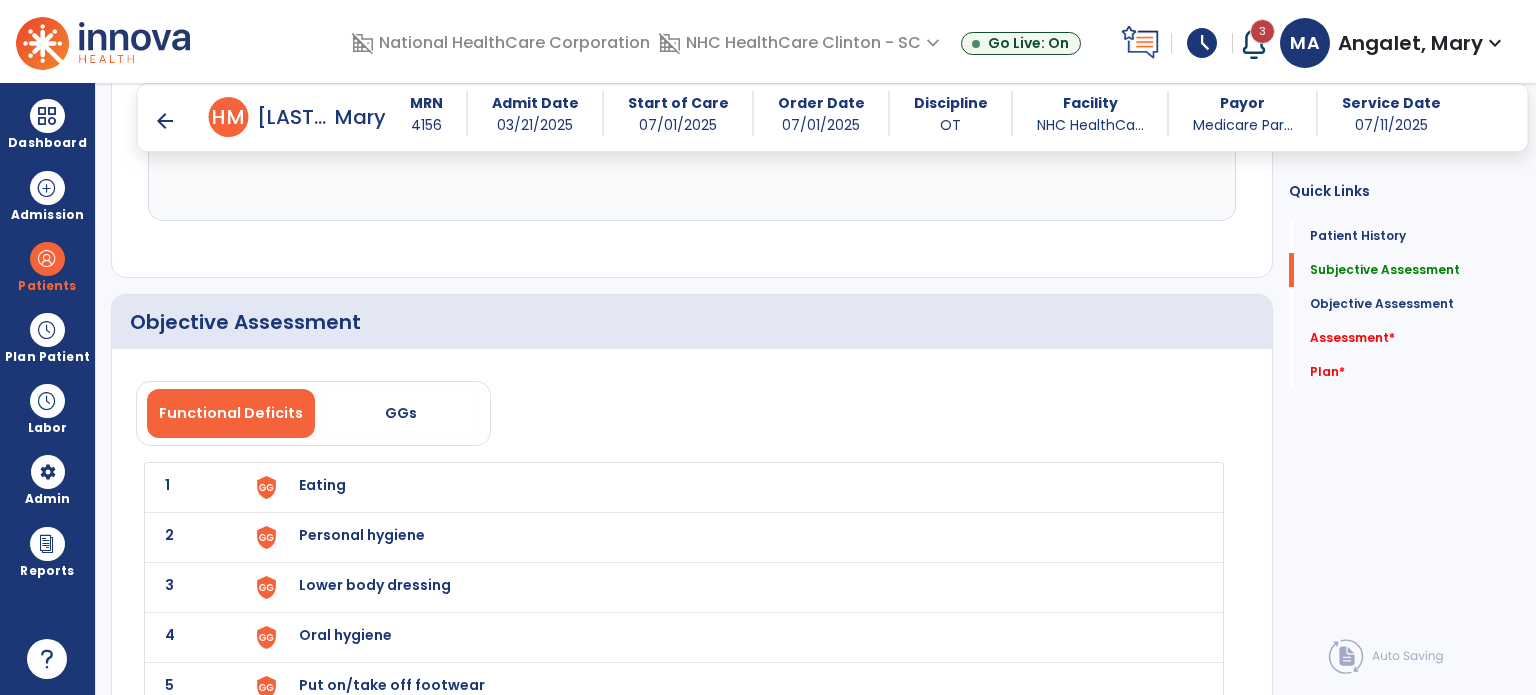 scroll, scrollTop: 1800, scrollLeft: 0, axis: vertical 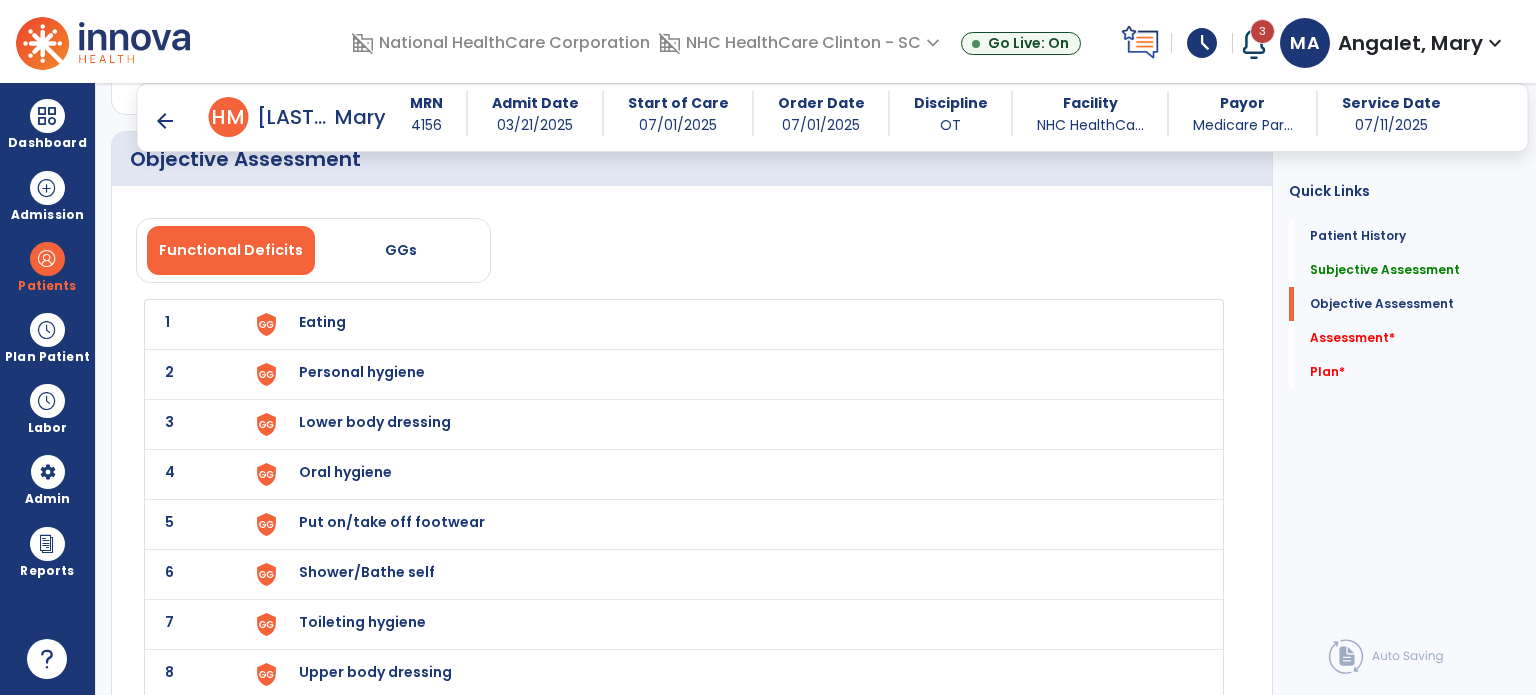 click on "Eating" at bounding box center [322, 322] 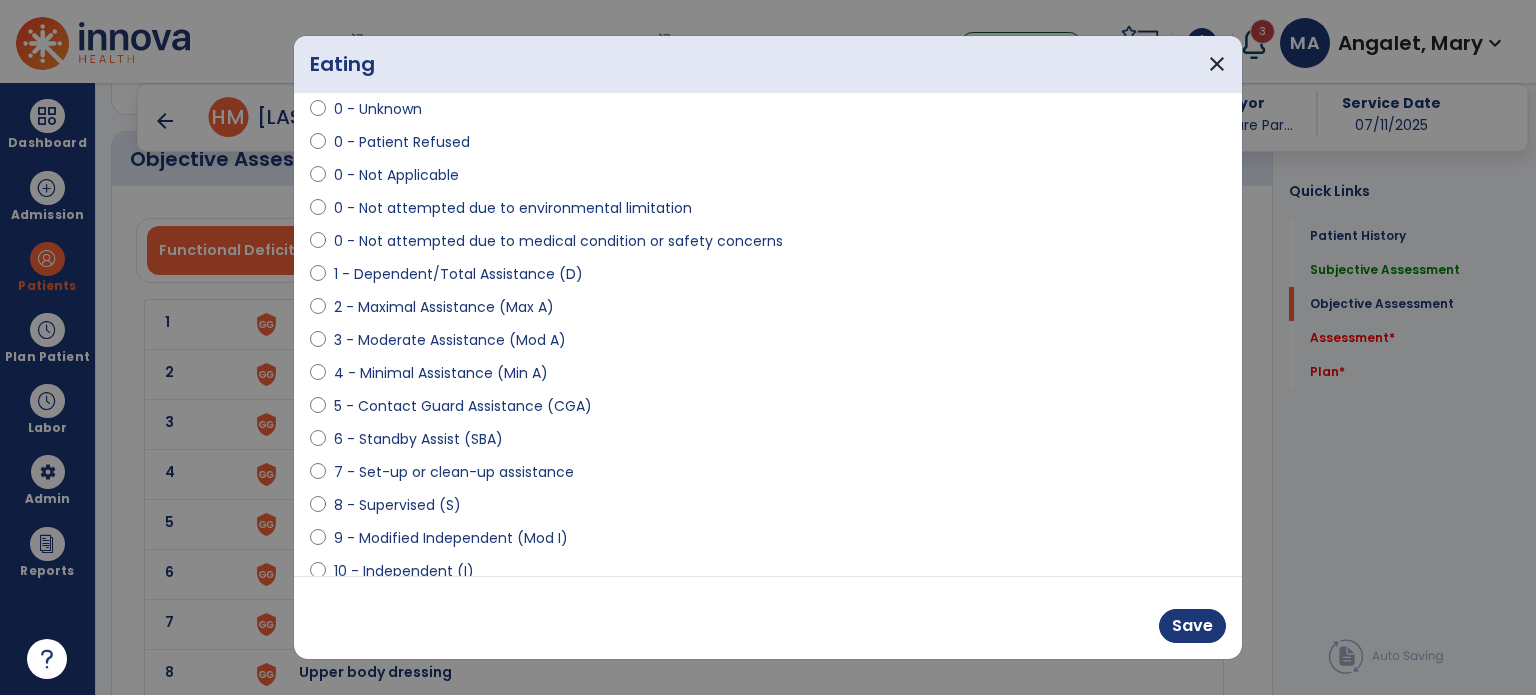 scroll, scrollTop: 200, scrollLeft: 0, axis: vertical 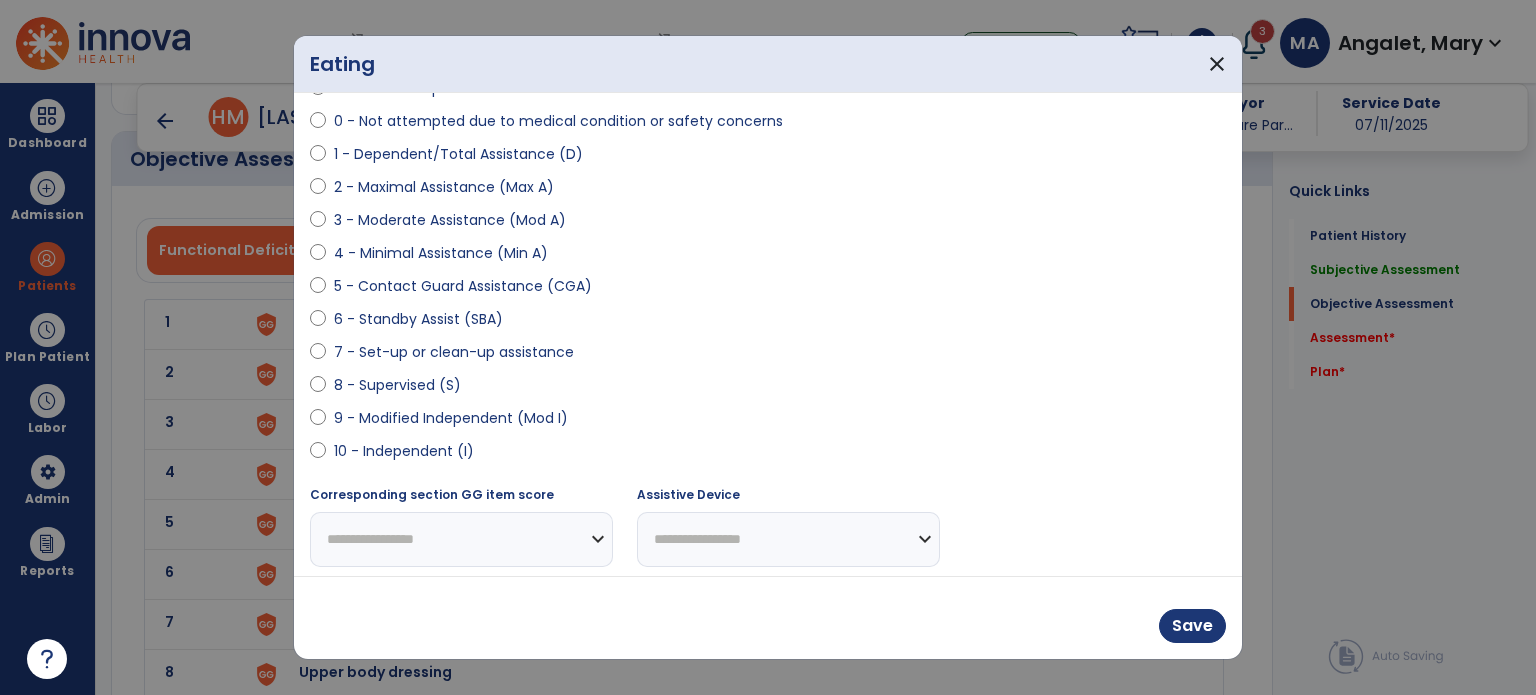 click on "7 - Set-up or clean-up assistance" at bounding box center [454, 352] 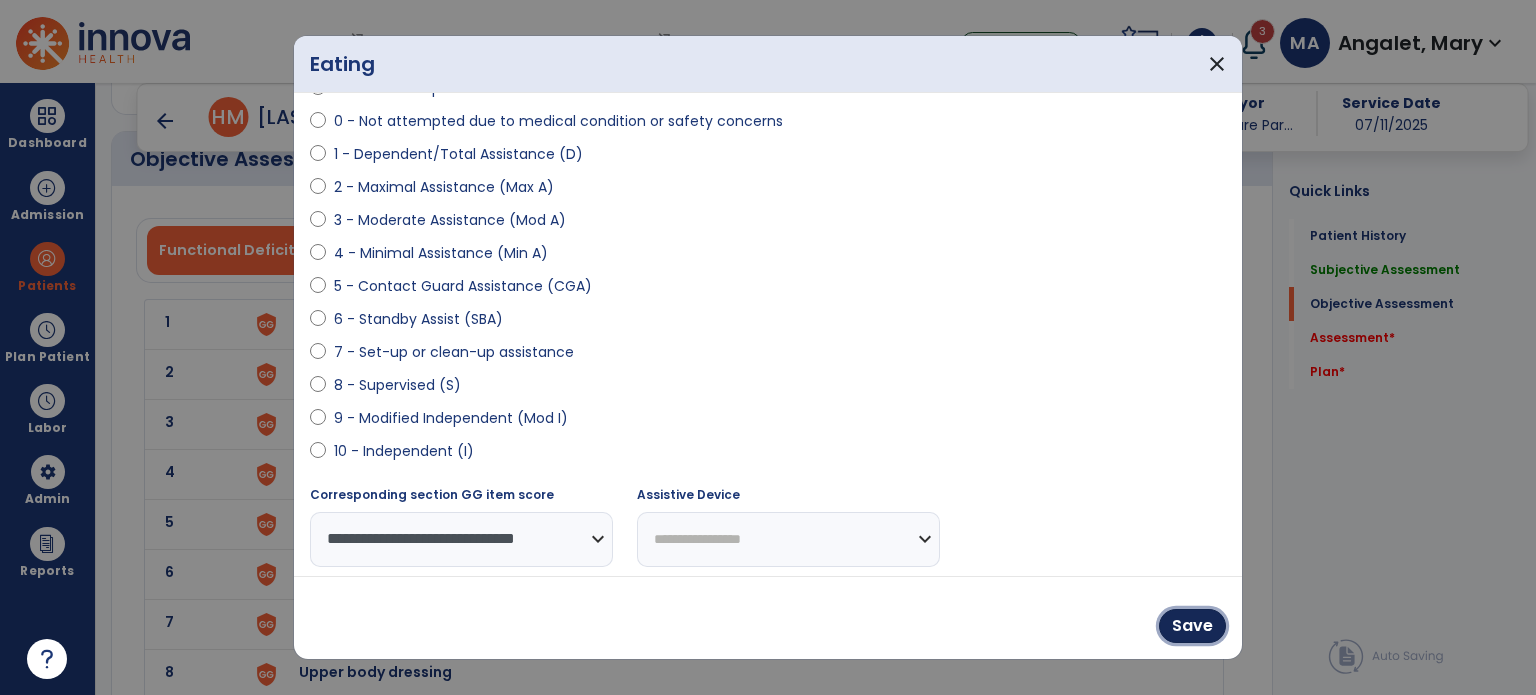 click on "Save" at bounding box center [1192, 626] 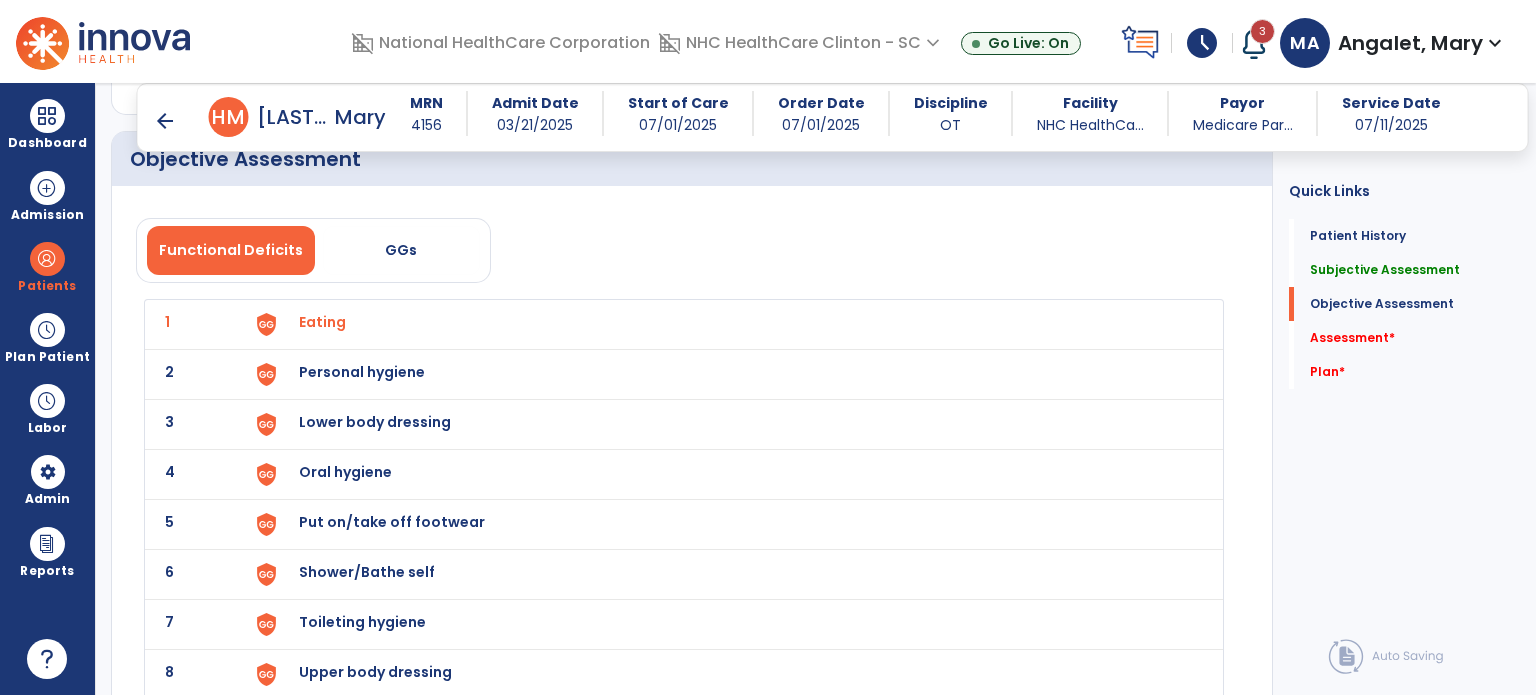 click on "Personal hygiene" at bounding box center (322, 322) 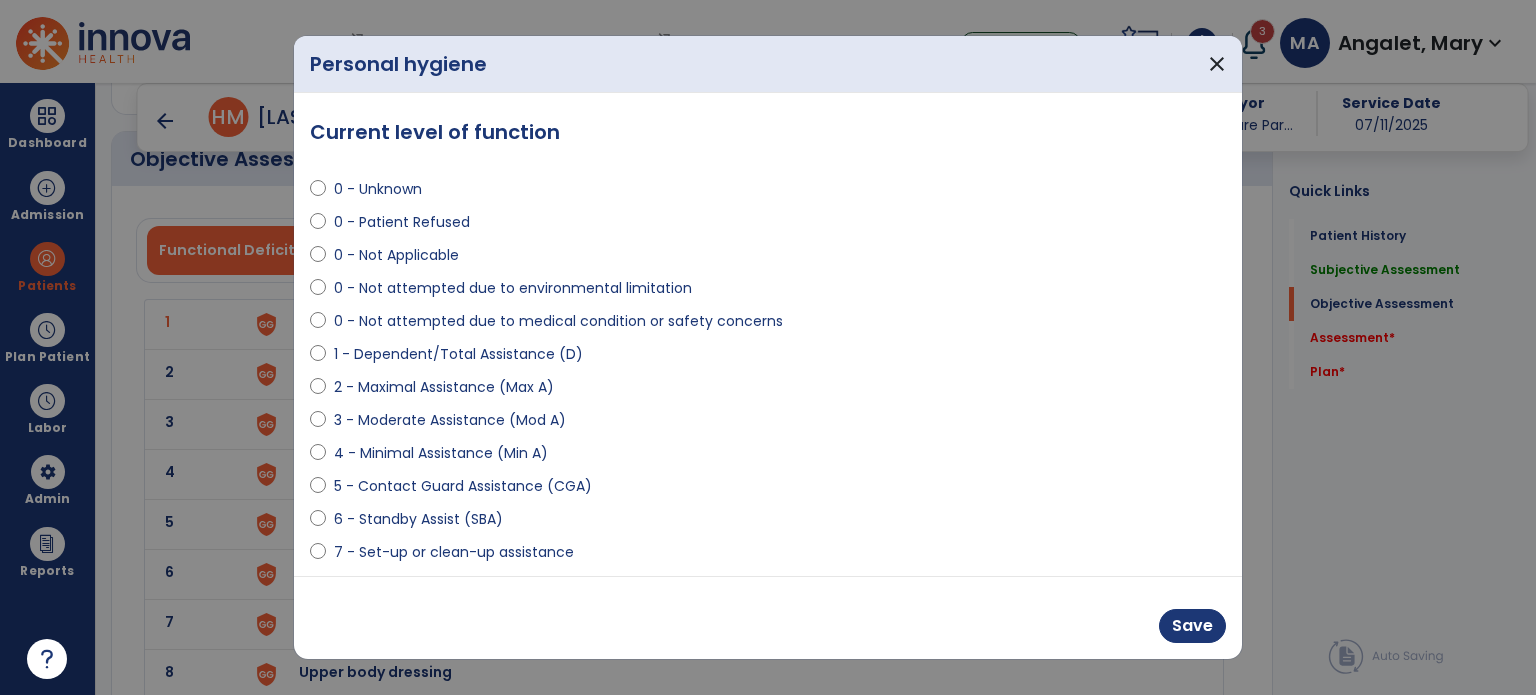 scroll, scrollTop: 100, scrollLeft: 0, axis: vertical 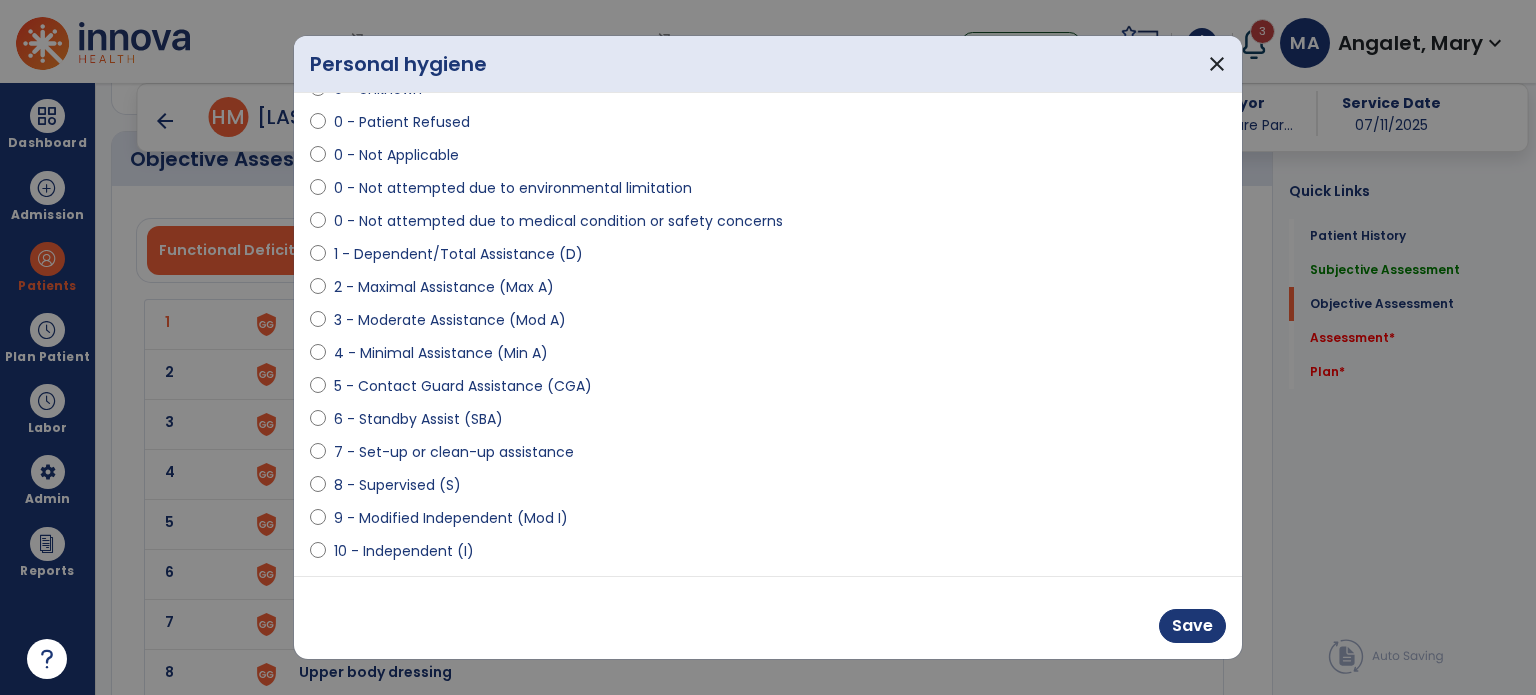select on "**********" 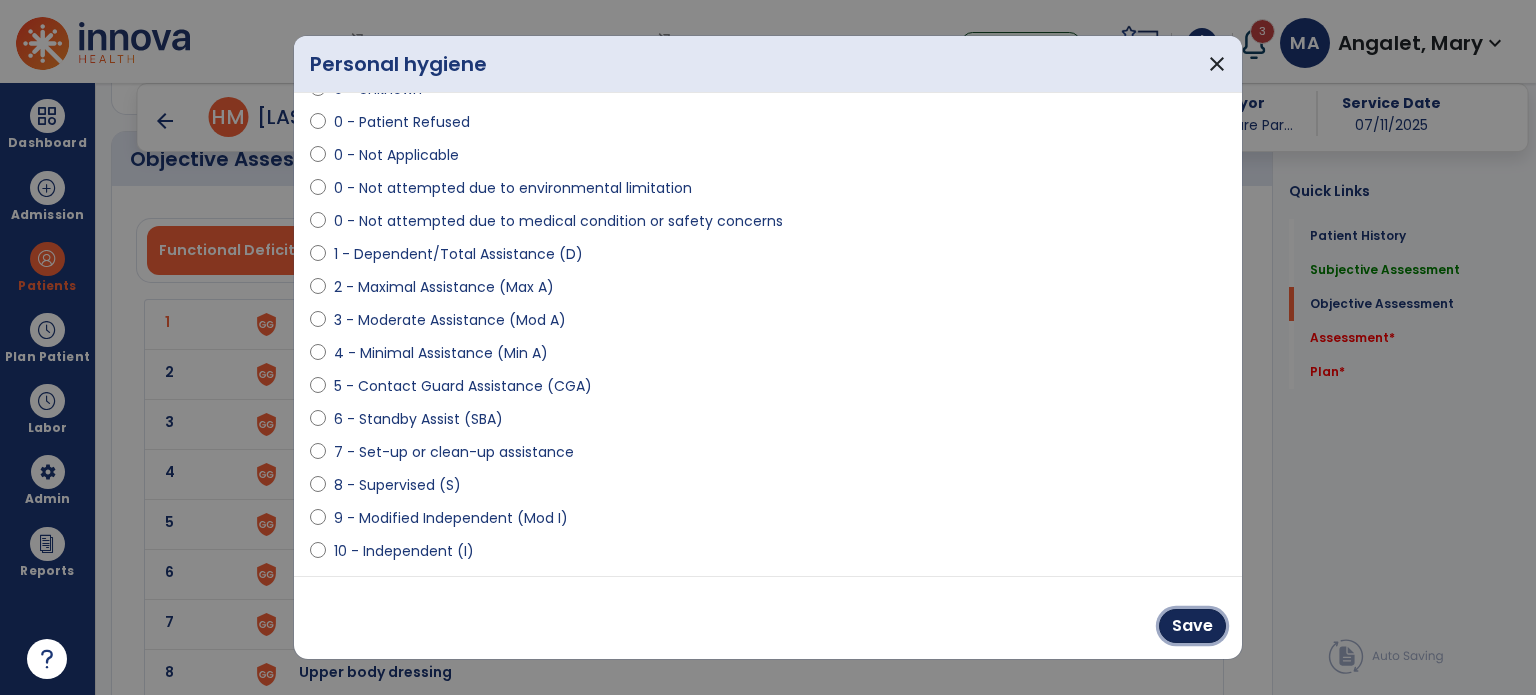click on "Save" at bounding box center [1192, 626] 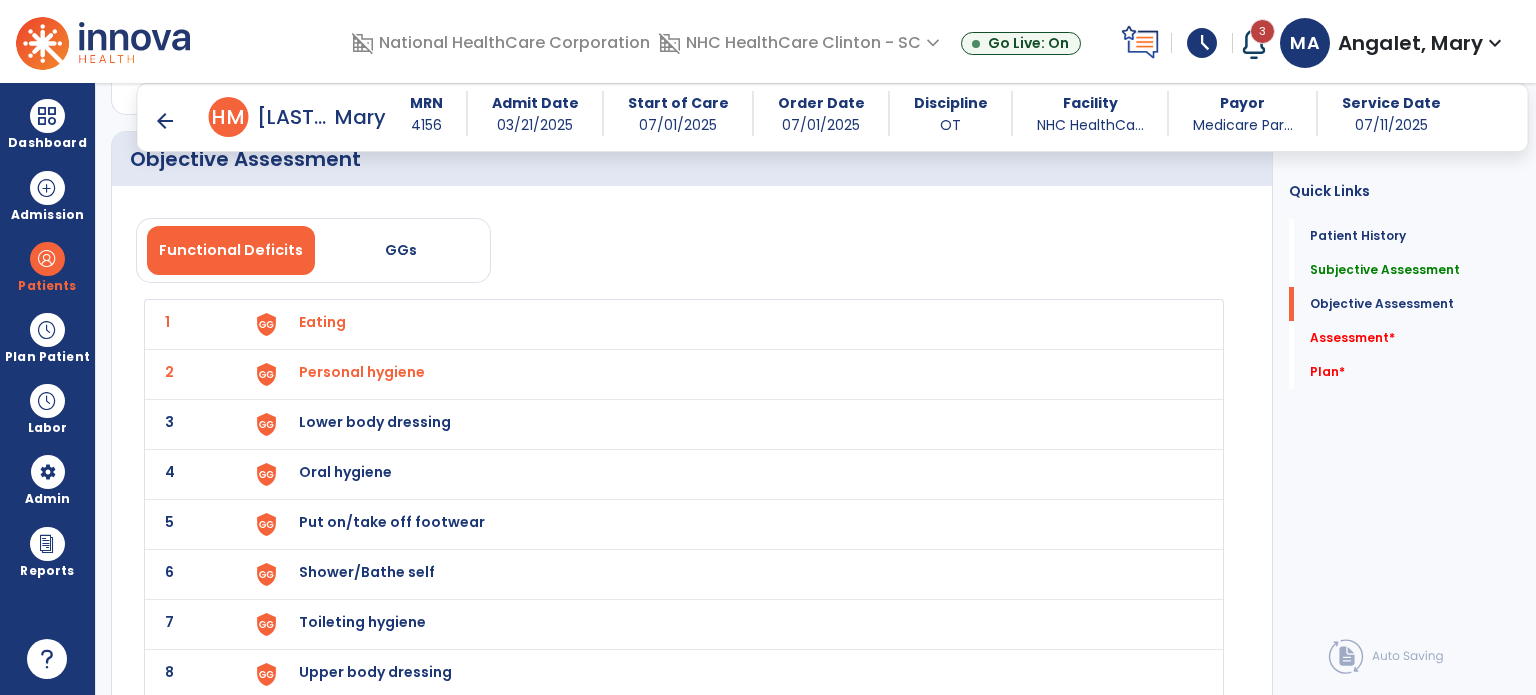click on "Lower body dressing" at bounding box center (322, 322) 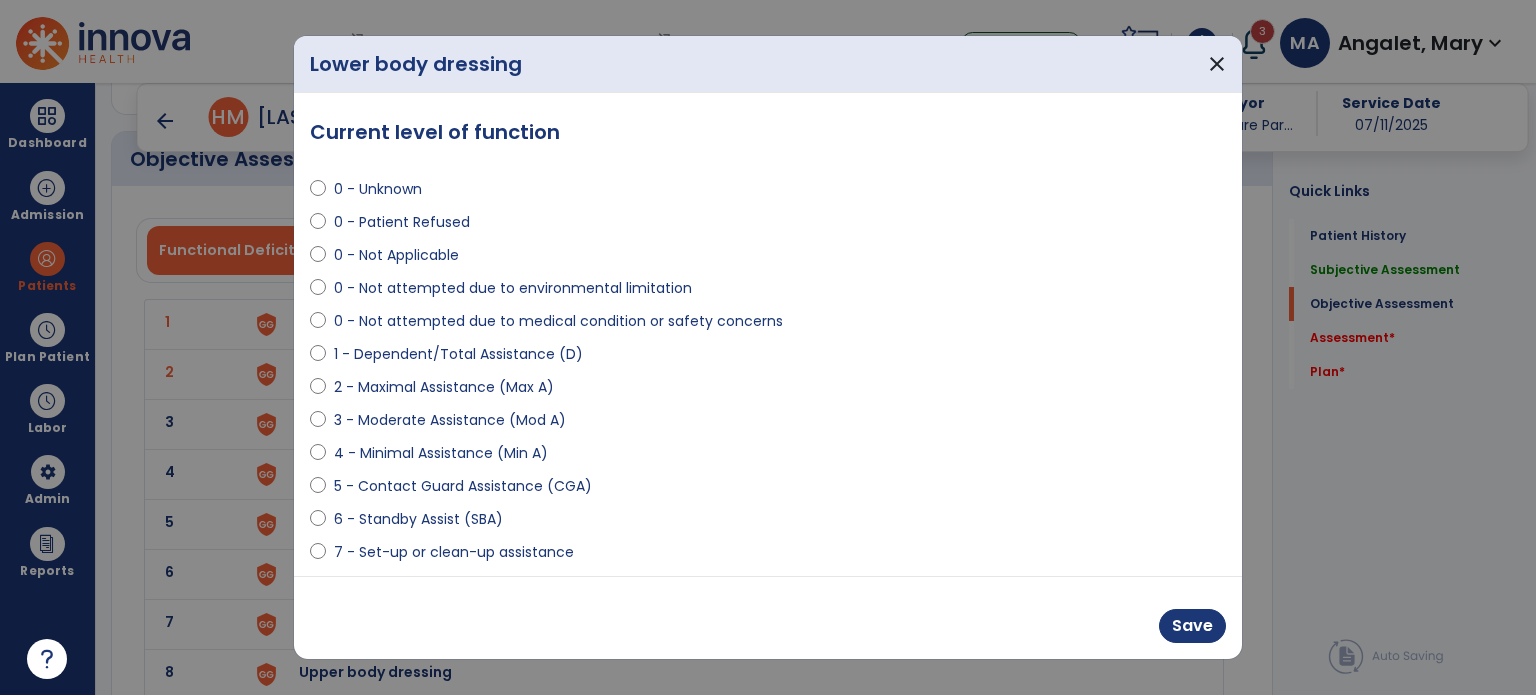 select on "**********" 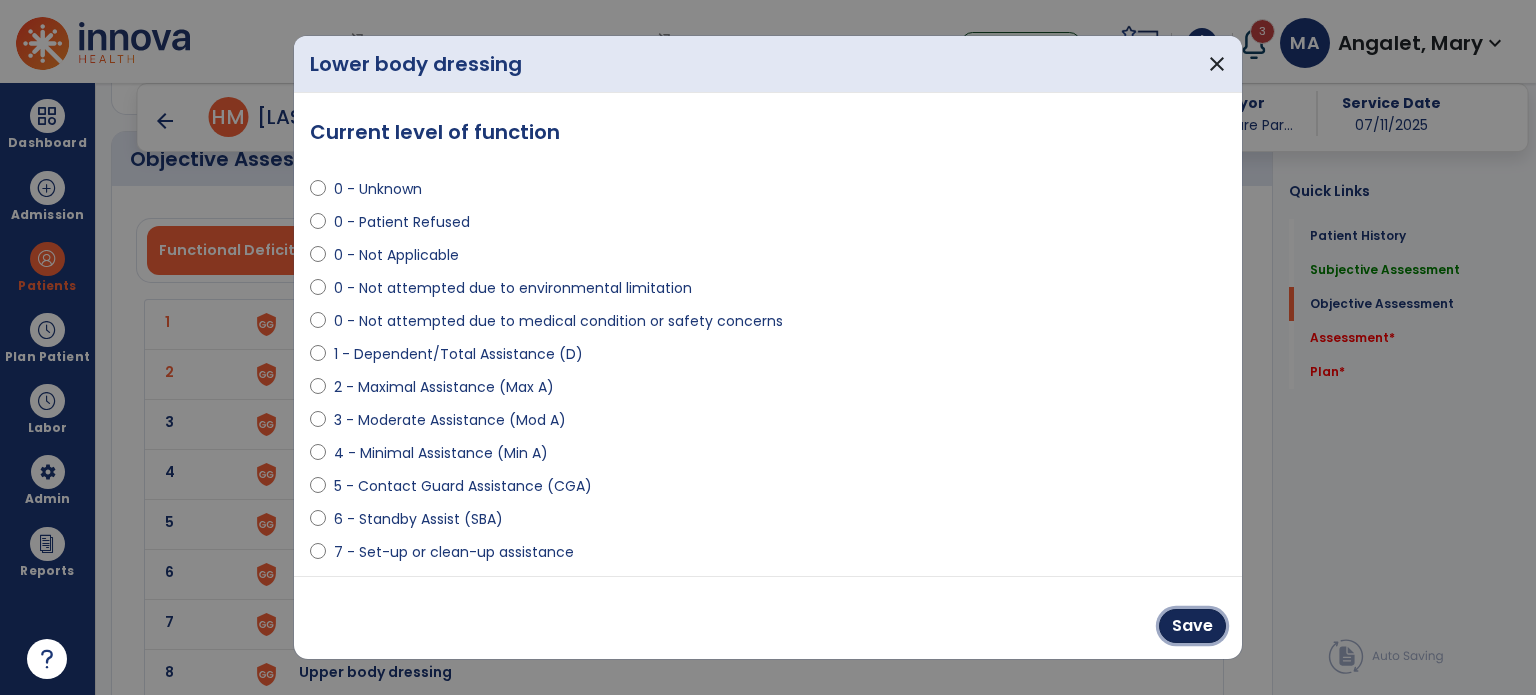 click on "Save" at bounding box center (1192, 626) 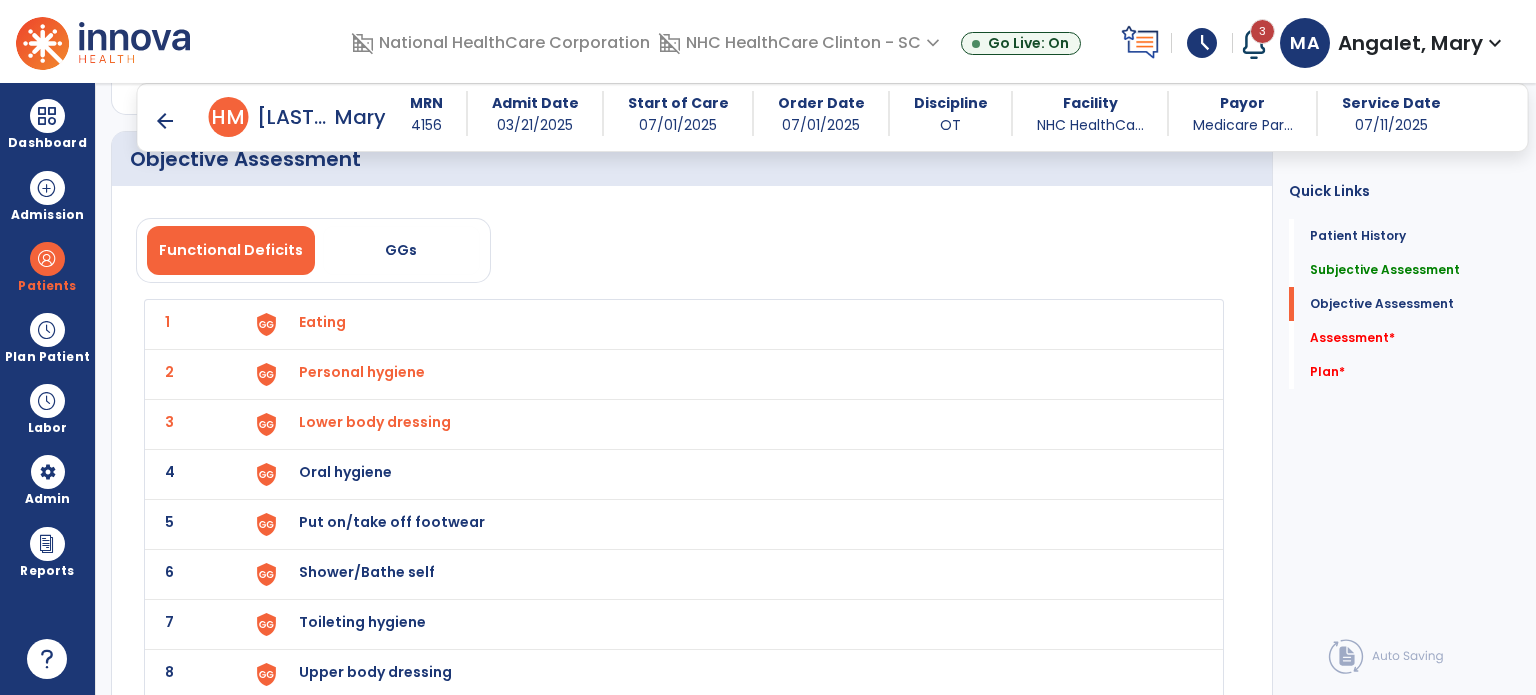 click on "Oral hygiene" at bounding box center [322, 322] 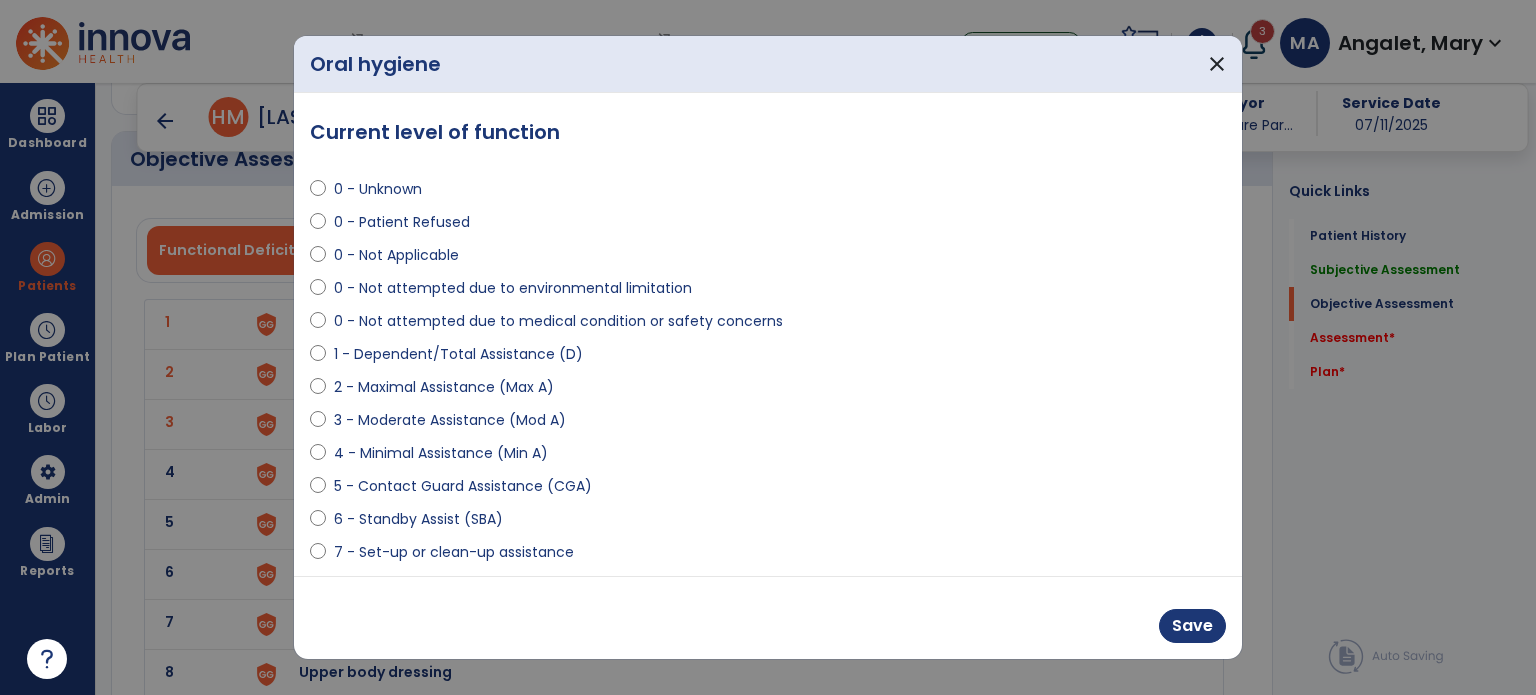 select on "**********" 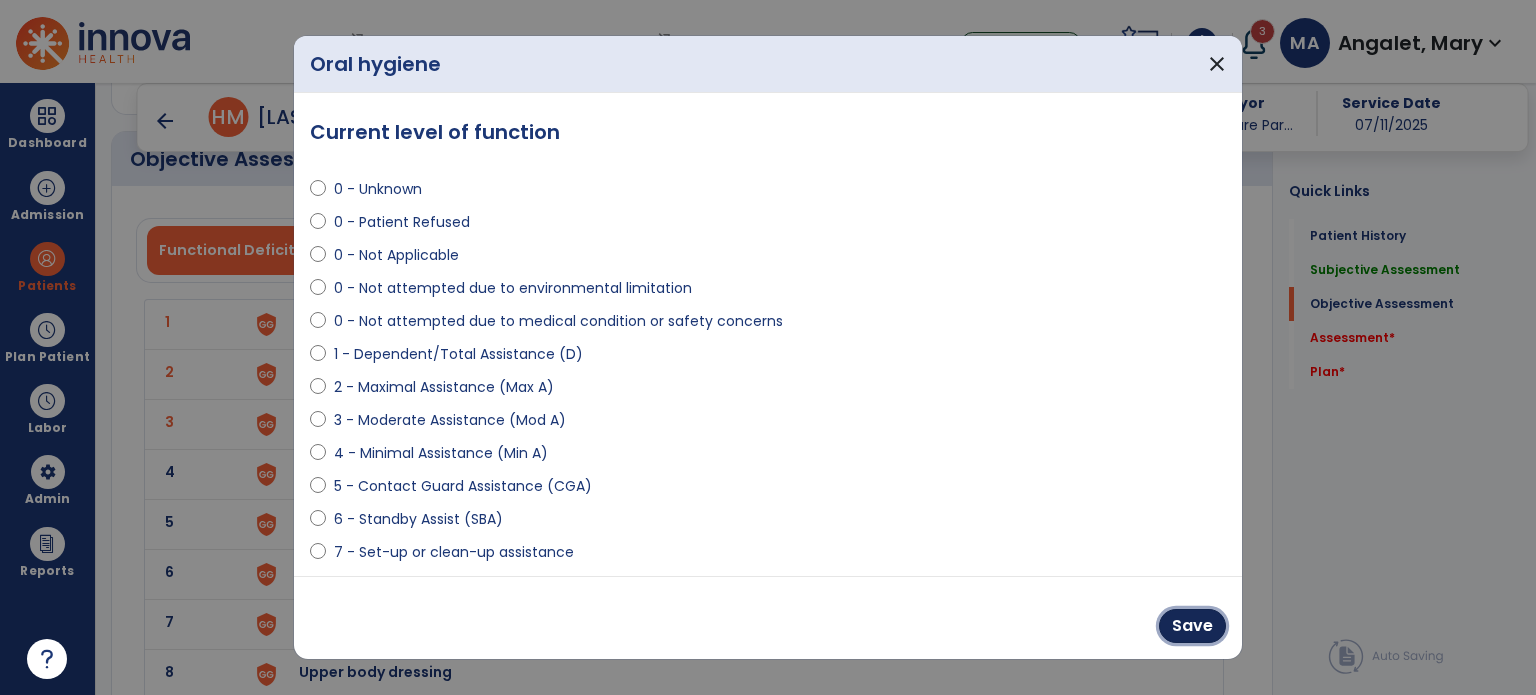 click on "Save" at bounding box center (1192, 626) 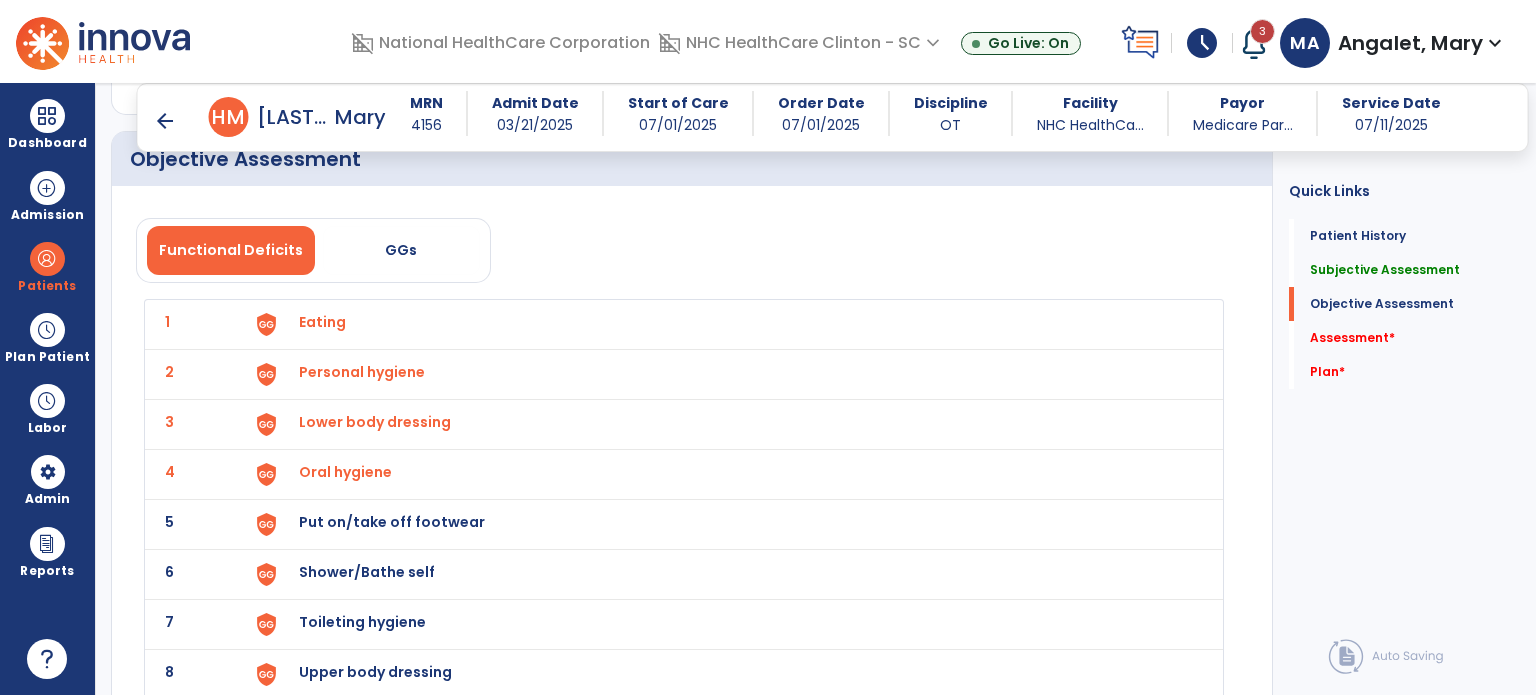 click on "Put on/take off footwear" at bounding box center (322, 322) 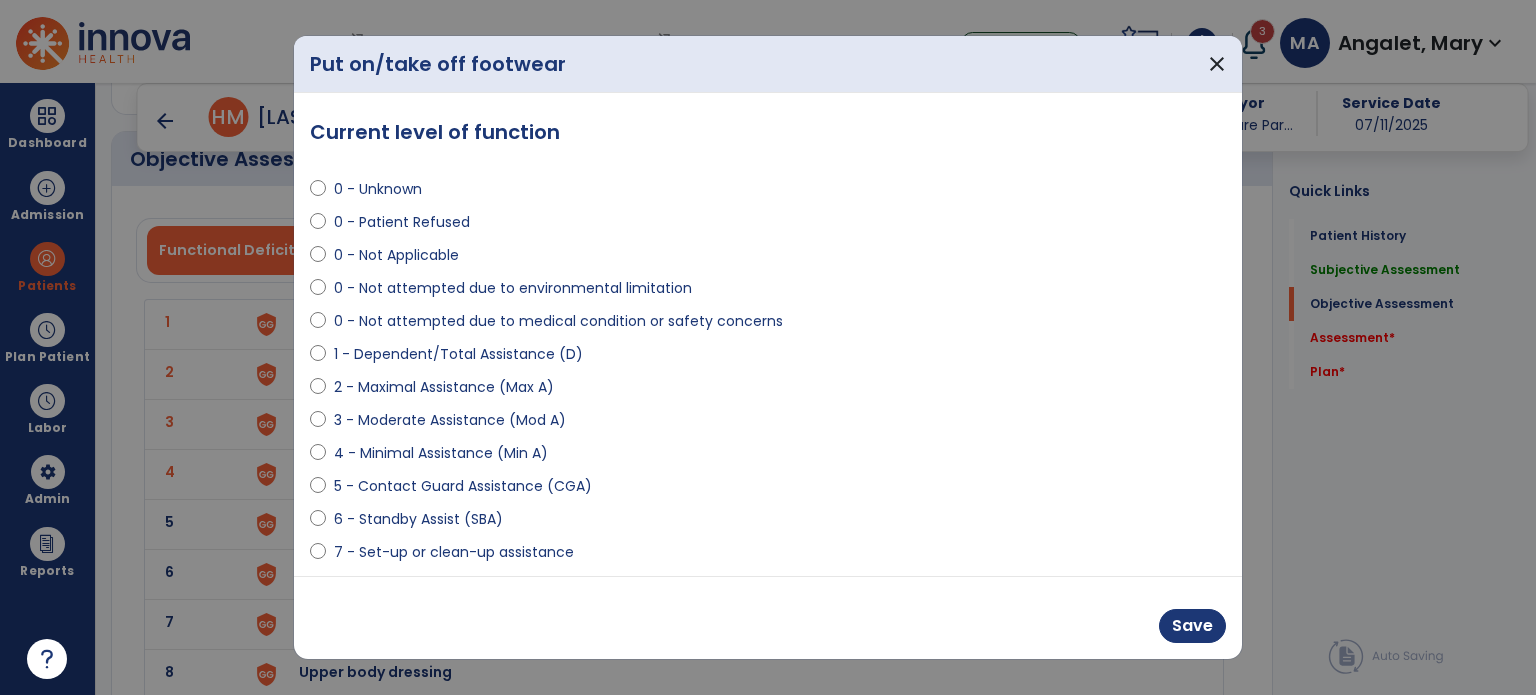 select on "**********" 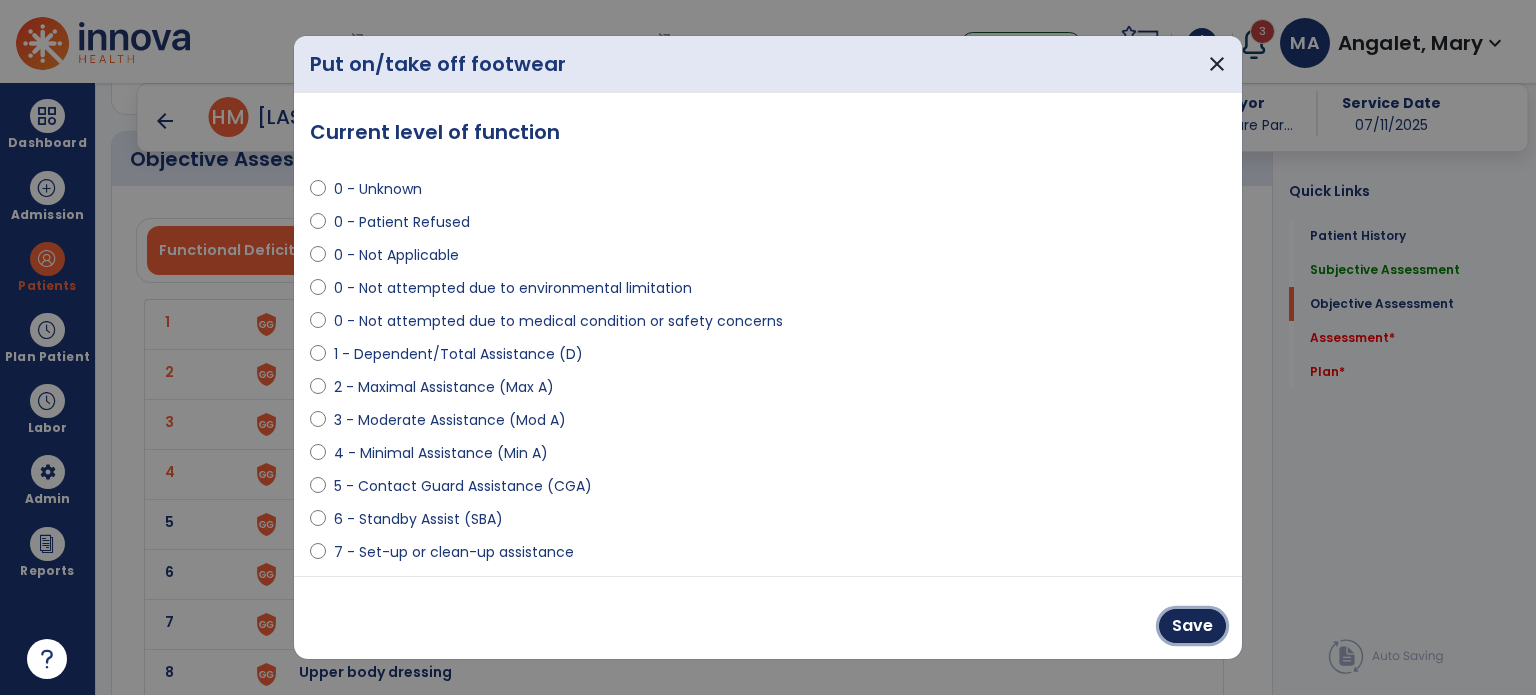 click on "Save" at bounding box center (1192, 626) 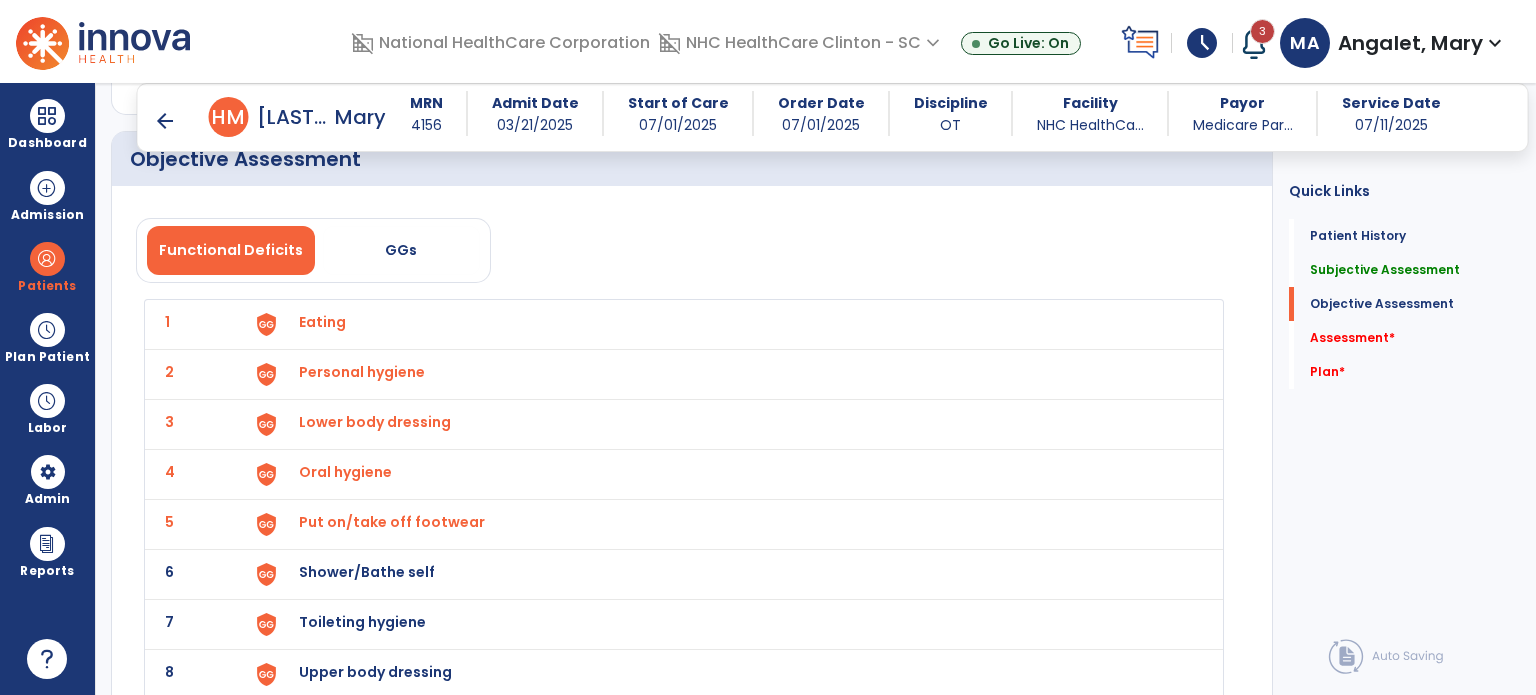 click on "Shower/Bathe self" at bounding box center [322, 322] 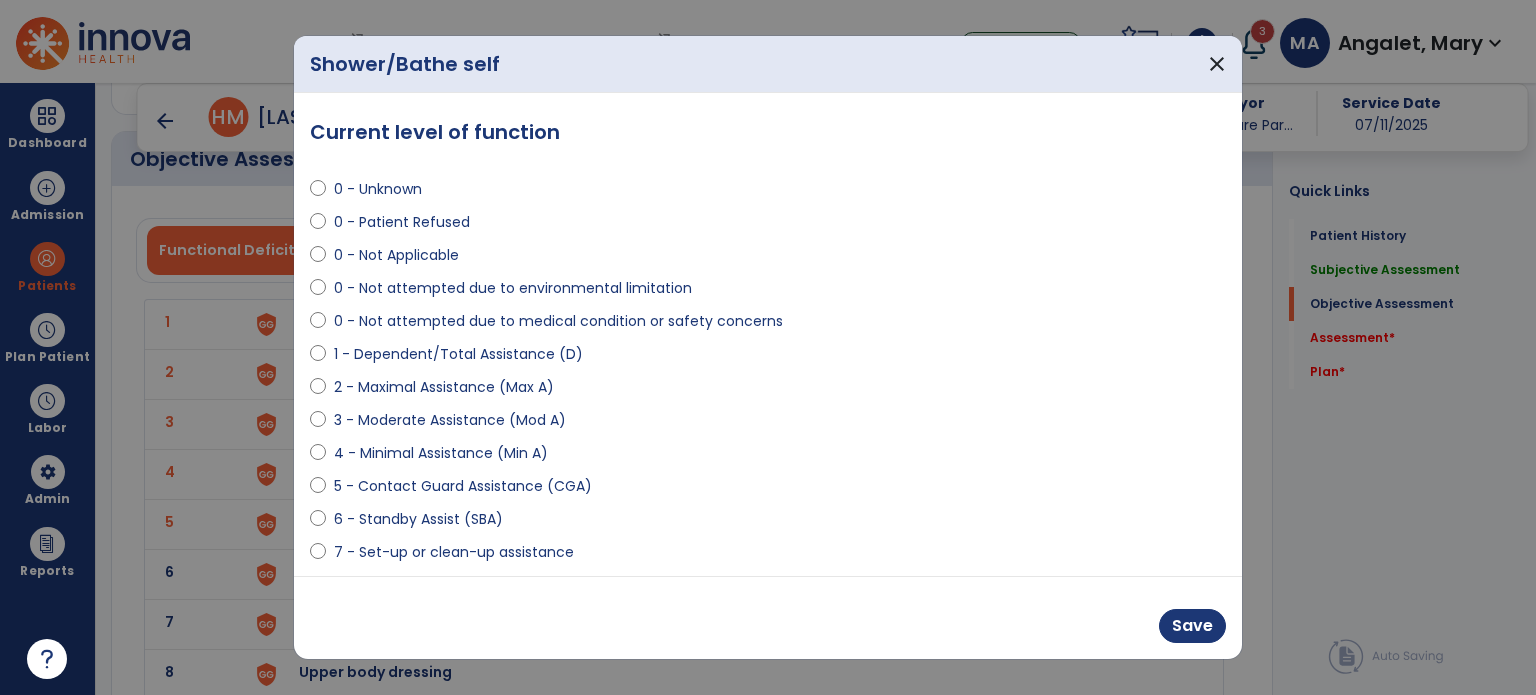 select on "**********" 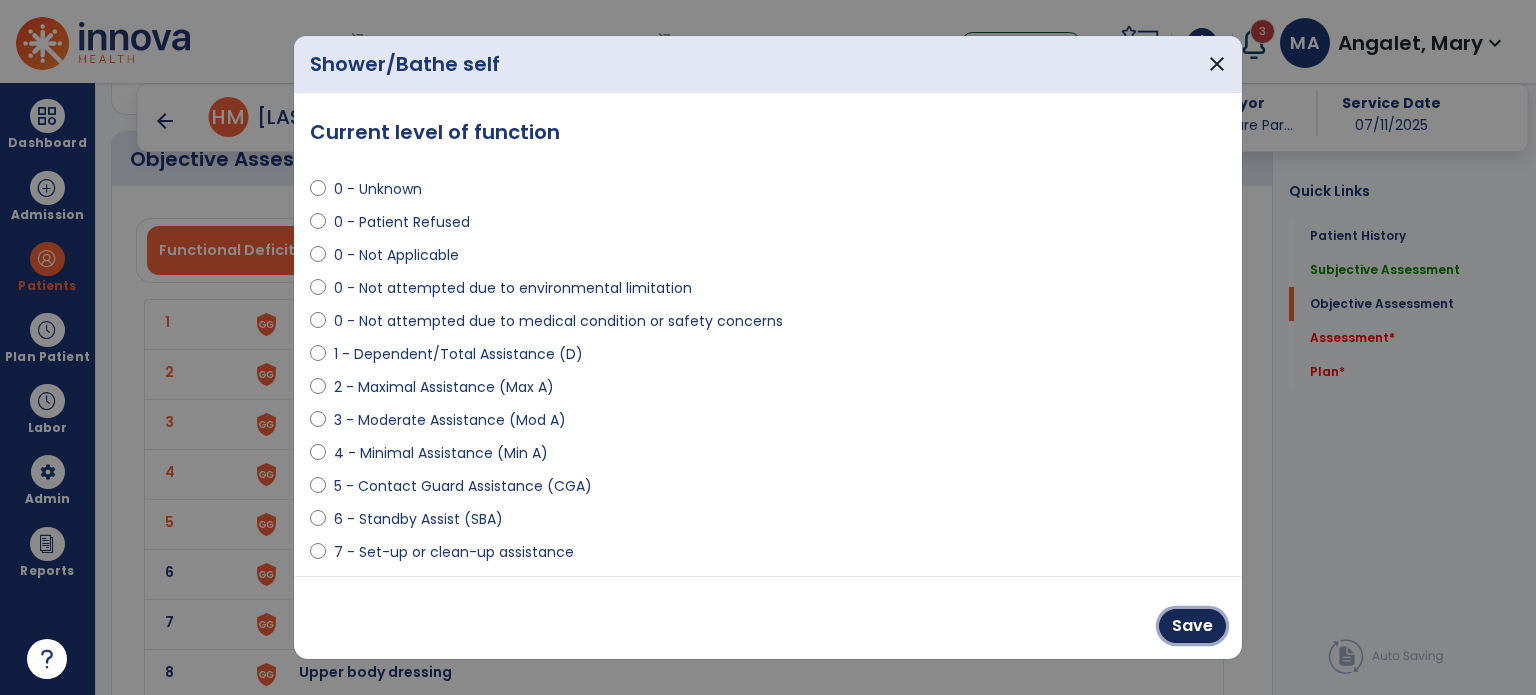 click on "Save" at bounding box center [1192, 626] 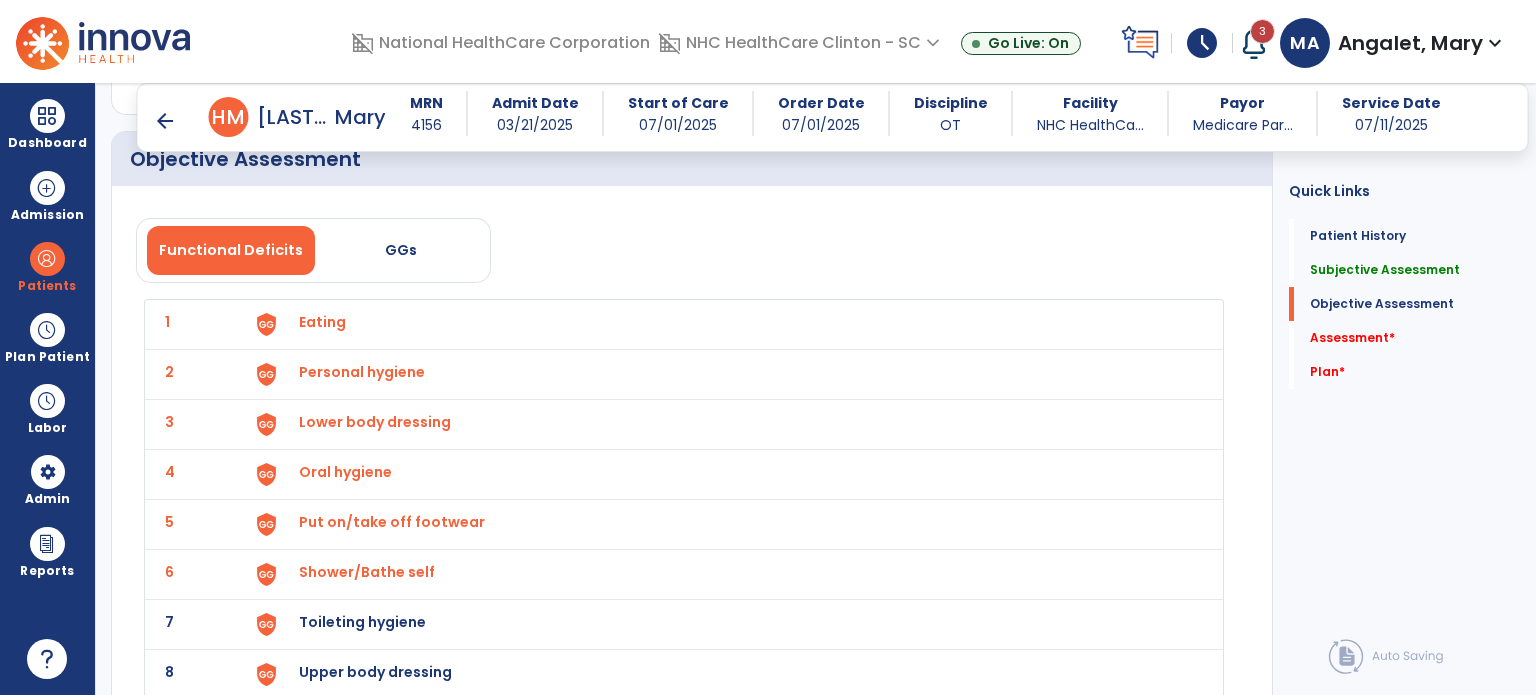 click on "Toileting hygiene" at bounding box center (322, 322) 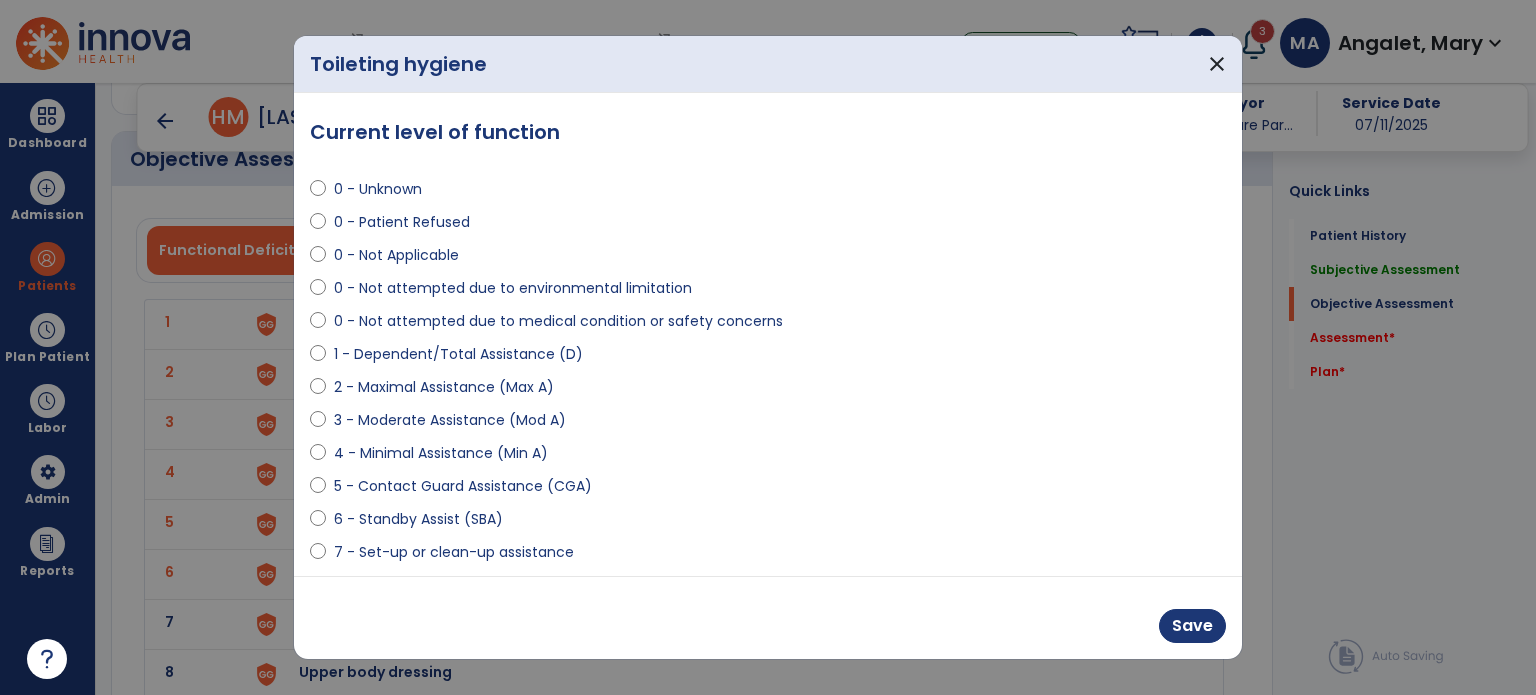 select on "**********" 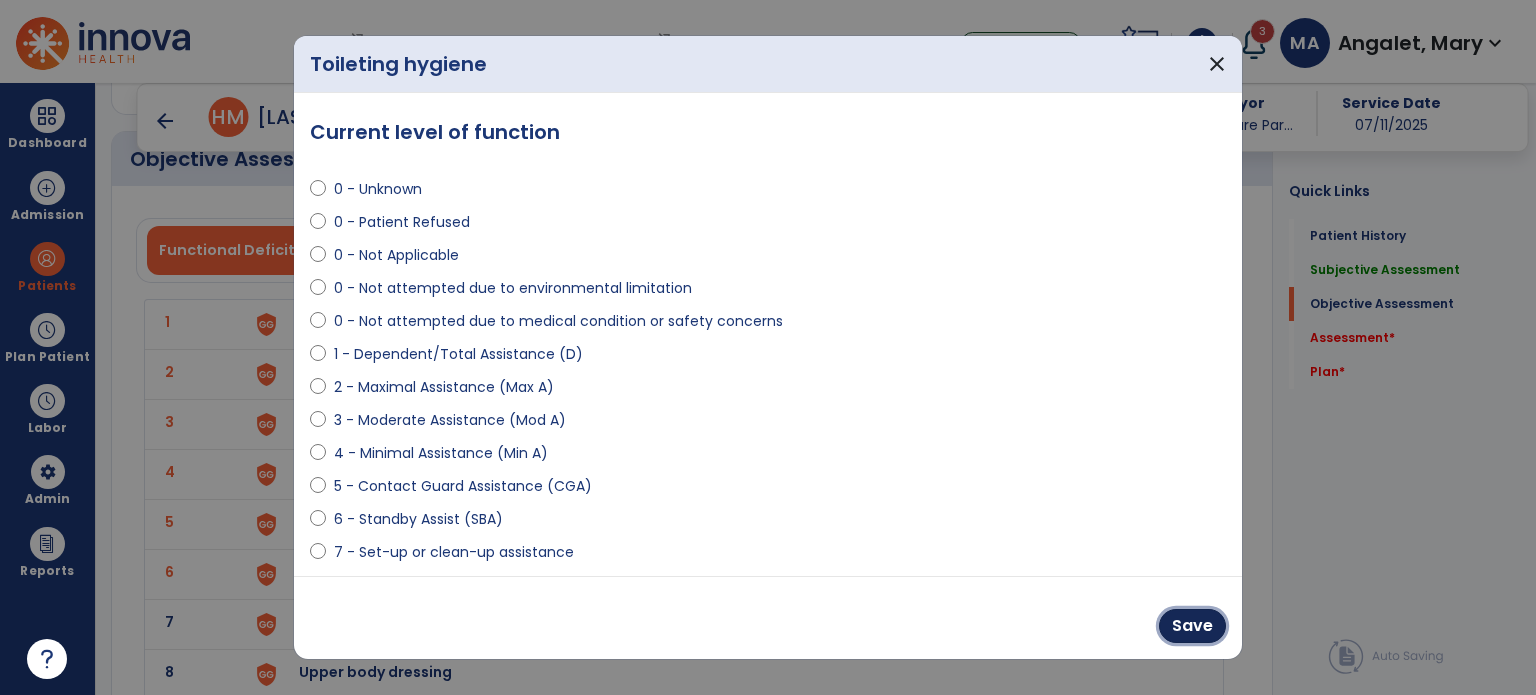 drag, startPoint x: 1211, startPoint y: 626, endPoint x: 1174, endPoint y: 572, distance: 65.459915 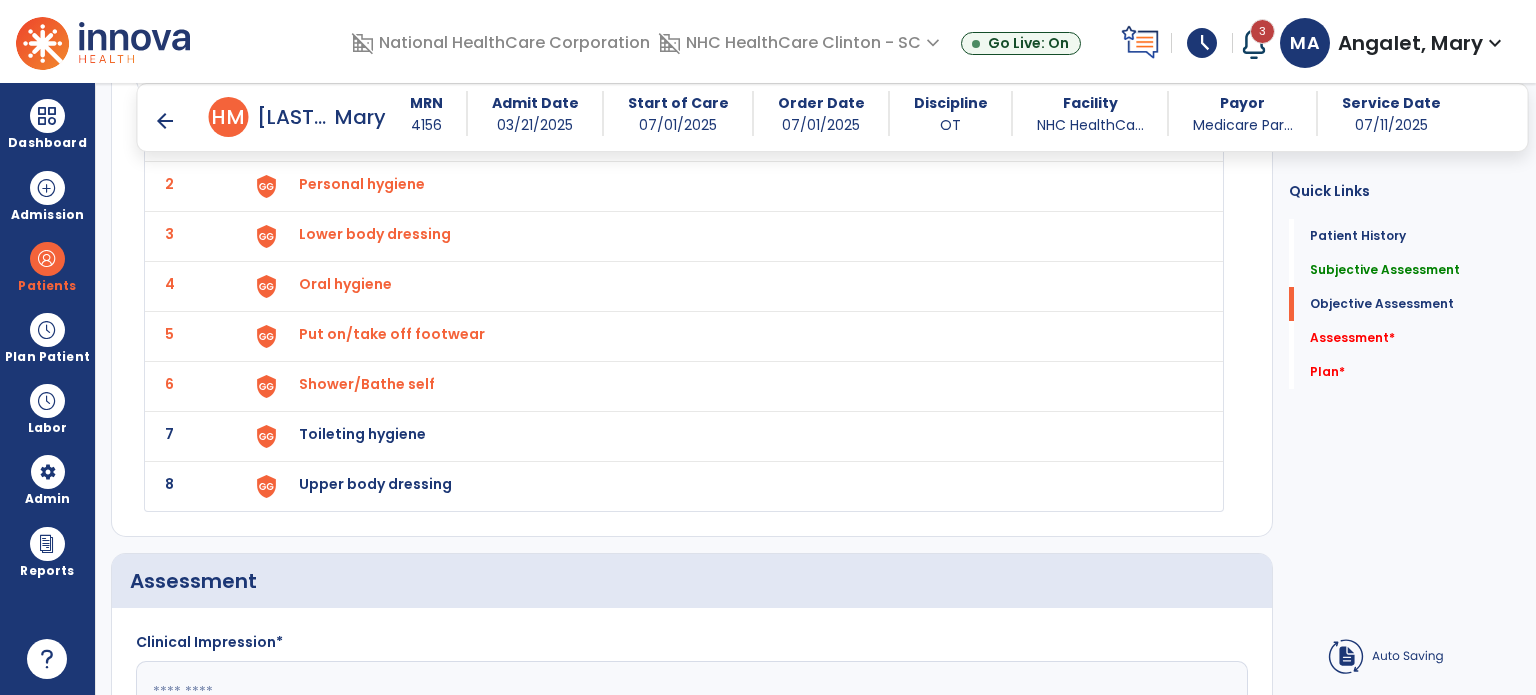 scroll, scrollTop: 2000, scrollLeft: 0, axis: vertical 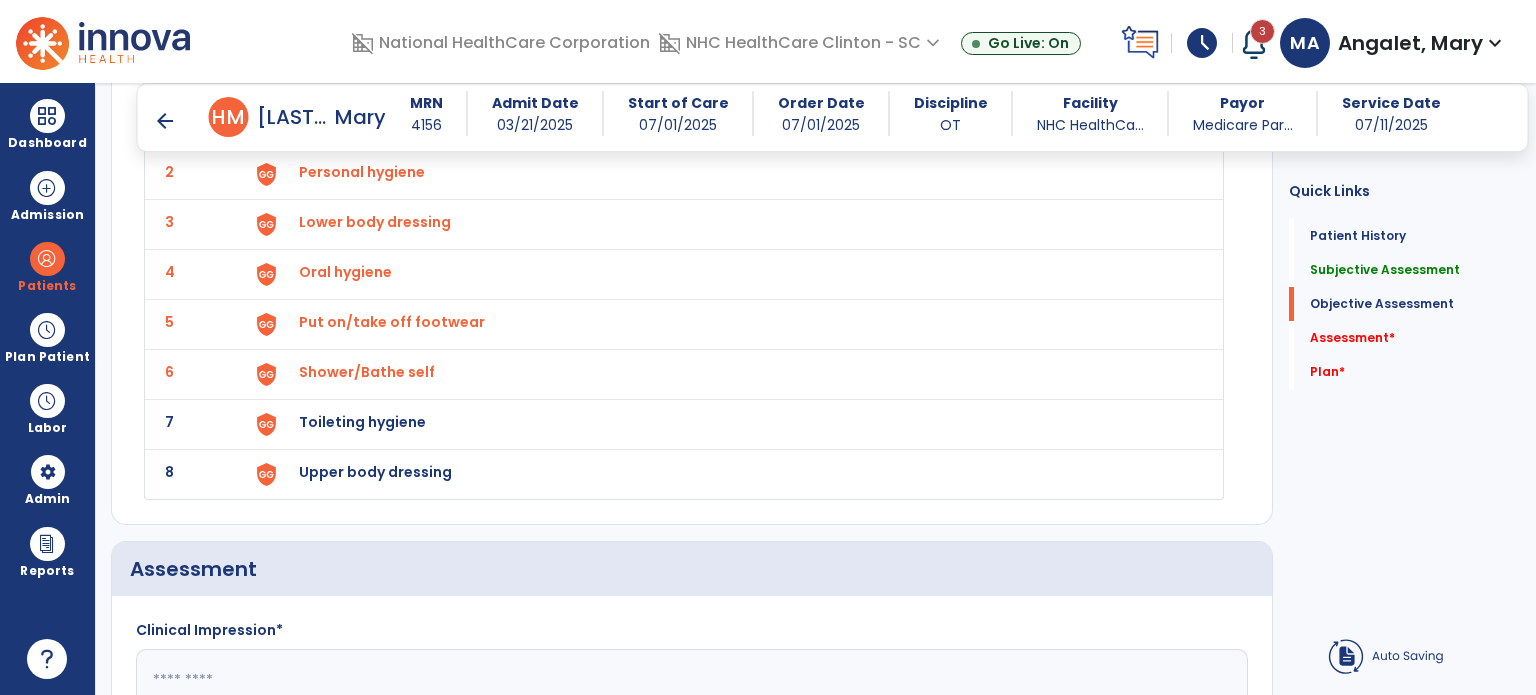click on "Toileting hygiene" at bounding box center [322, 122] 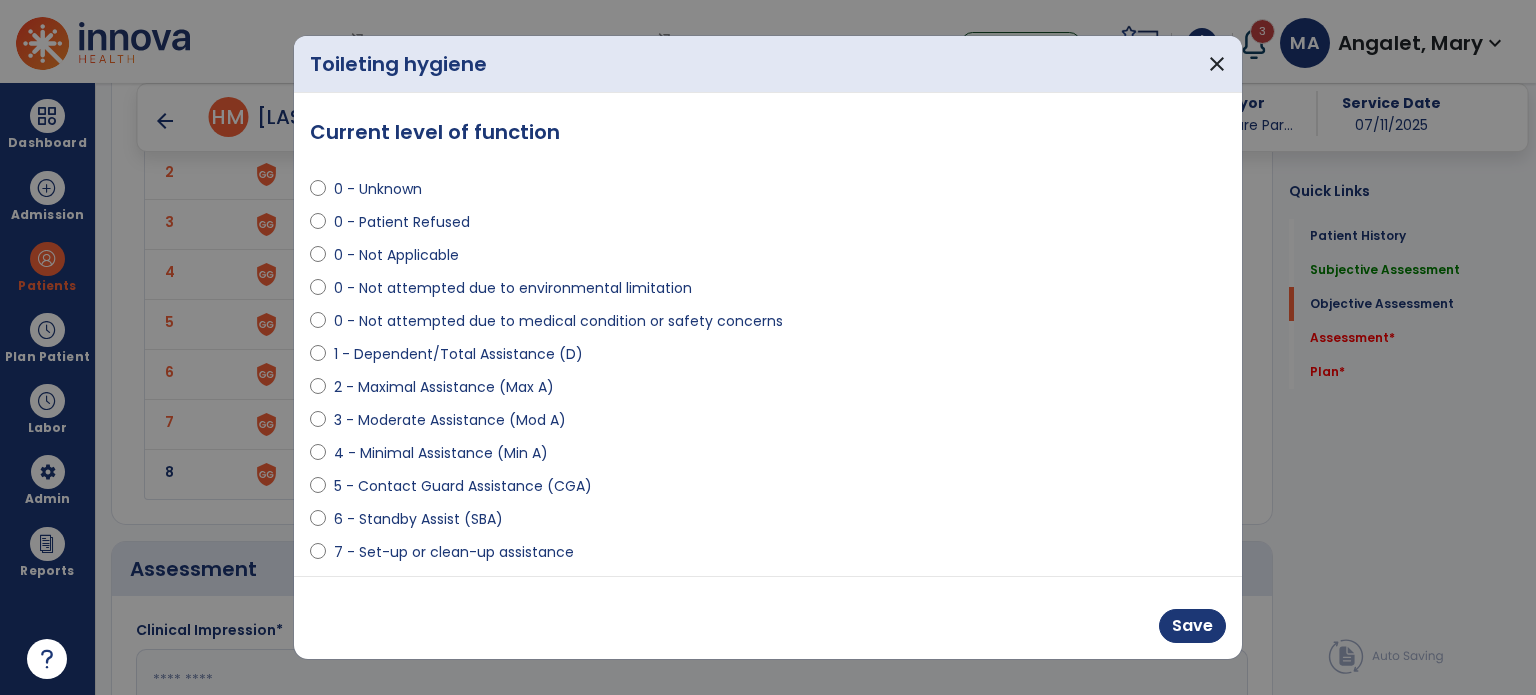 select on "**********" 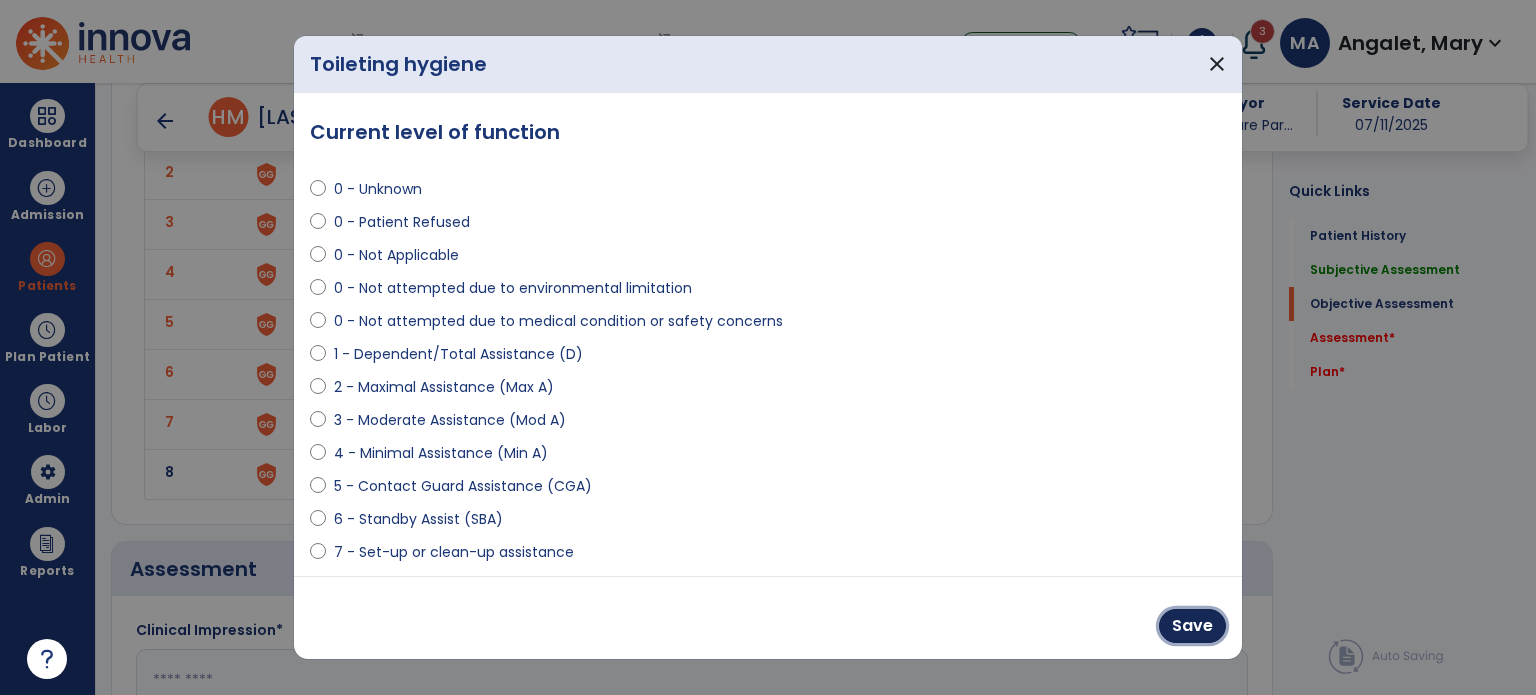 click on "Save" at bounding box center (1192, 626) 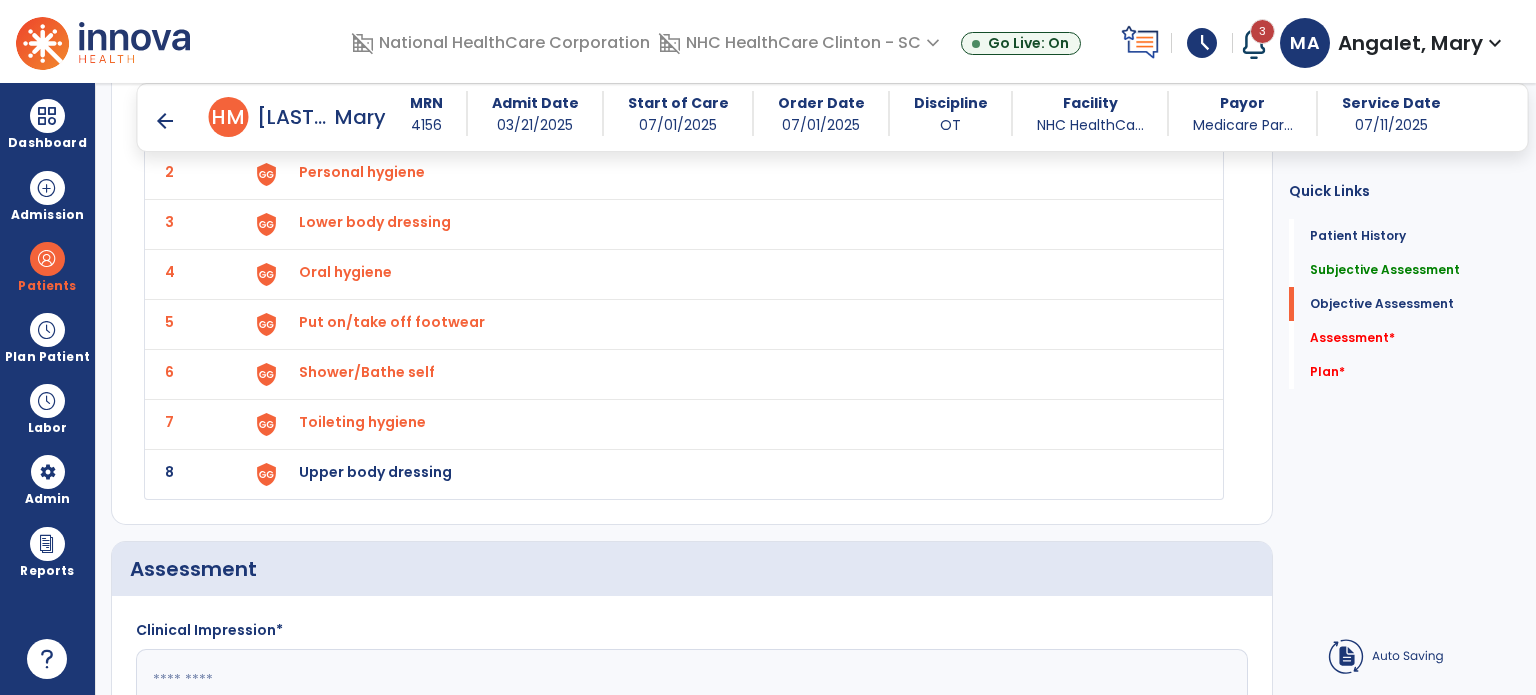click on "Upper body dressing" at bounding box center (322, 122) 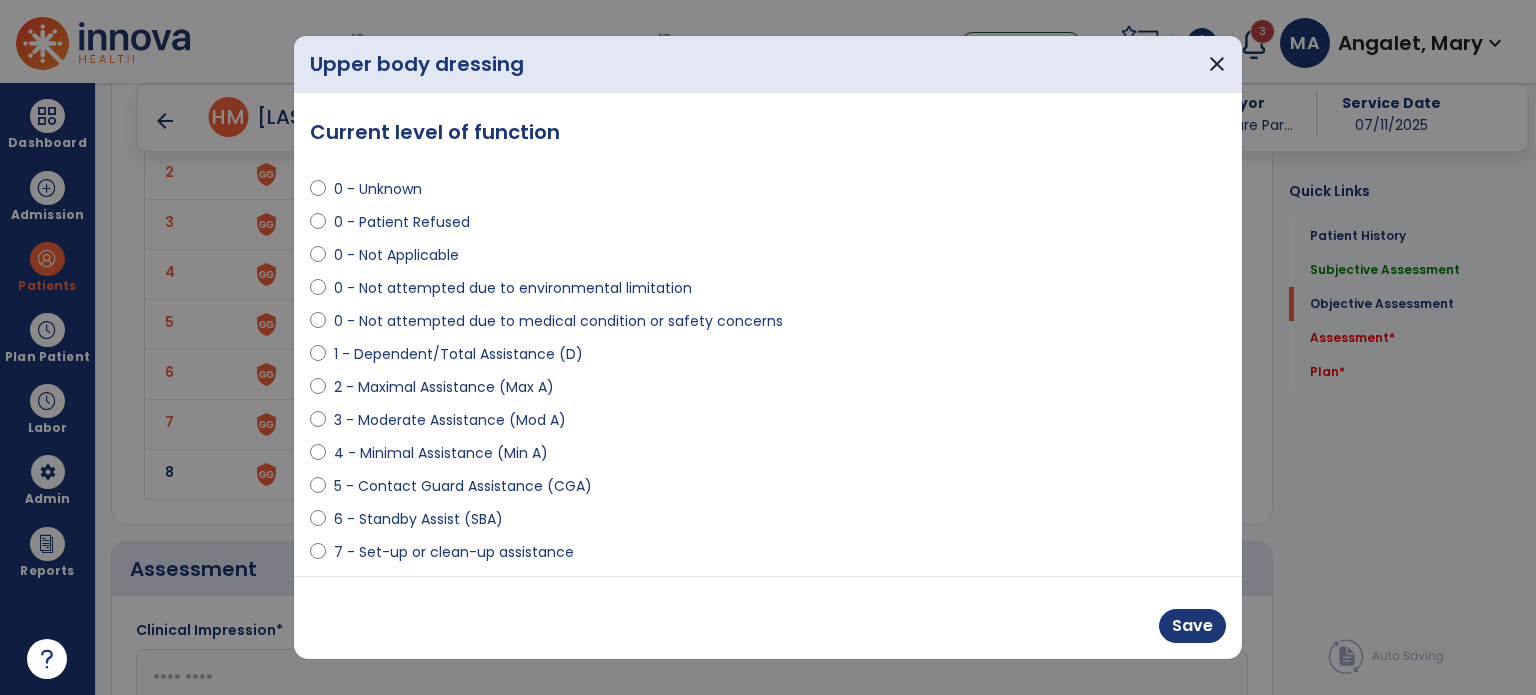 select on "**********" 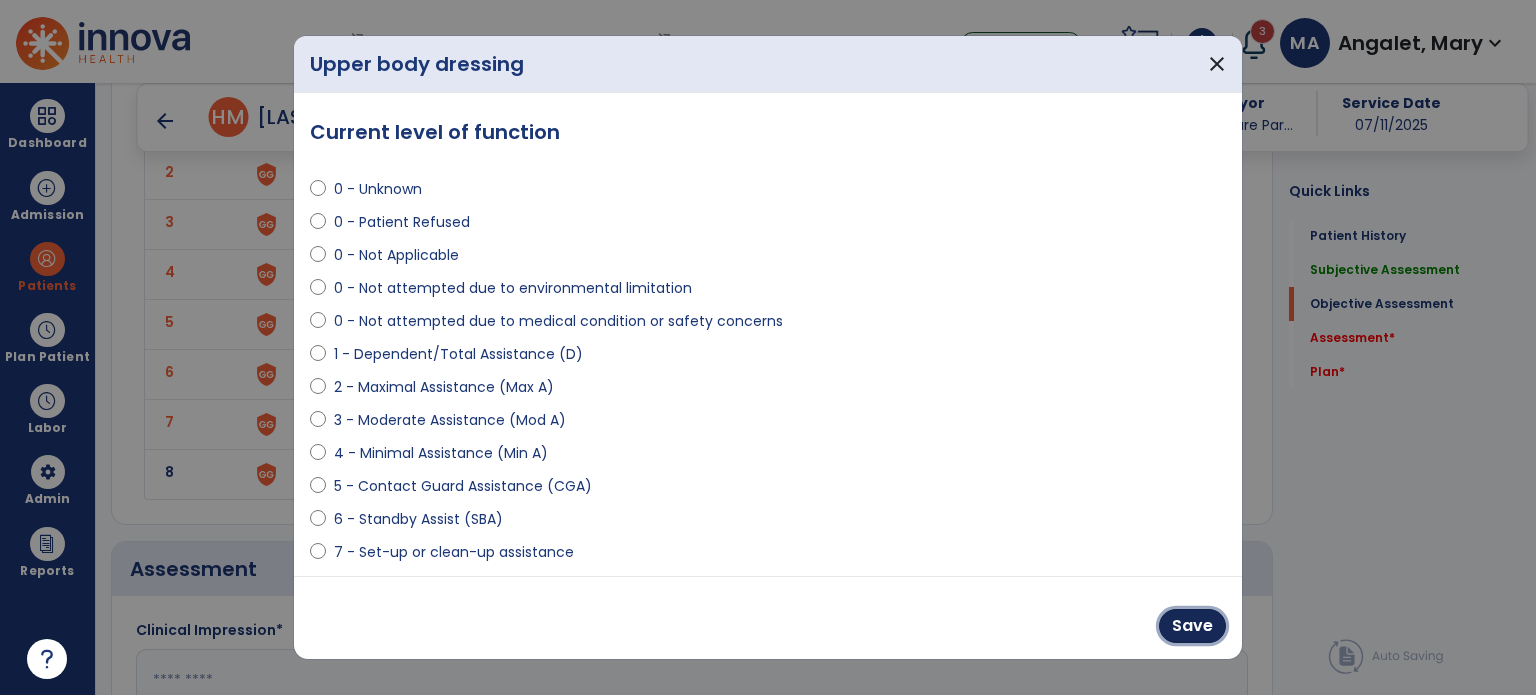click on "Save" at bounding box center (1192, 626) 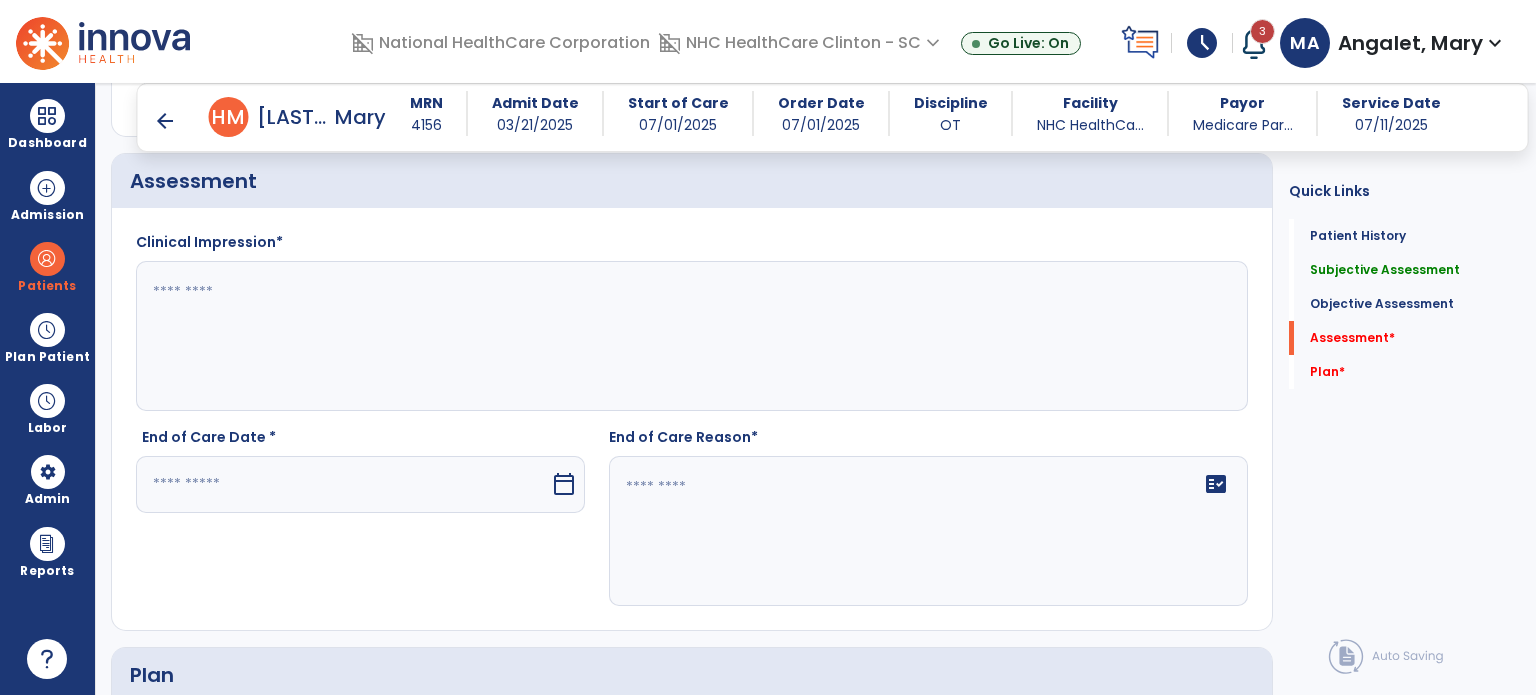 scroll, scrollTop: 2400, scrollLeft: 0, axis: vertical 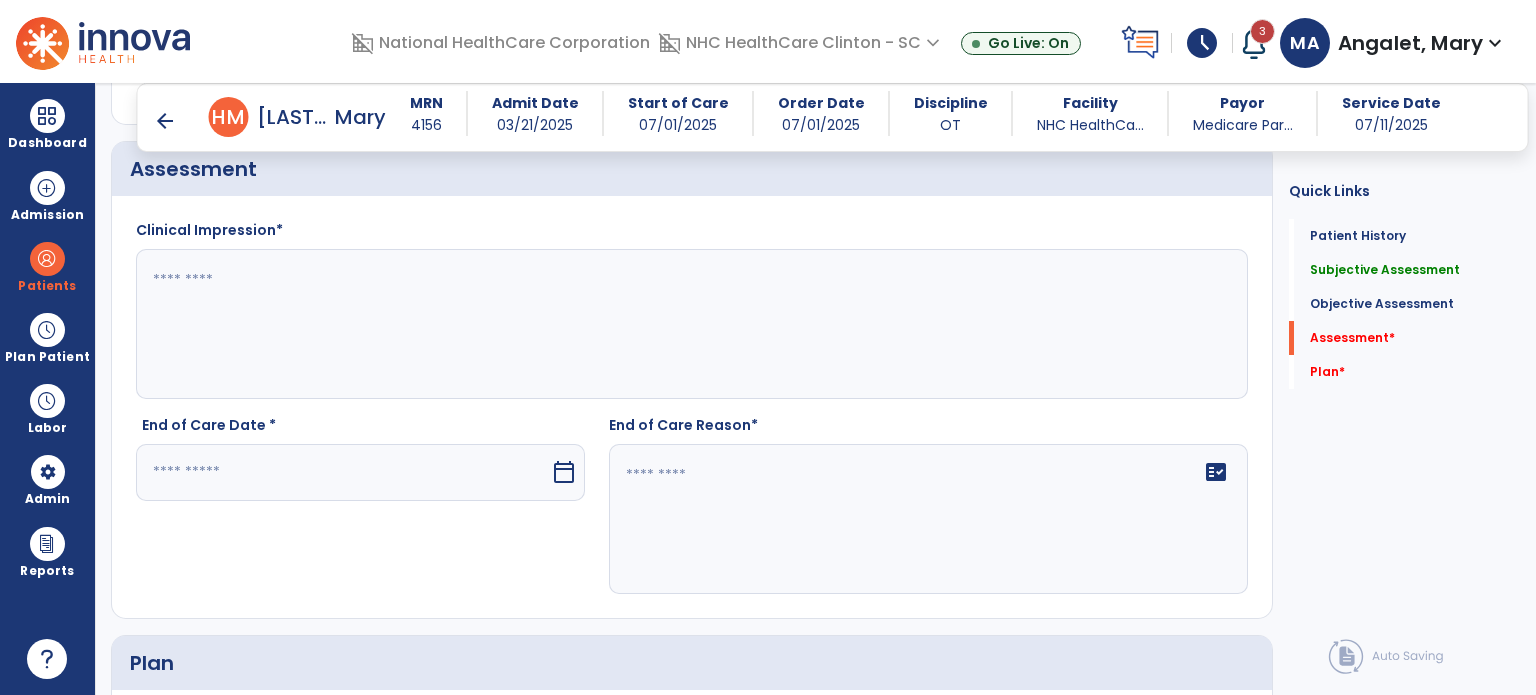 click 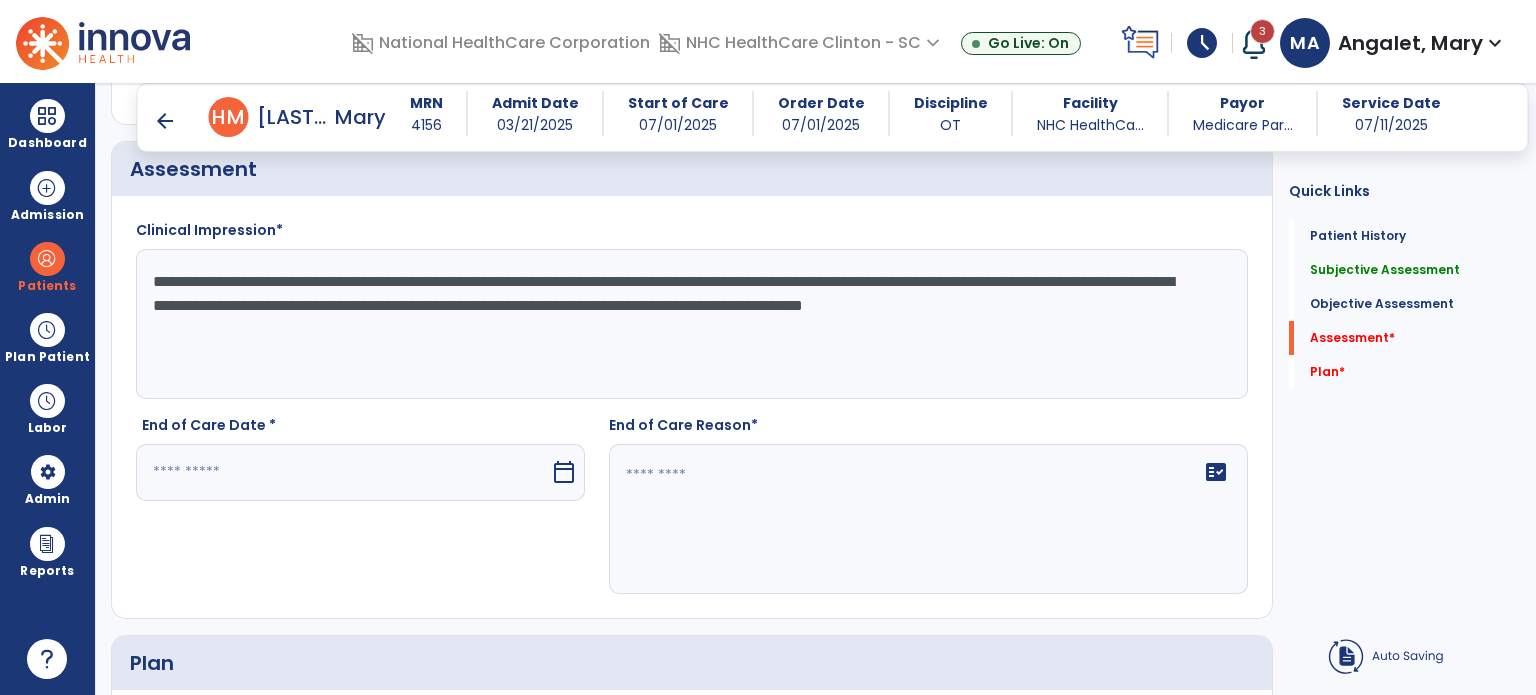 type on "**********" 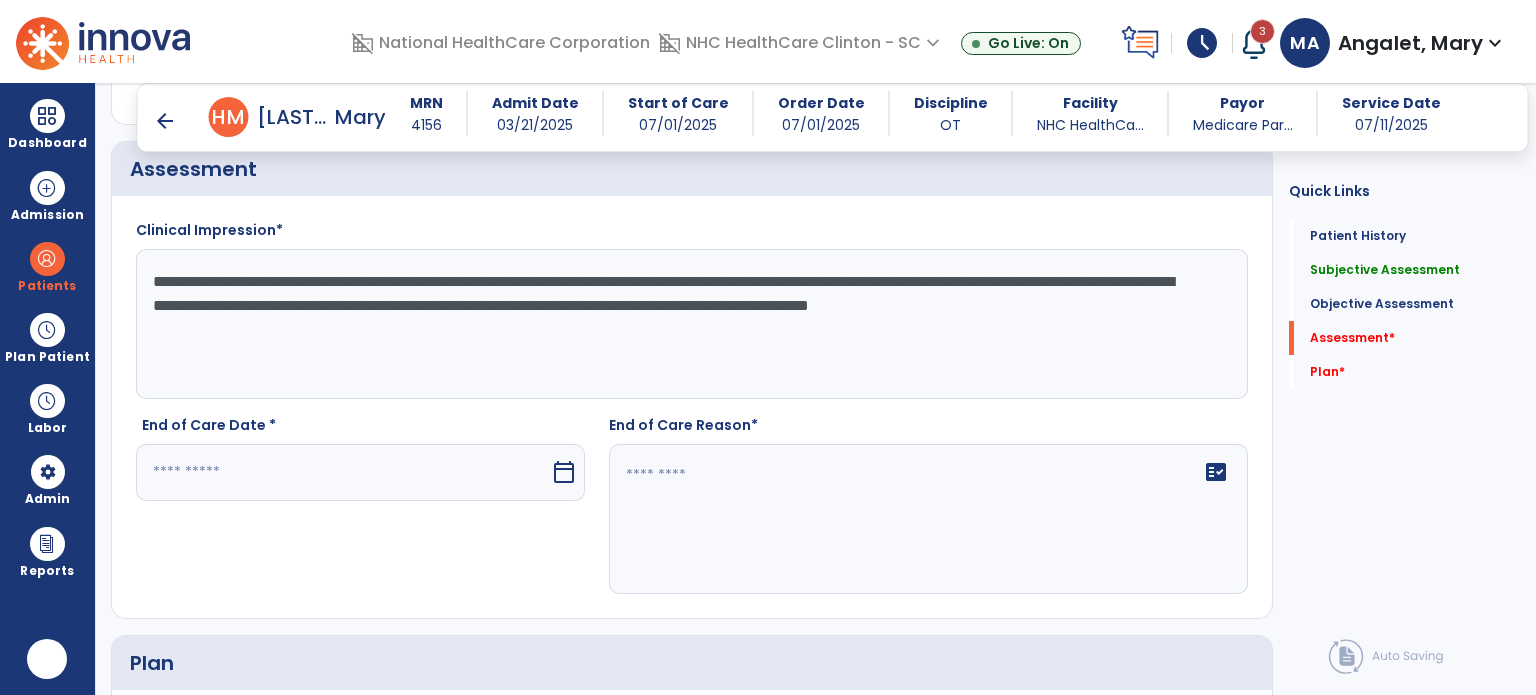 scroll, scrollTop: 0, scrollLeft: 0, axis: both 